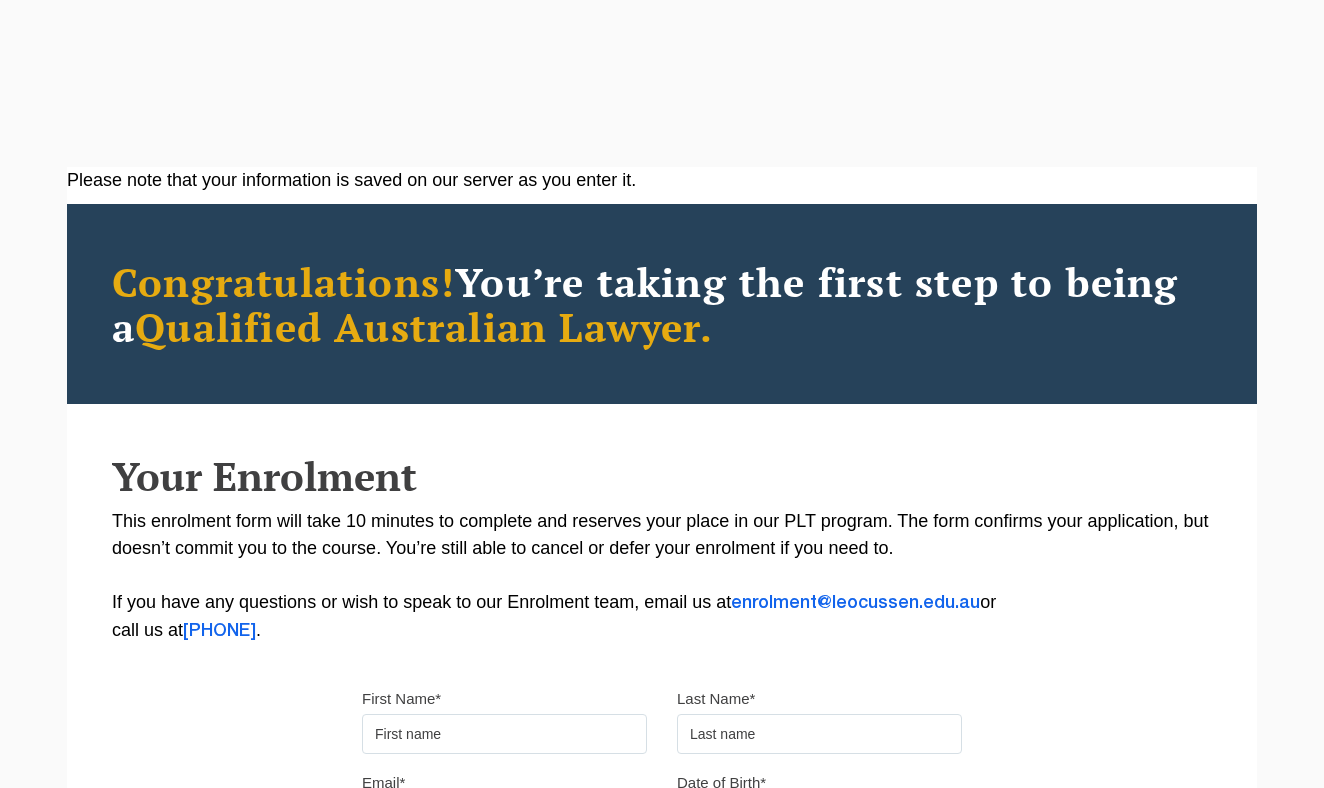 scroll, scrollTop: 235, scrollLeft: 0, axis: vertical 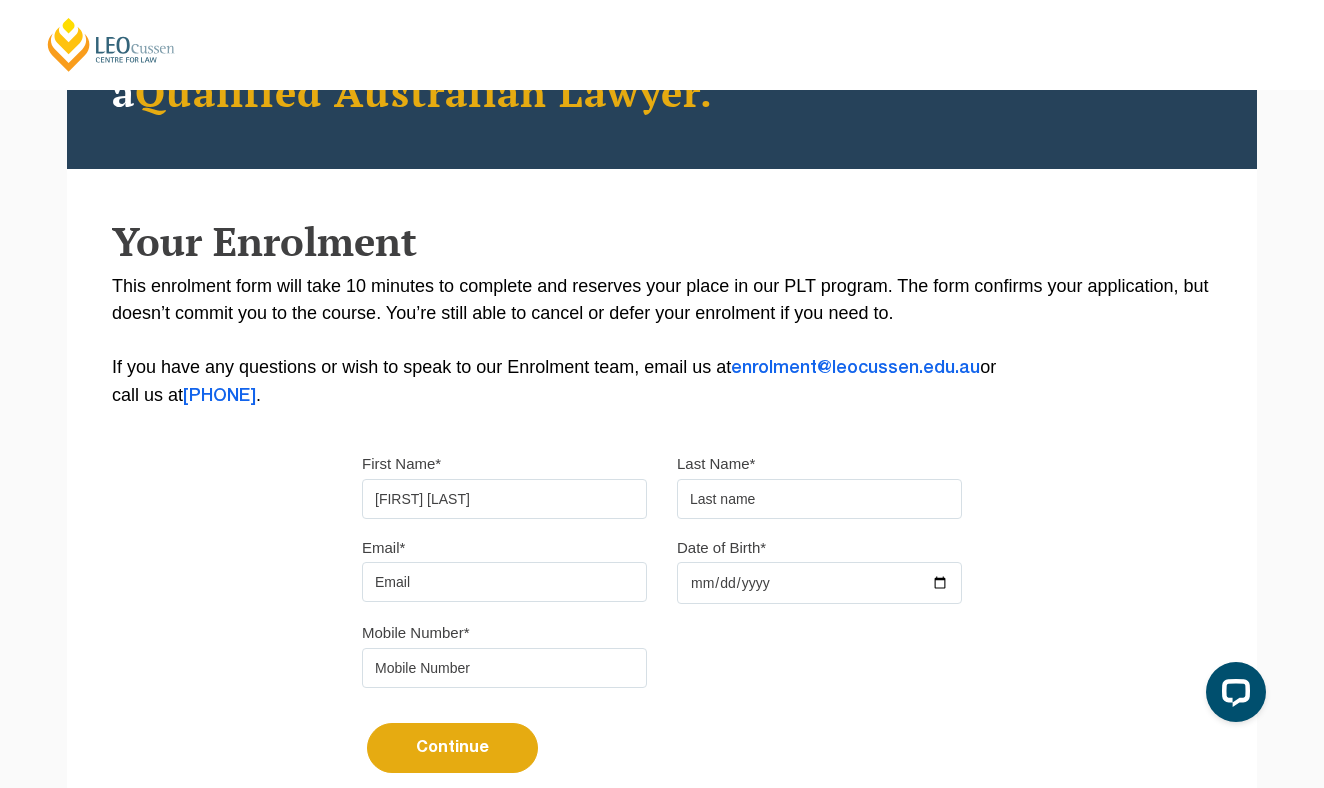 type on "[FIRST] [LAST]" 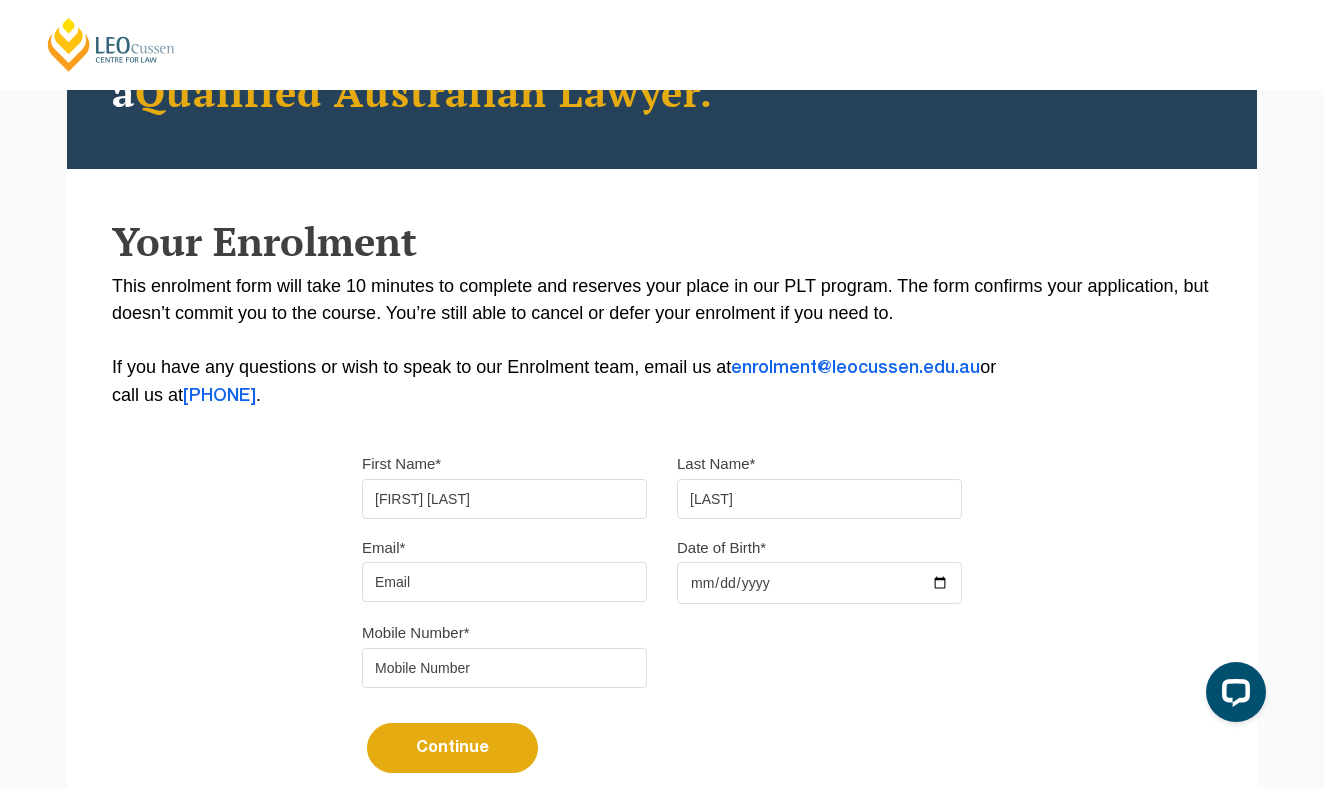 type on "[LAST]" 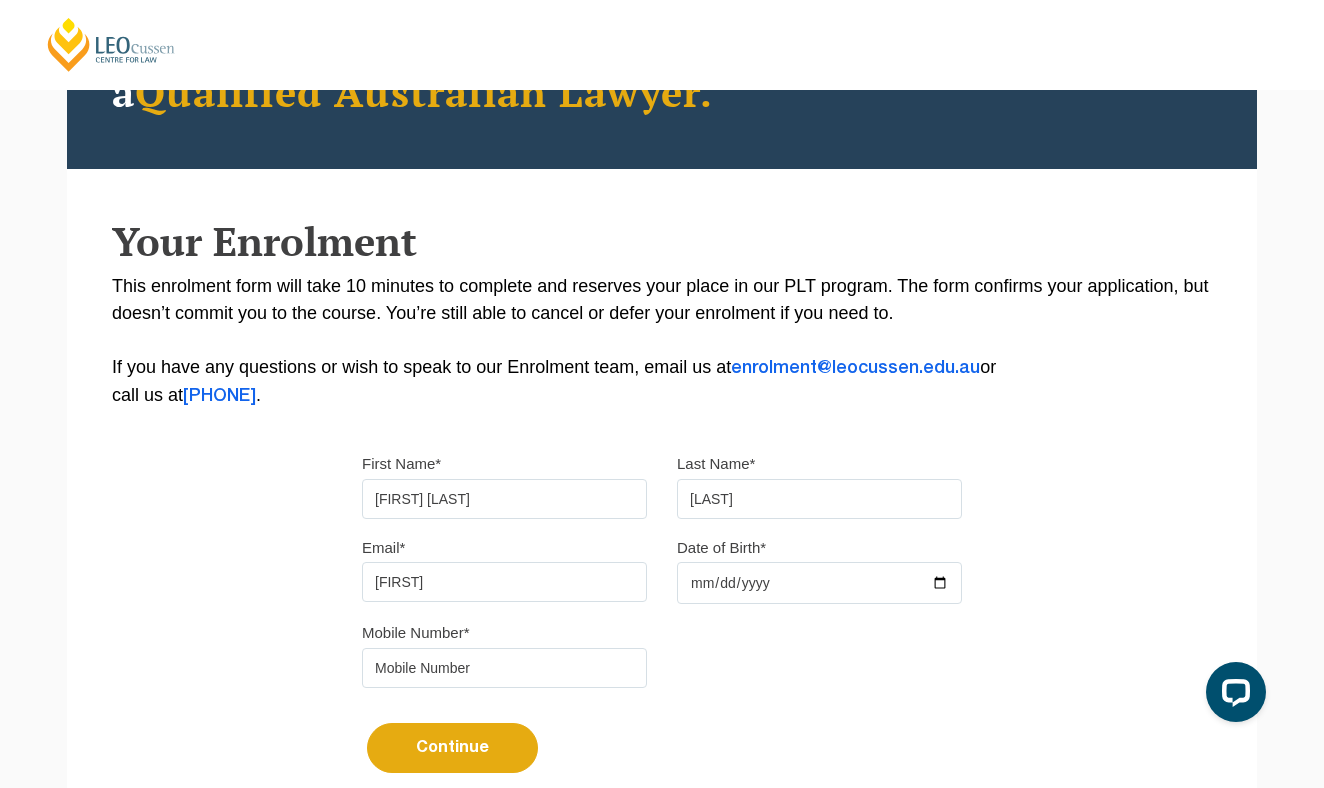type on "[FIRST]" 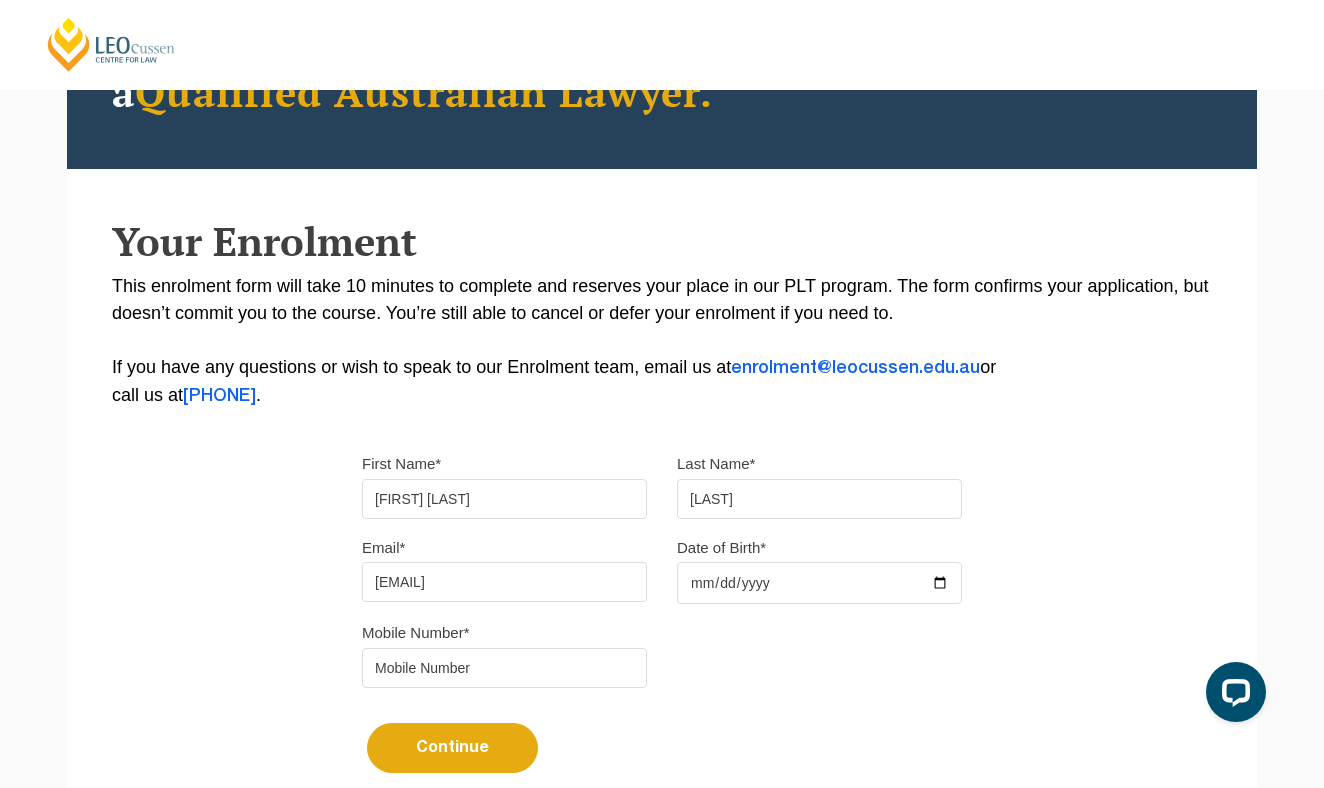 type on "[EMAIL]" 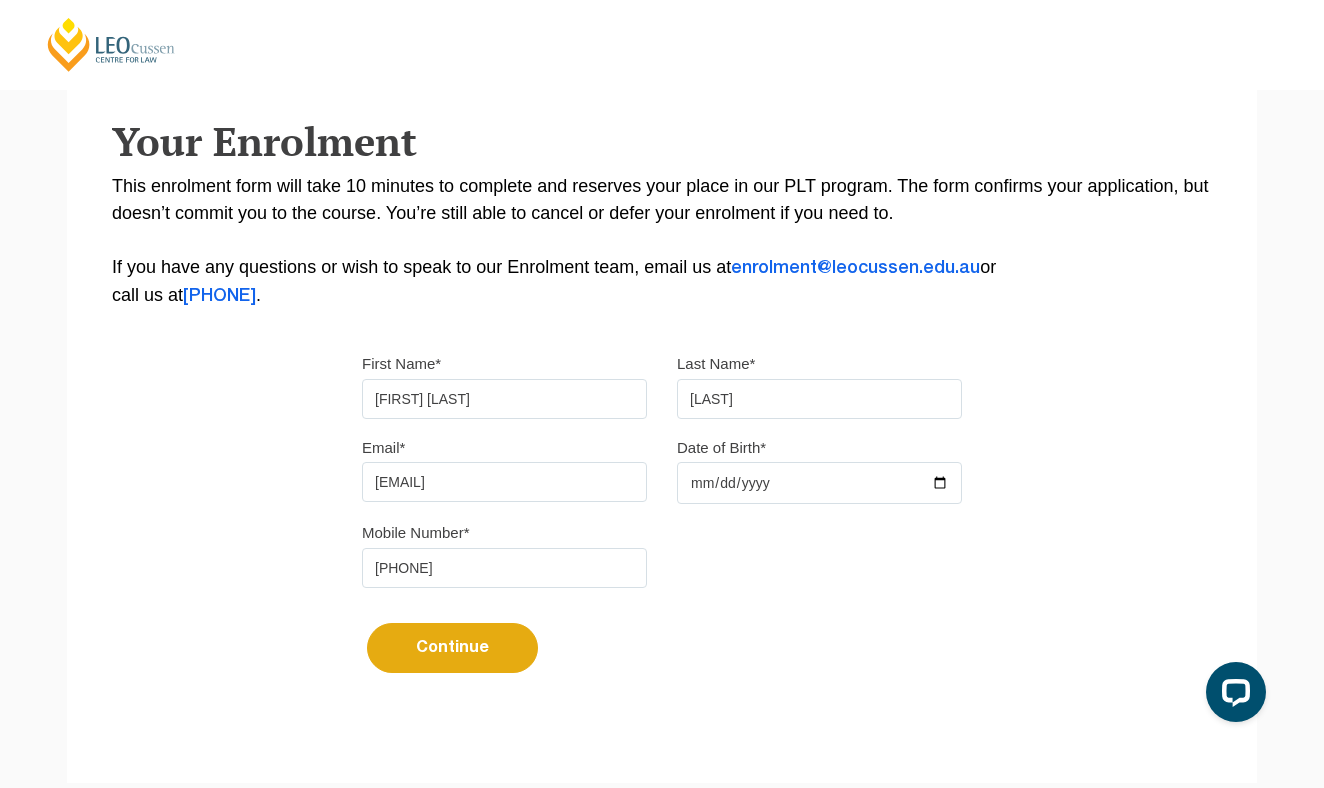 scroll, scrollTop: 463, scrollLeft: 0, axis: vertical 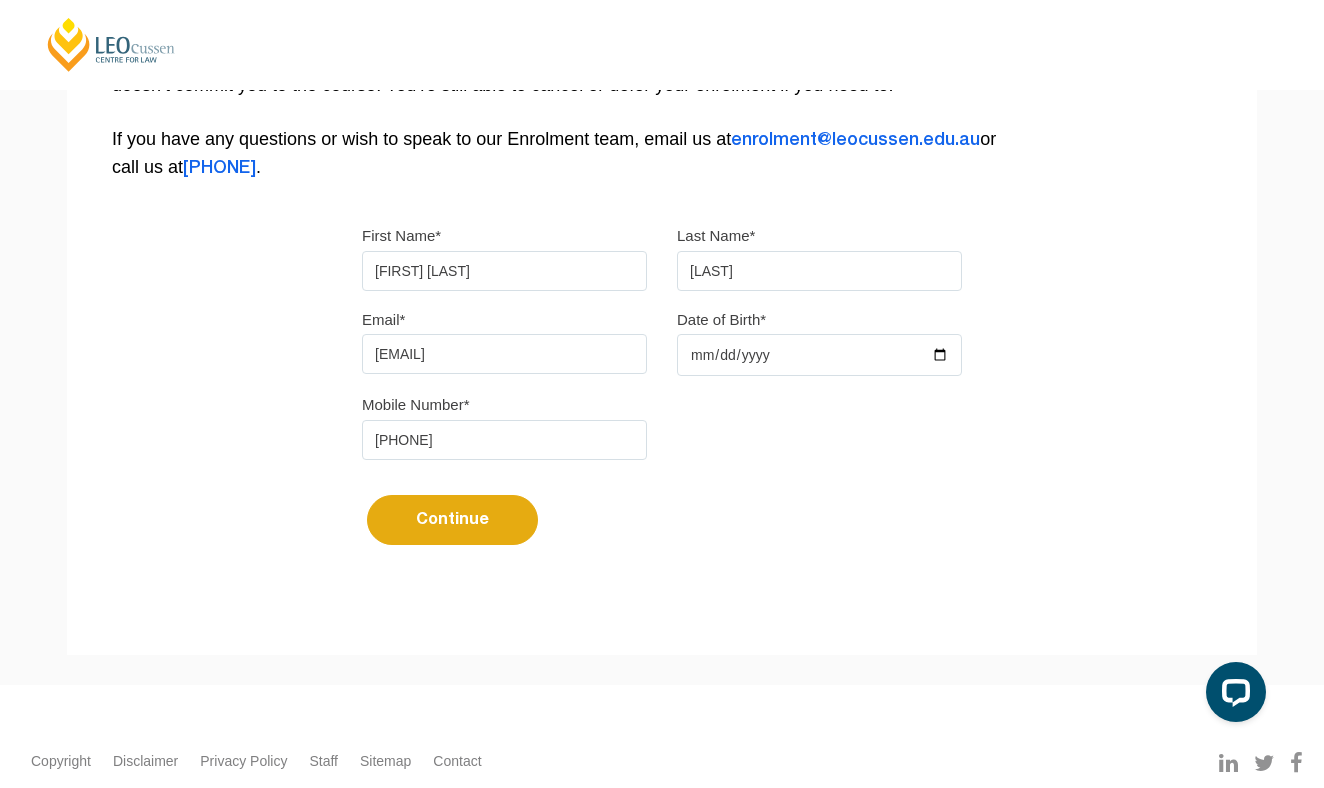 click on "Continue" at bounding box center [452, 520] 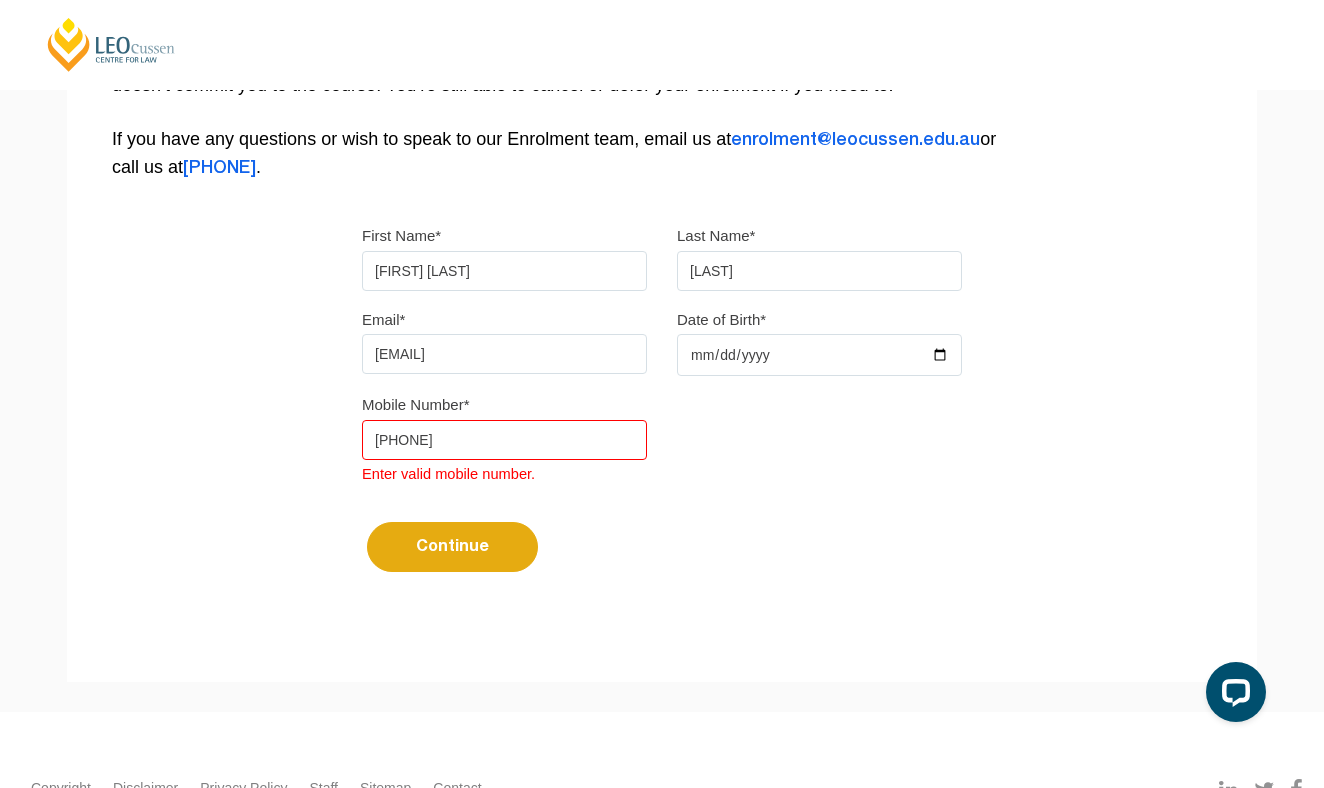 drag, startPoint x: 408, startPoint y: 448, endPoint x: 338, endPoint y: 448, distance: 70 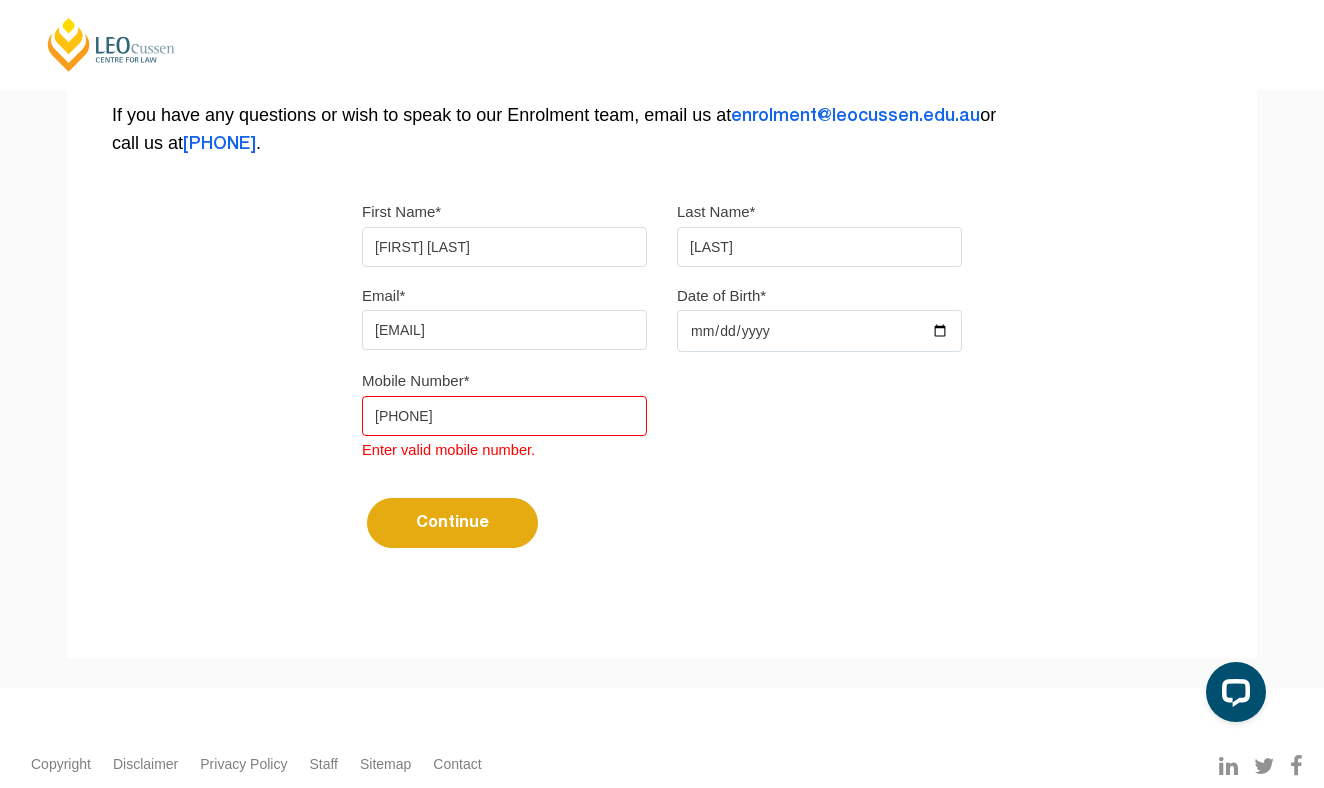 click on "[PHONE]" at bounding box center [504, 416] 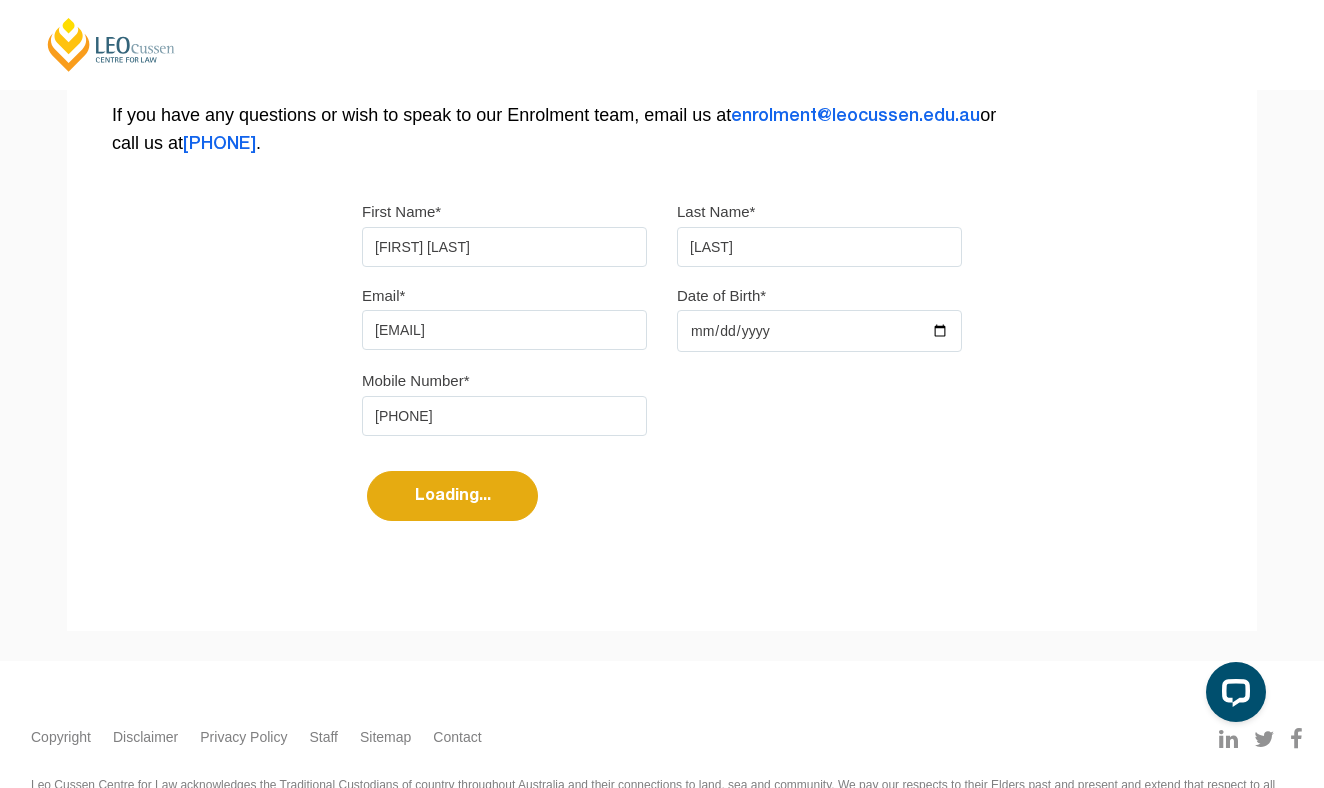 select 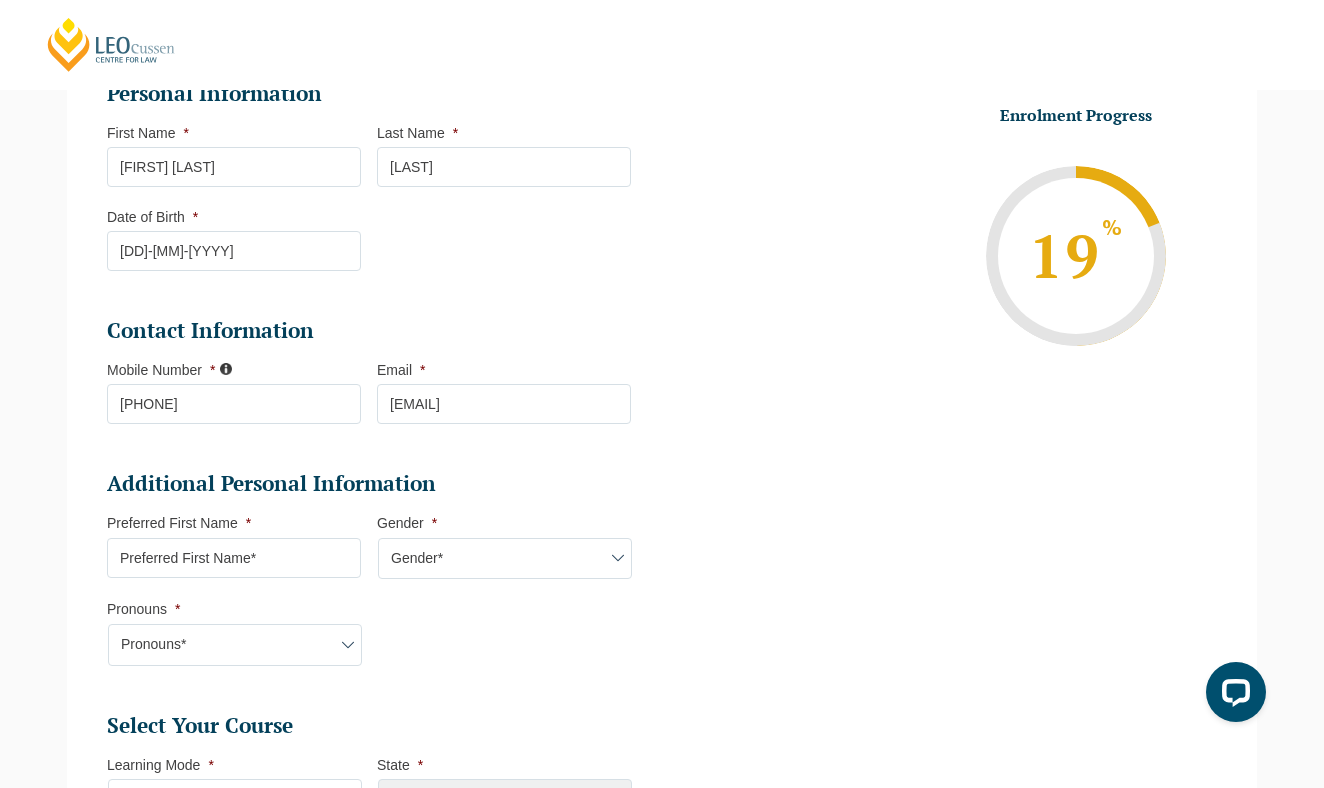 scroll, scrollTop: 491, scrollLeft: 0, axis: vertical 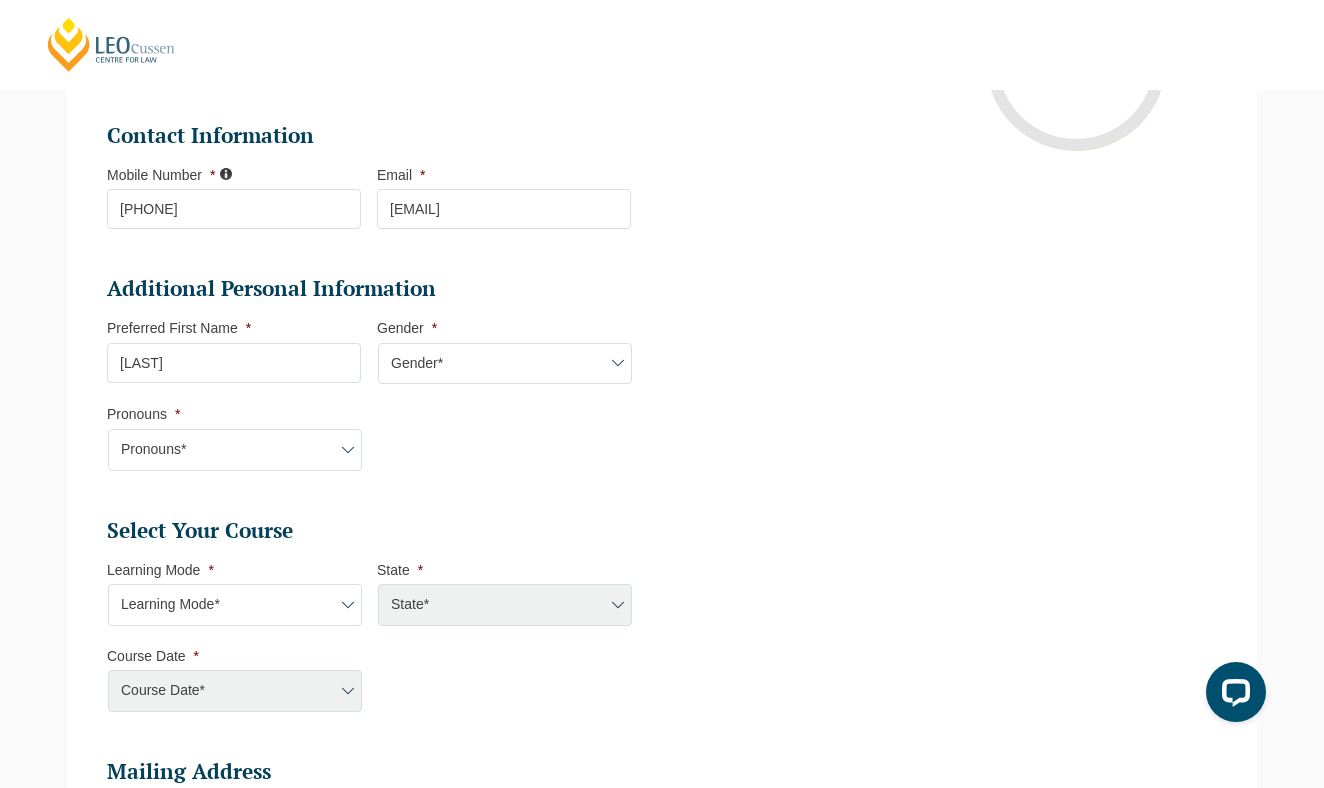 type on "[LAST]" 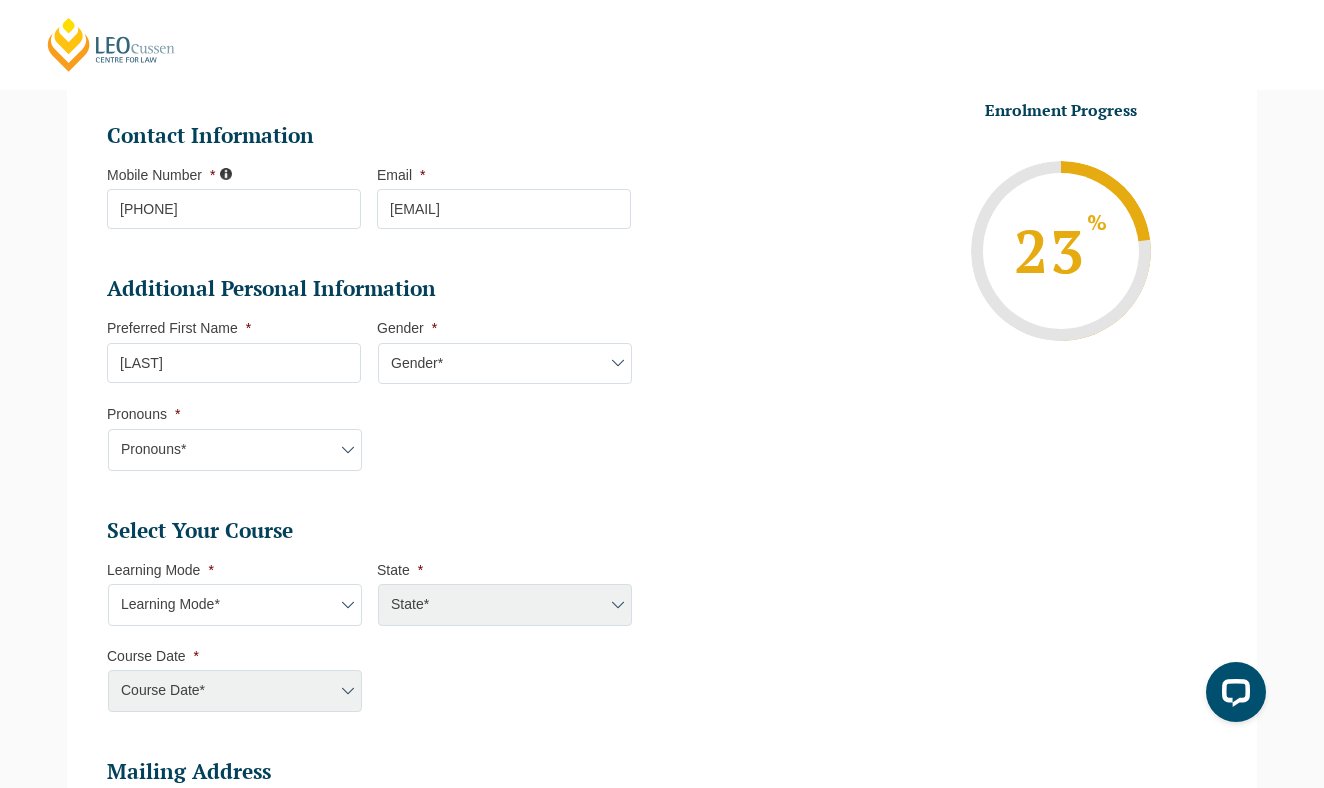 select on "Male" 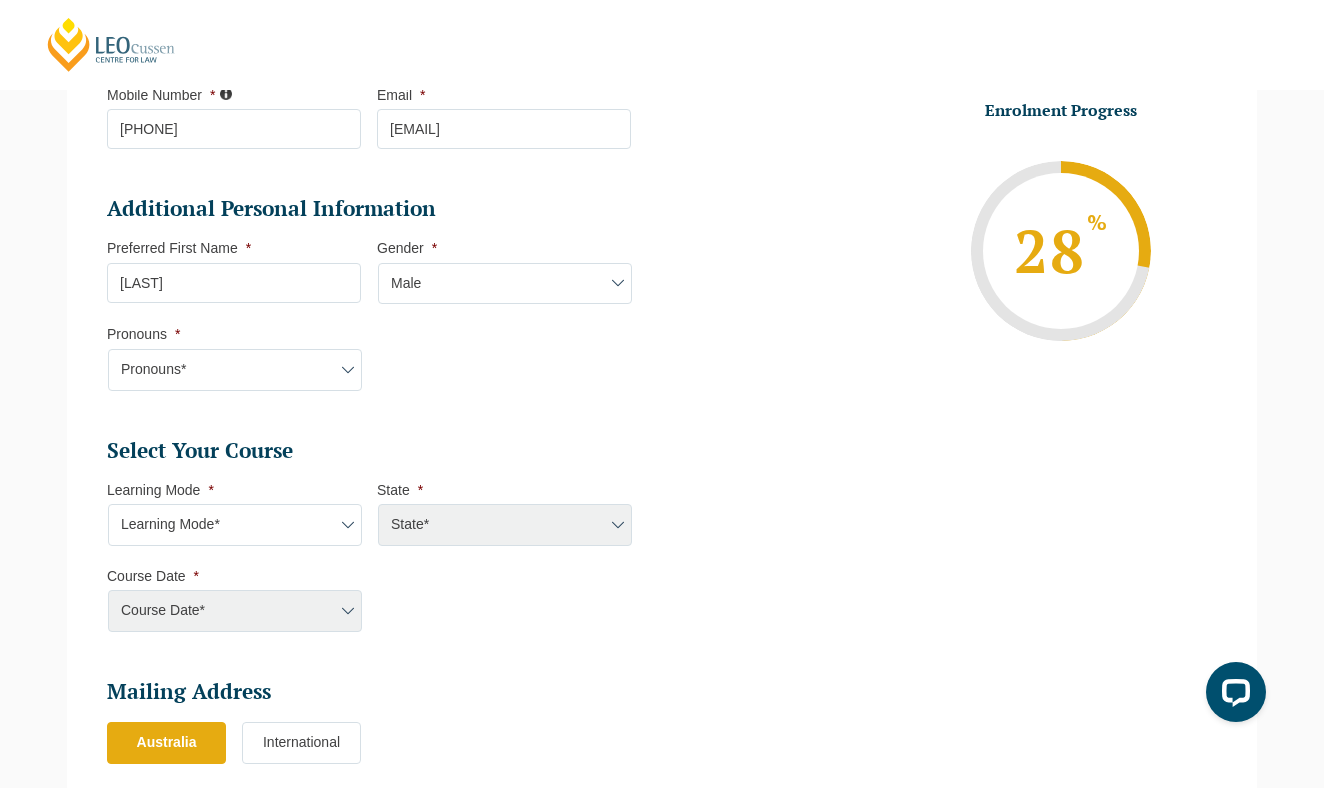 scroll, scrollTop: 657, scrollLeft: 0, axis: vertical 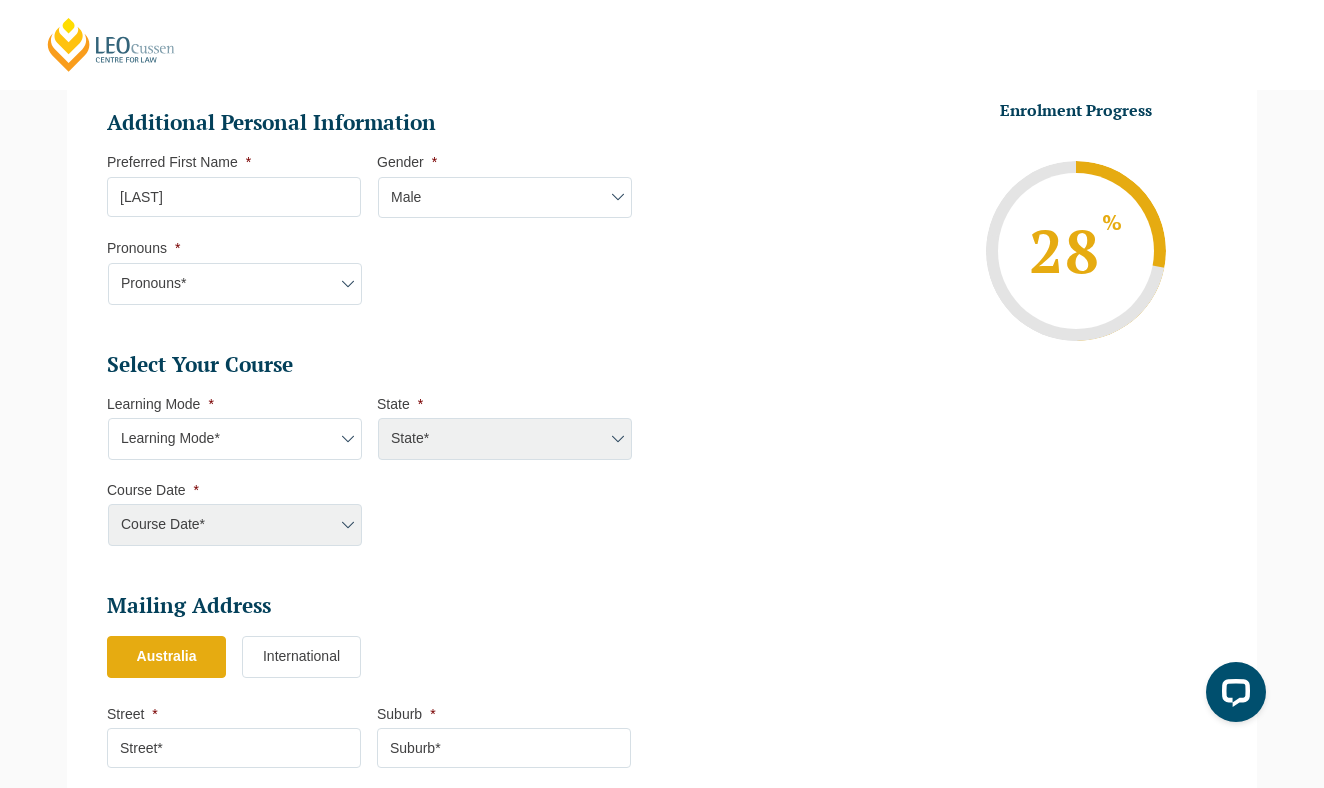 select on "Online Full Time Learning" 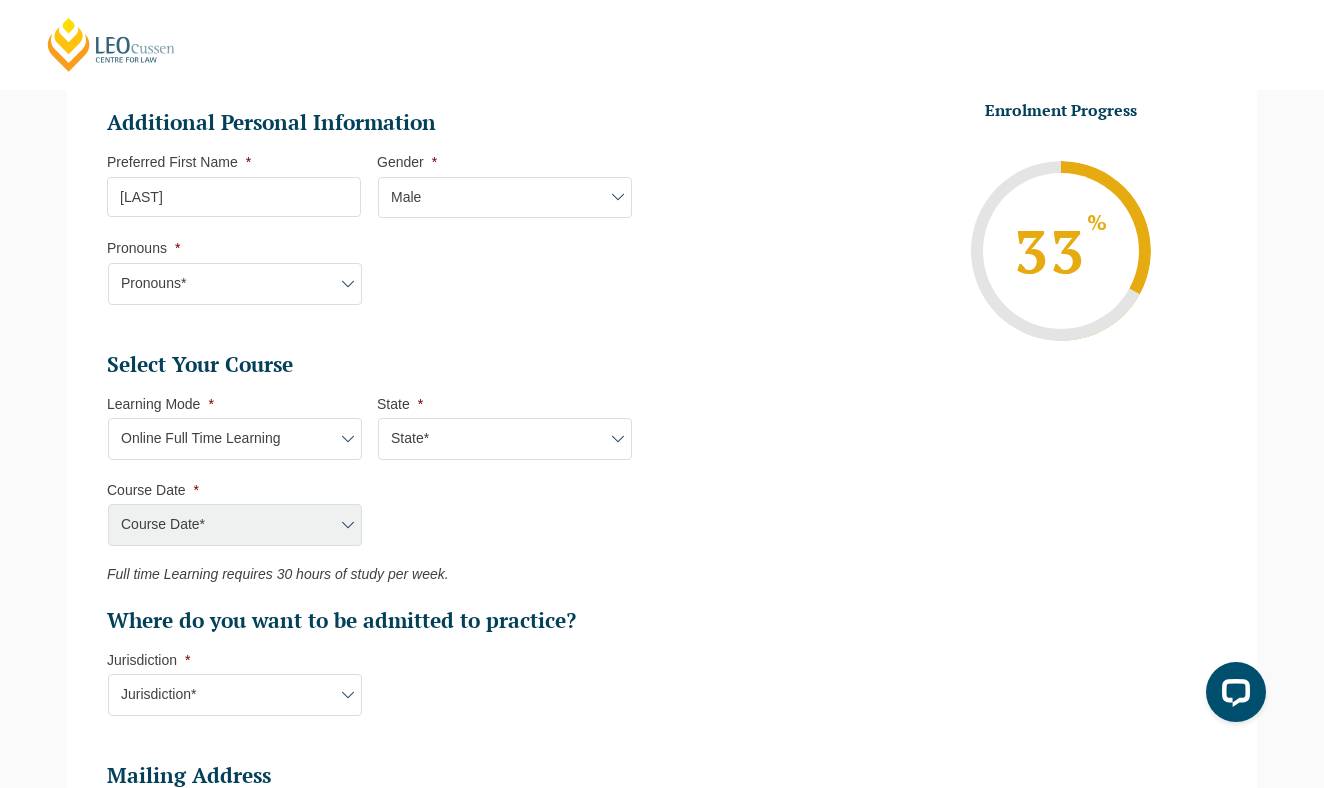 select on "National (ACT/NSW, VIC, QLD, SA, WA)" 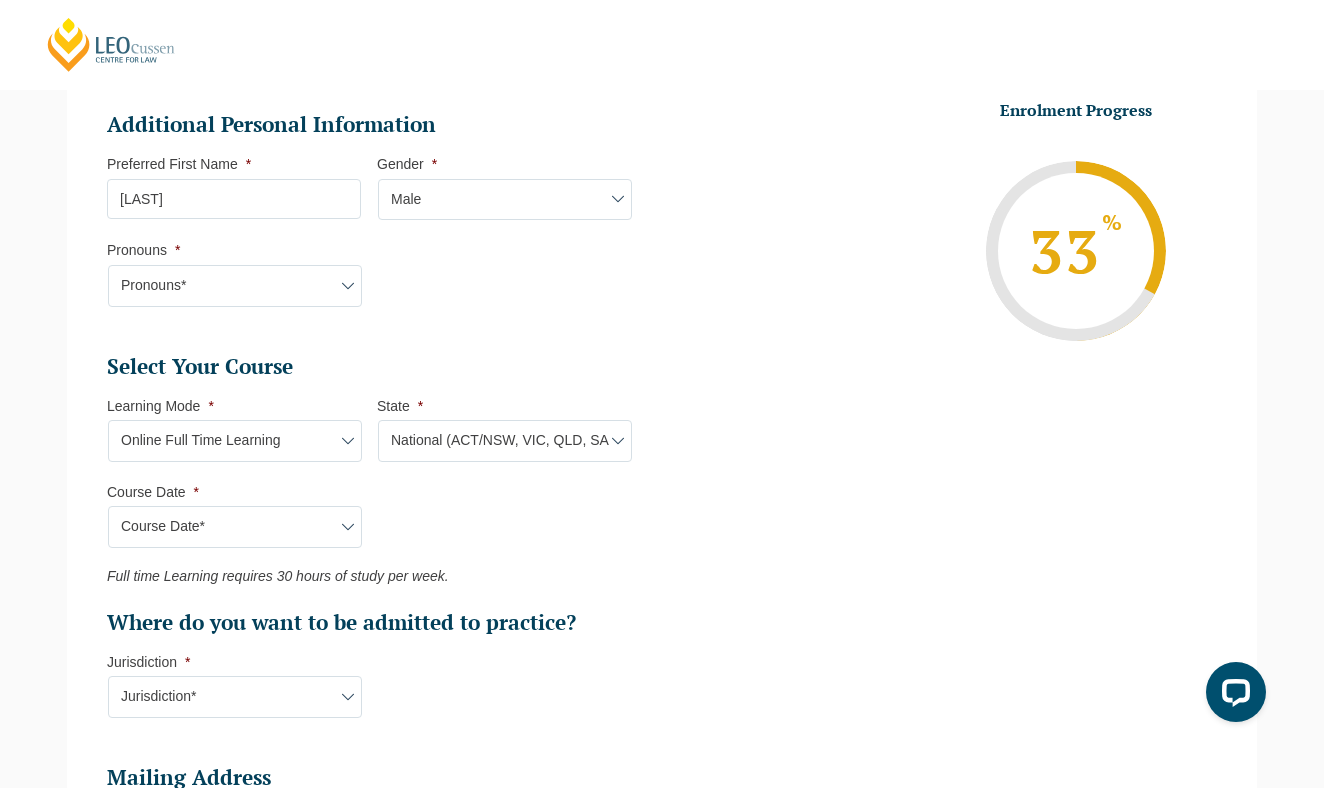 scroll, scrollTop: 661, scrollLeft: 0, axis: vertical 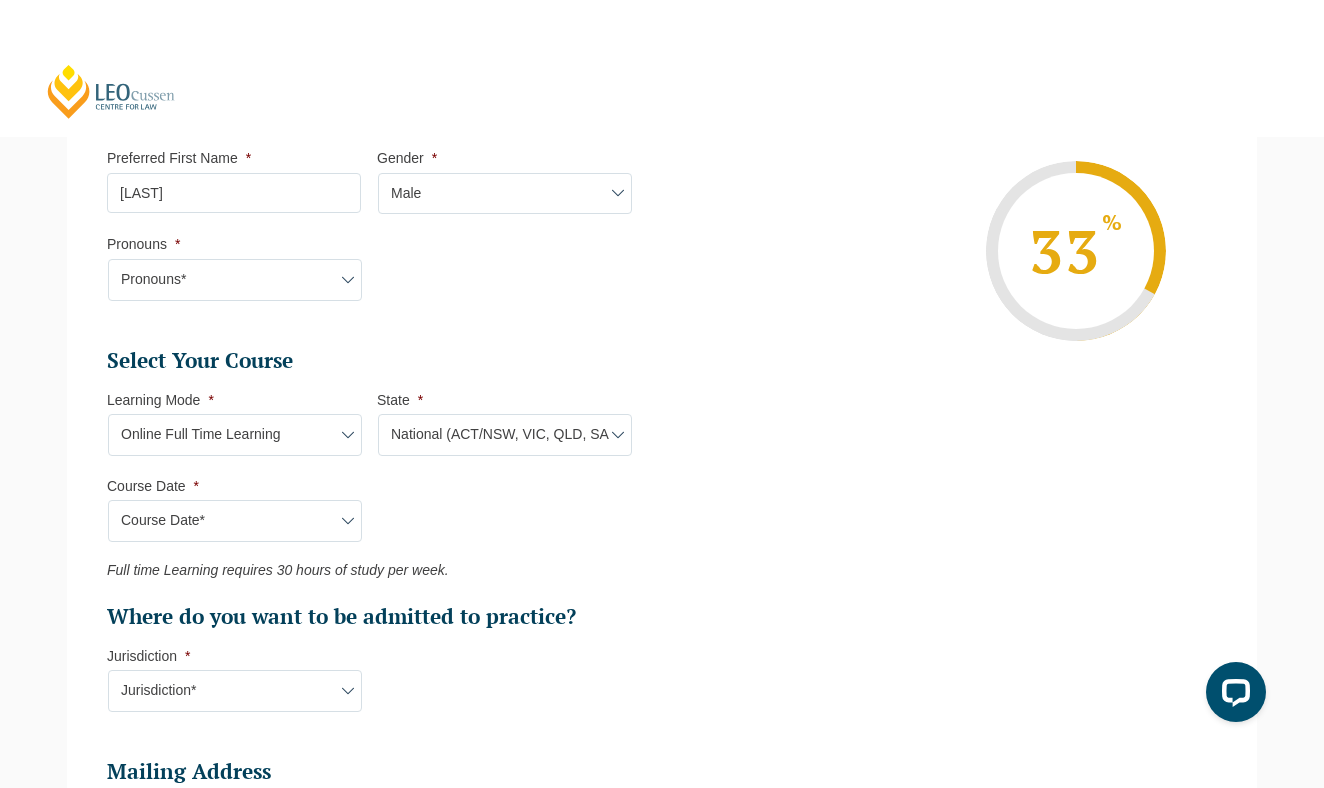 select on "December 2025 (08-Dec-2025 to 16-May-2026)" 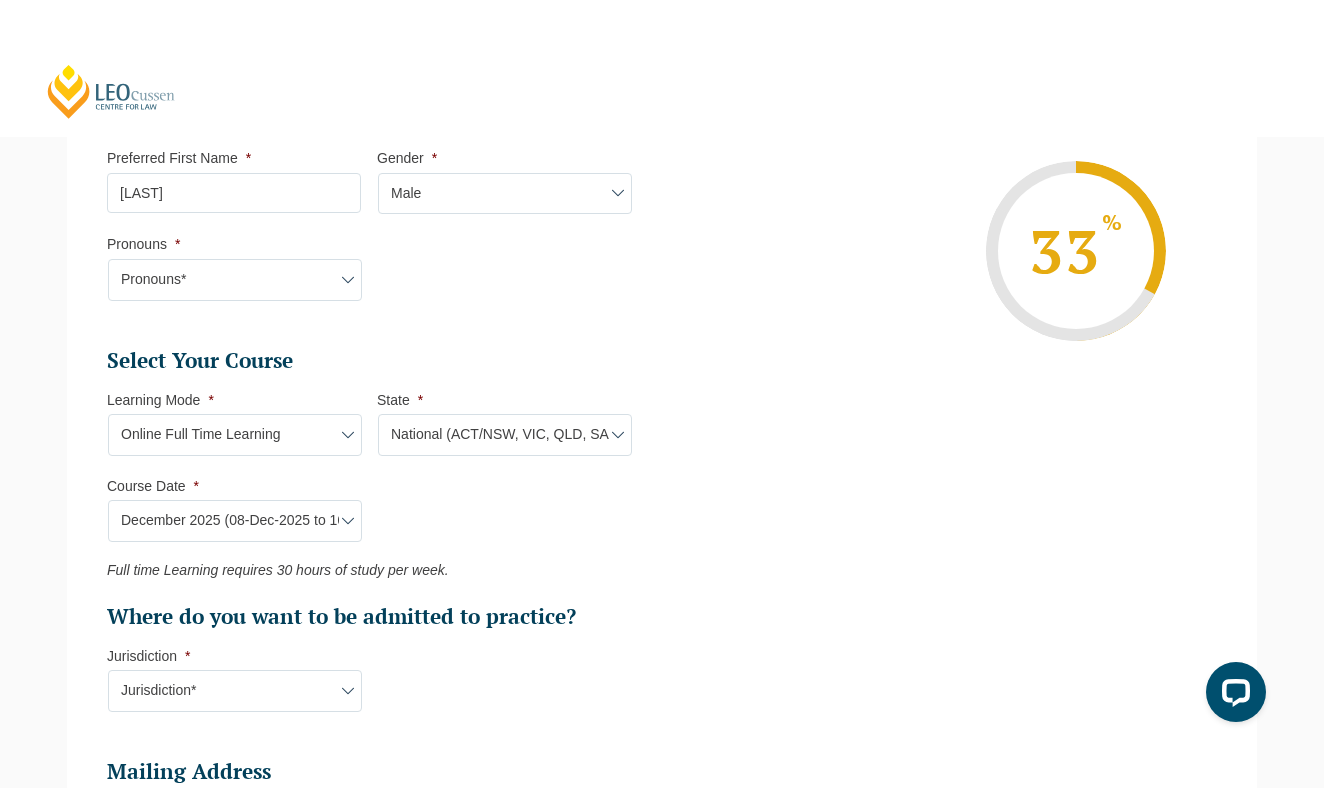 type on "Intake 11 [MONTH] [YEAR] FT" 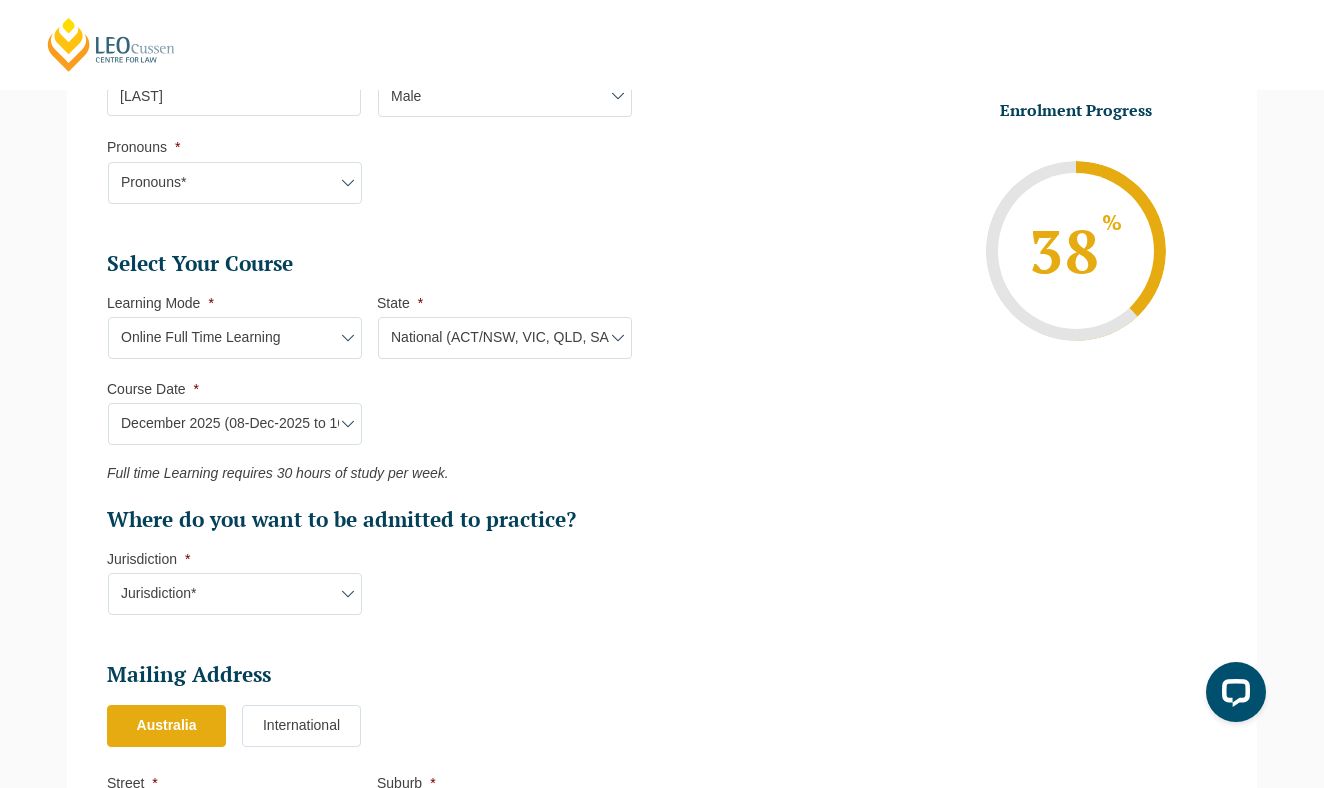 scroll, scrollTop: 778, scrollLeft: 0, axis: vertical 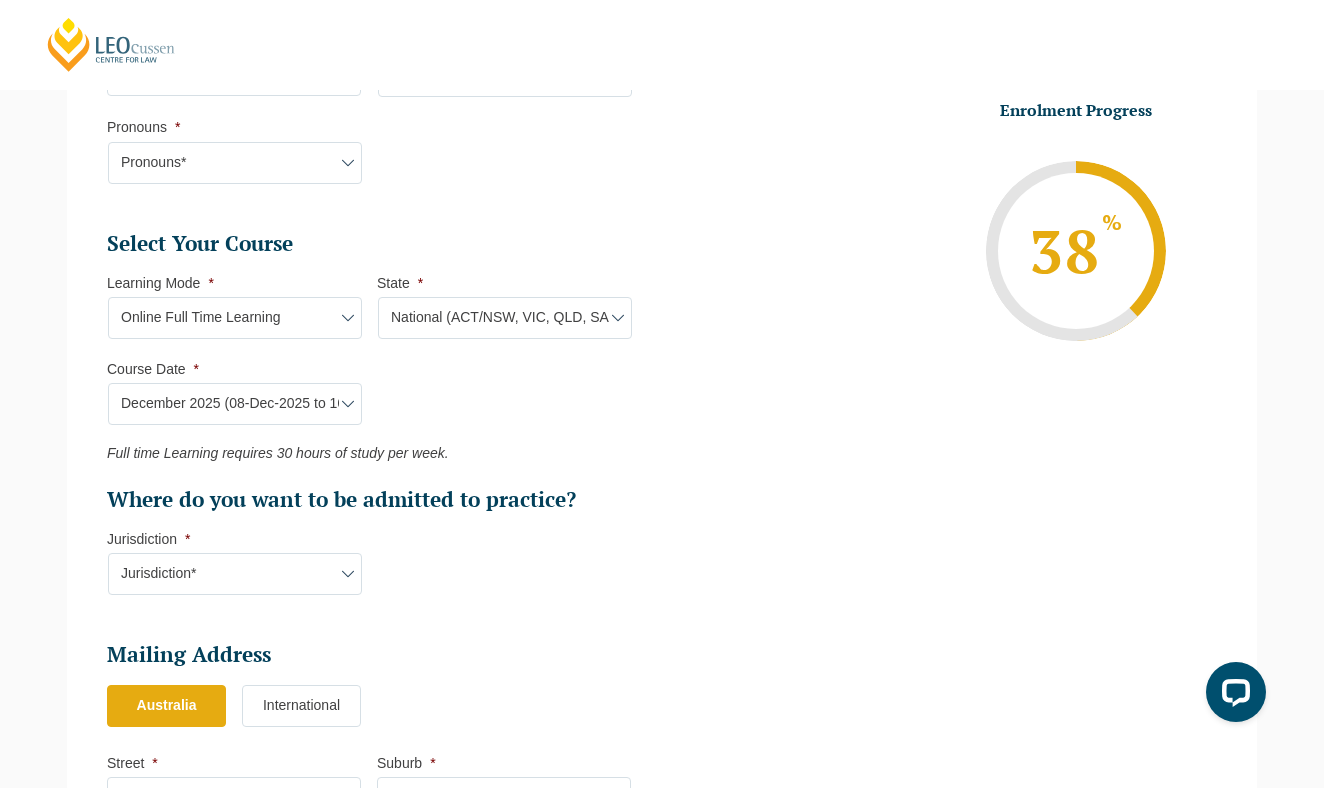 select on "ACT/NSW" 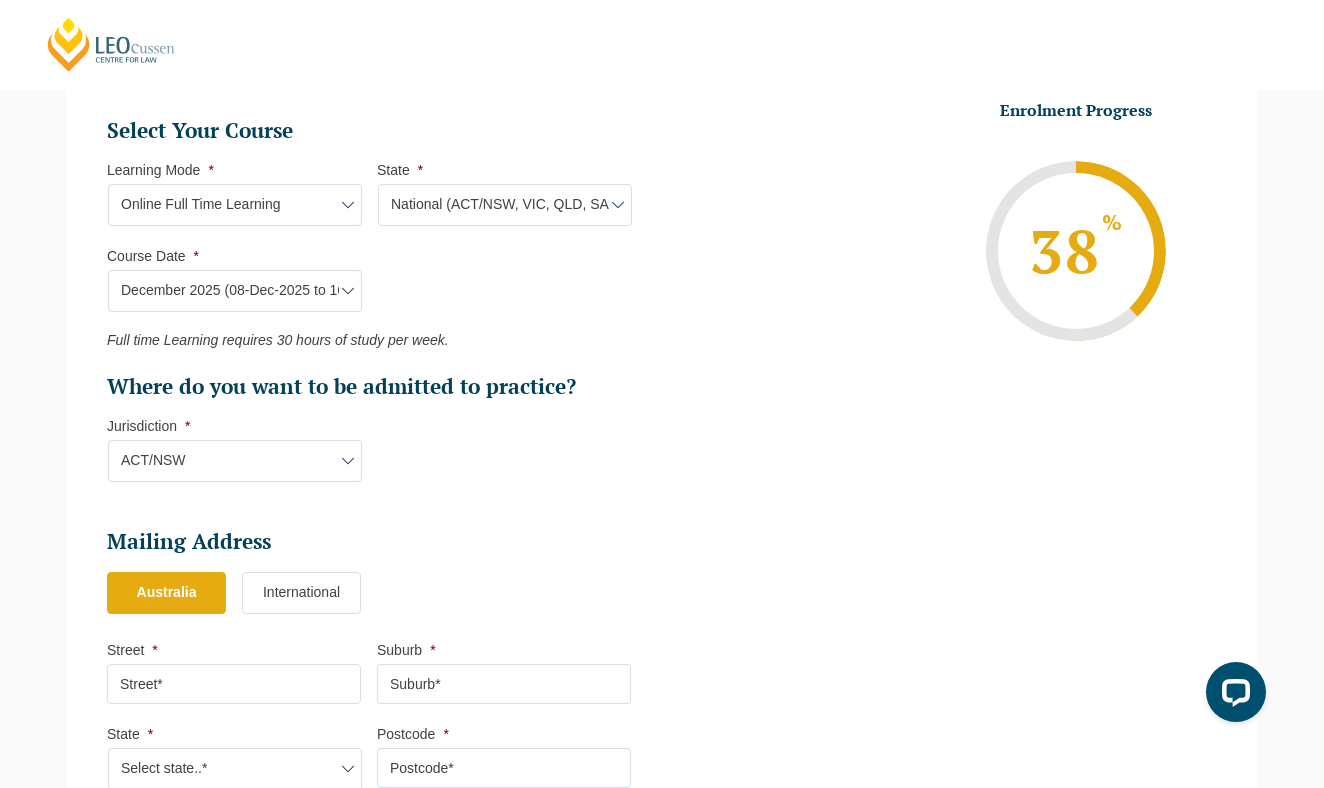scroll, scrollTop: 932, scrollLeft: 0, axis: vertical 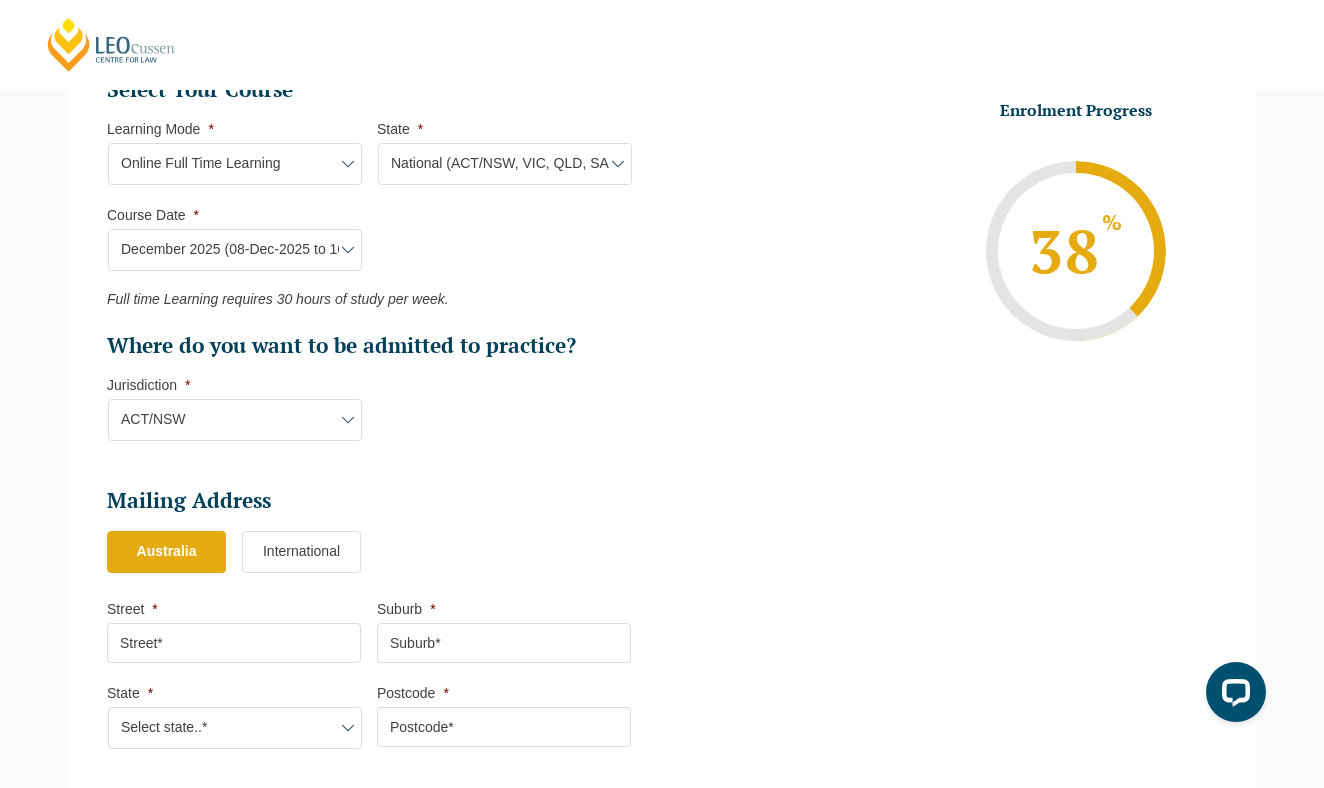 click on "International" at bounding box center [301, 552] 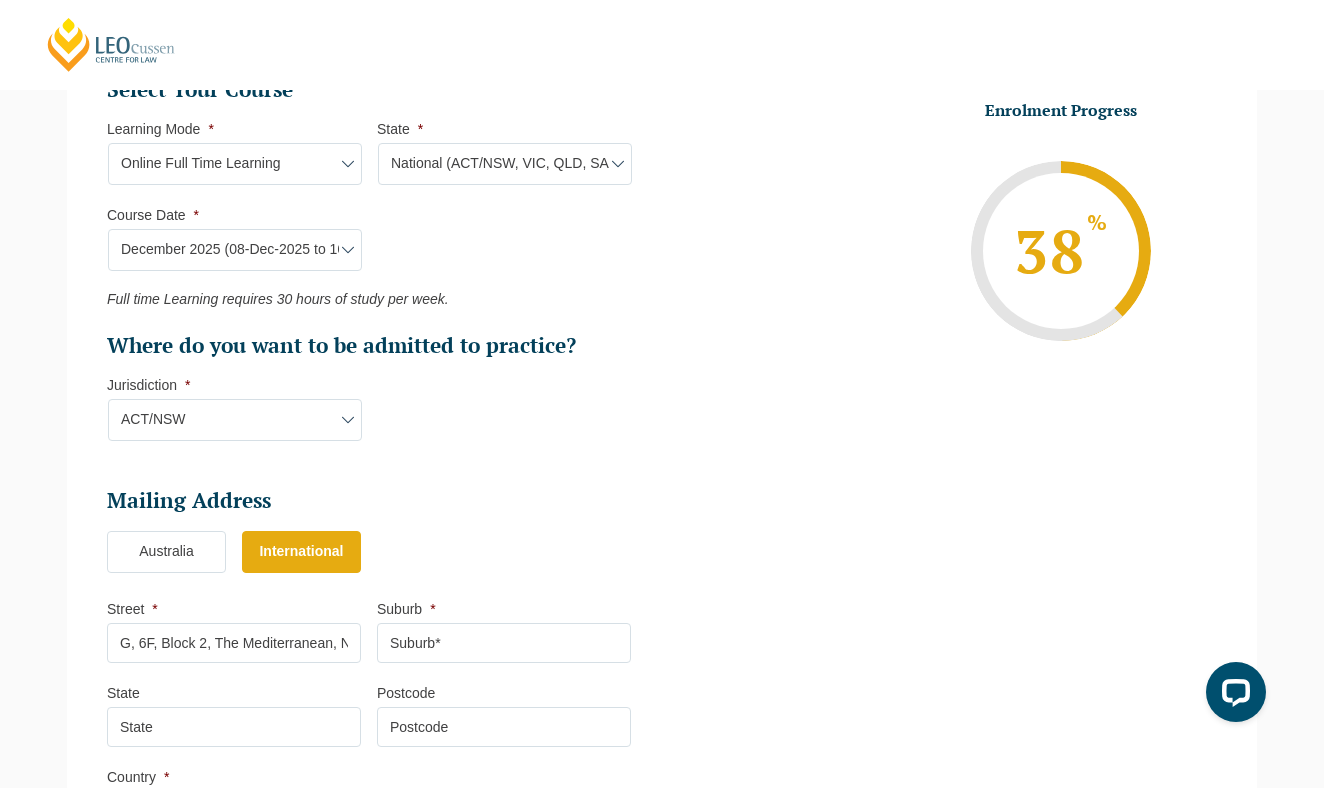 type on "G, 6F, Block 2, The Mediterranean, No [NUMBER], [STREET]" 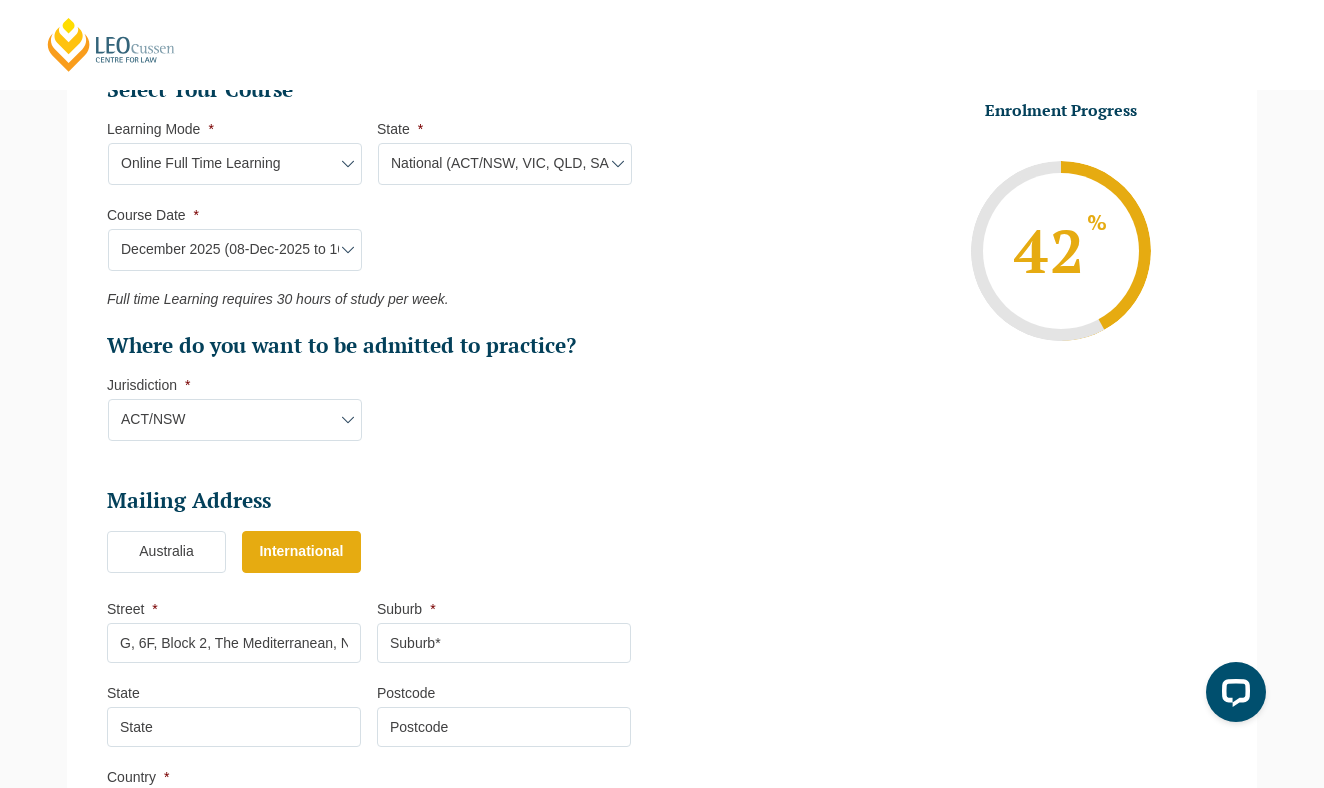 click on "Suburb *" at bounding box center (504, 643) 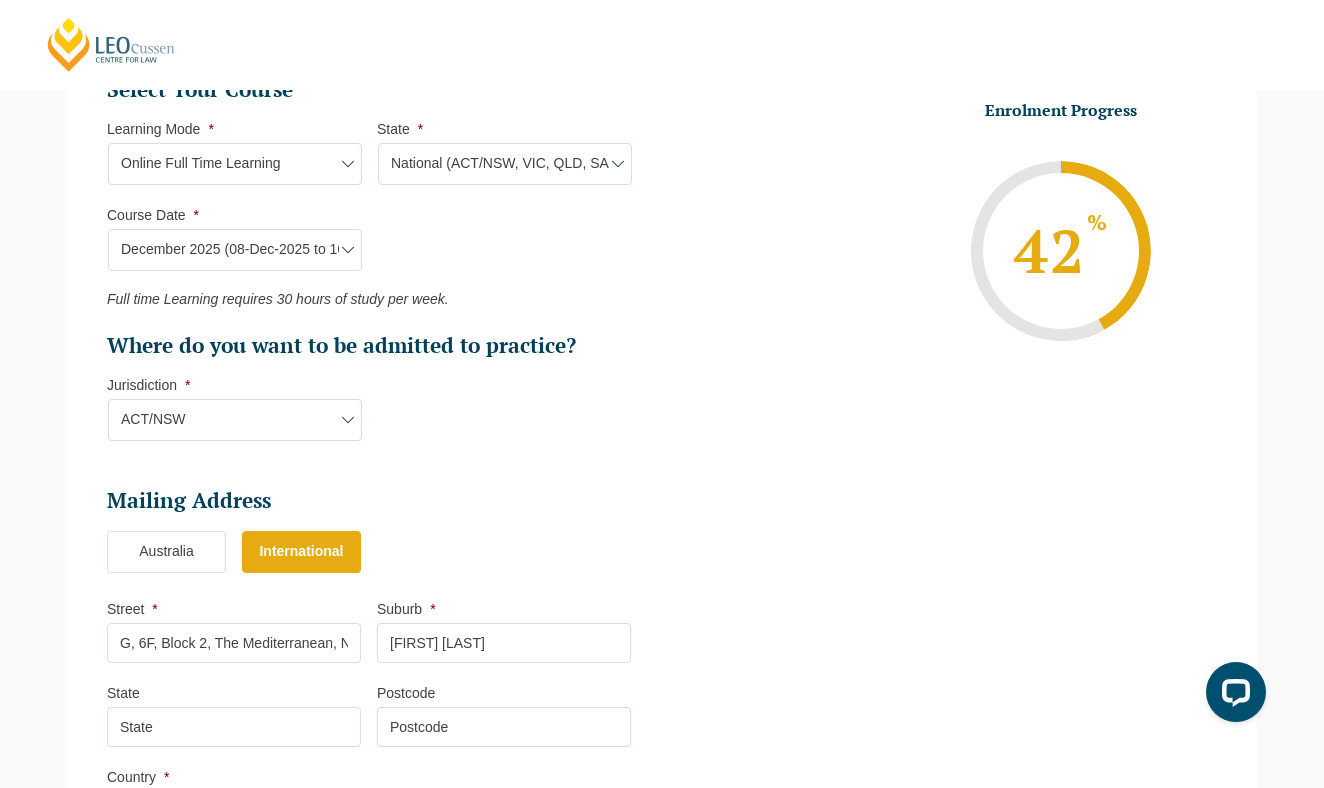 type on "[FIRST] [LAST]" 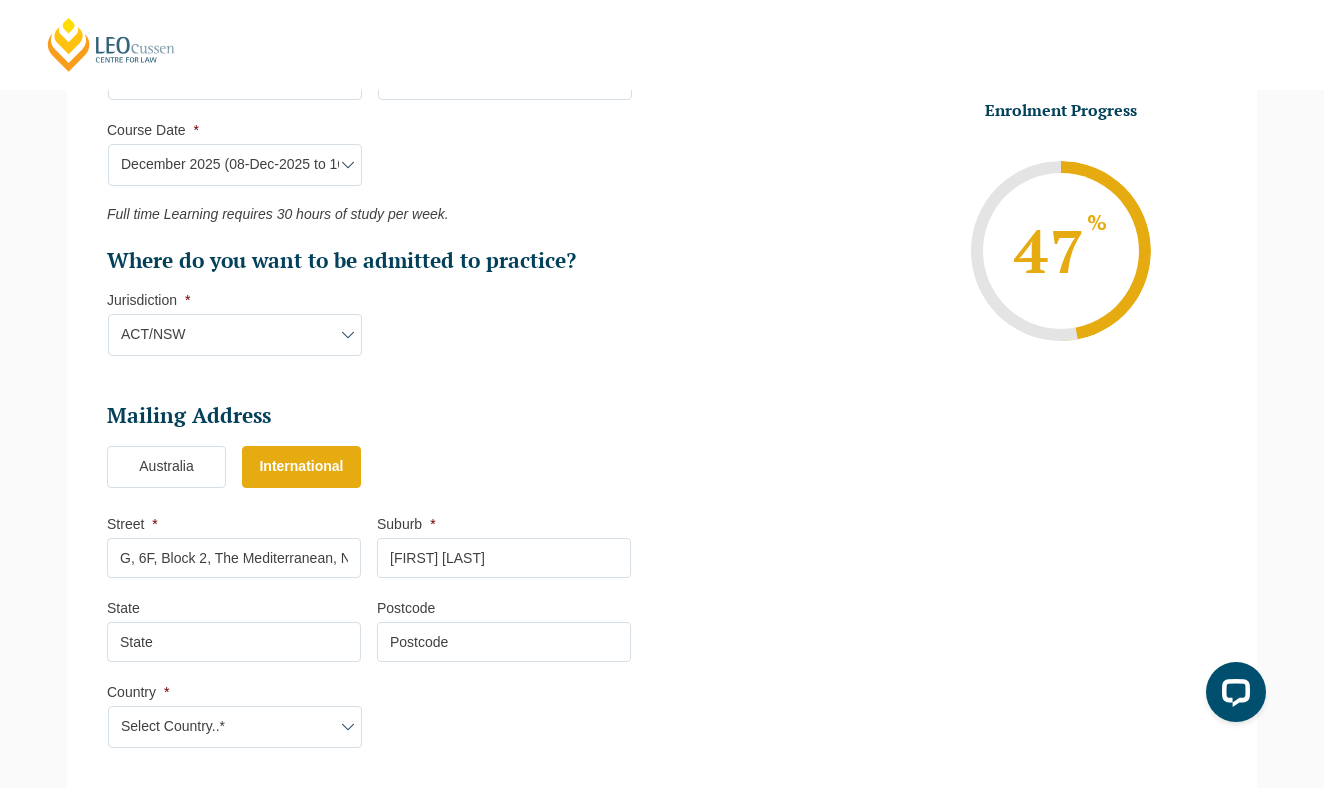 scroll, scrollTop: 1085, scrollLeft: 0, axis: vertical 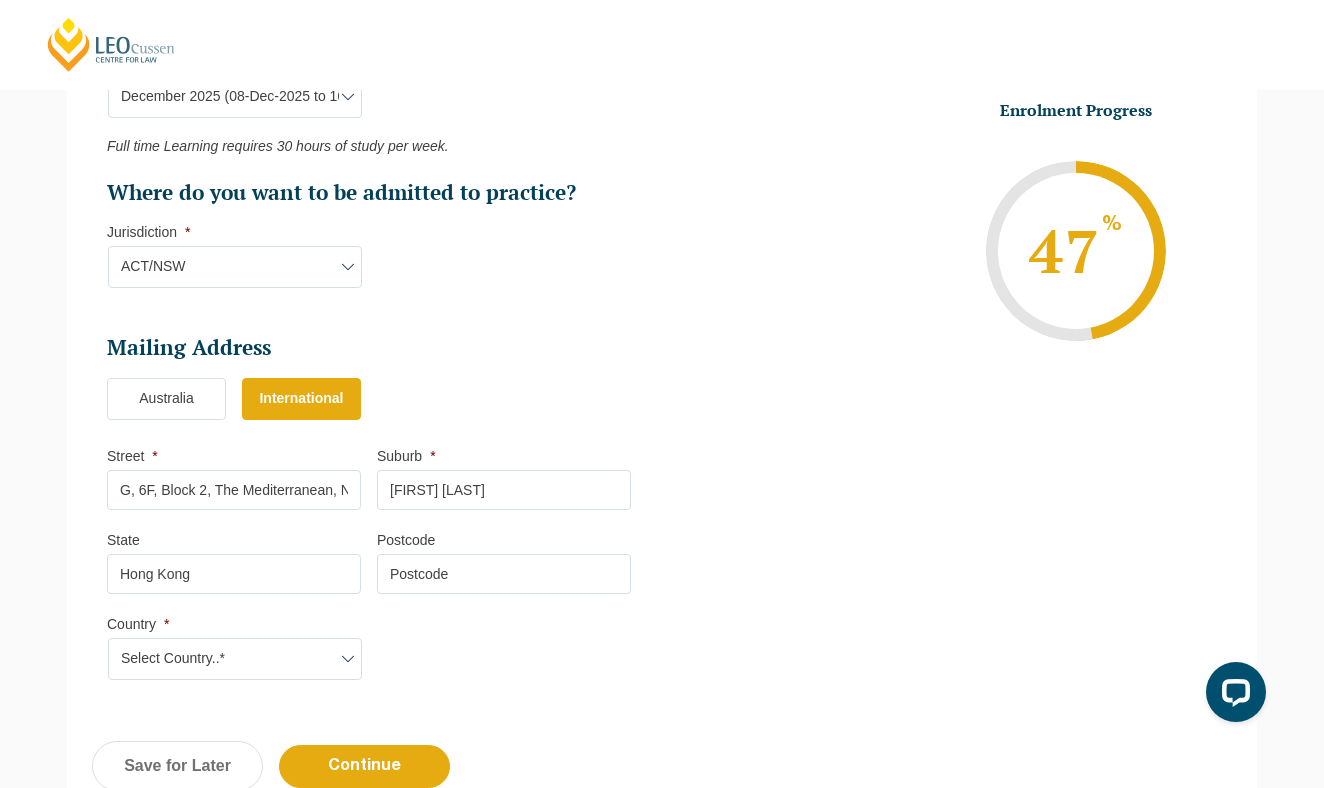 type on "Hong Kong" 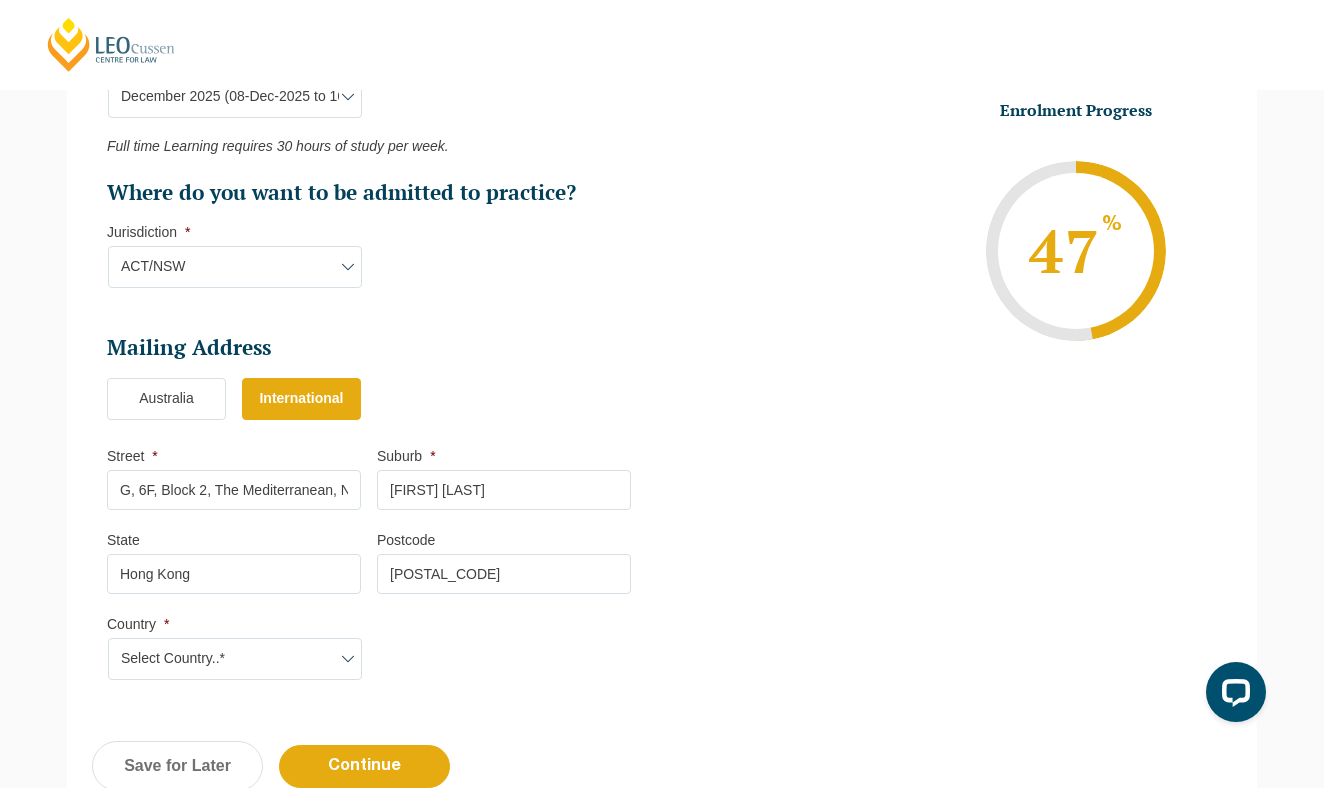 type on "[POSTAL_CODE]" 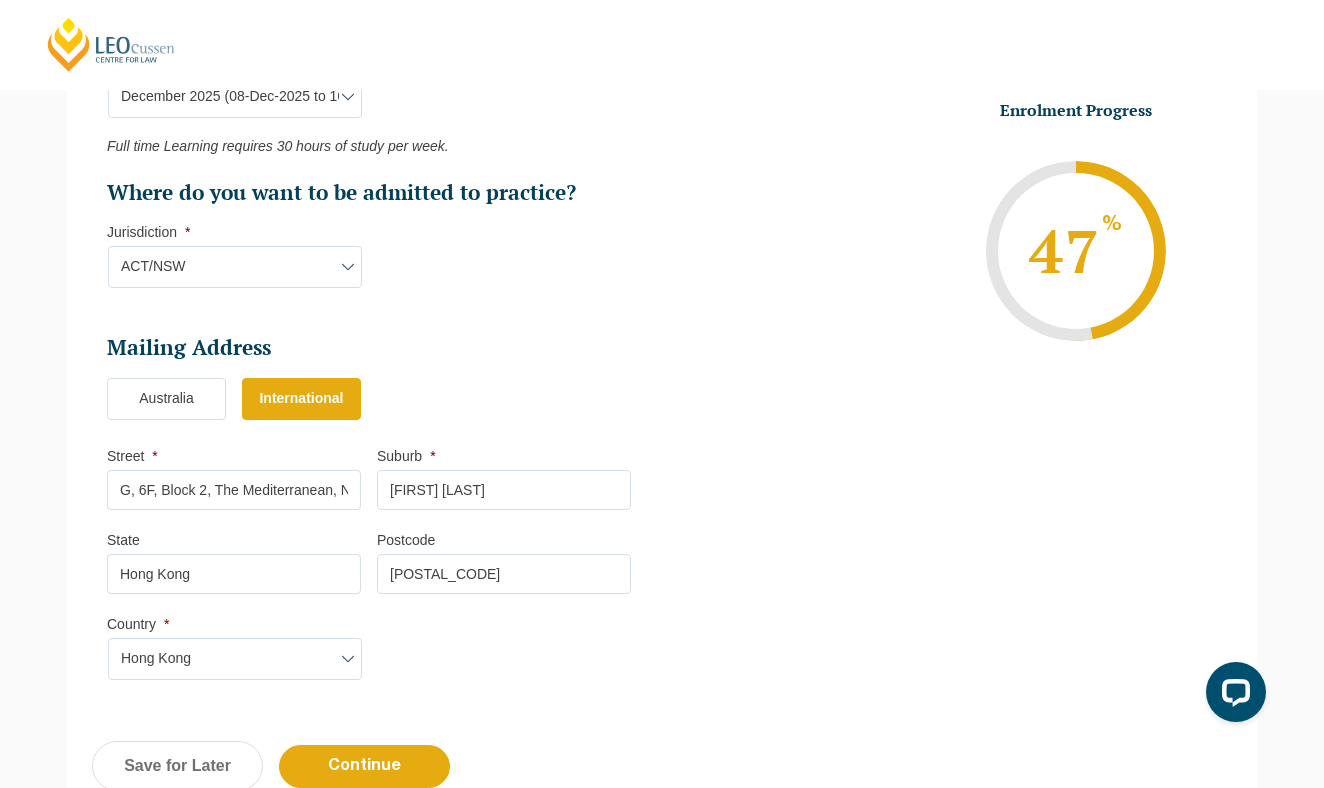 scroll, scrollTop: 1336, scrollLeft: 0, axis: vertical 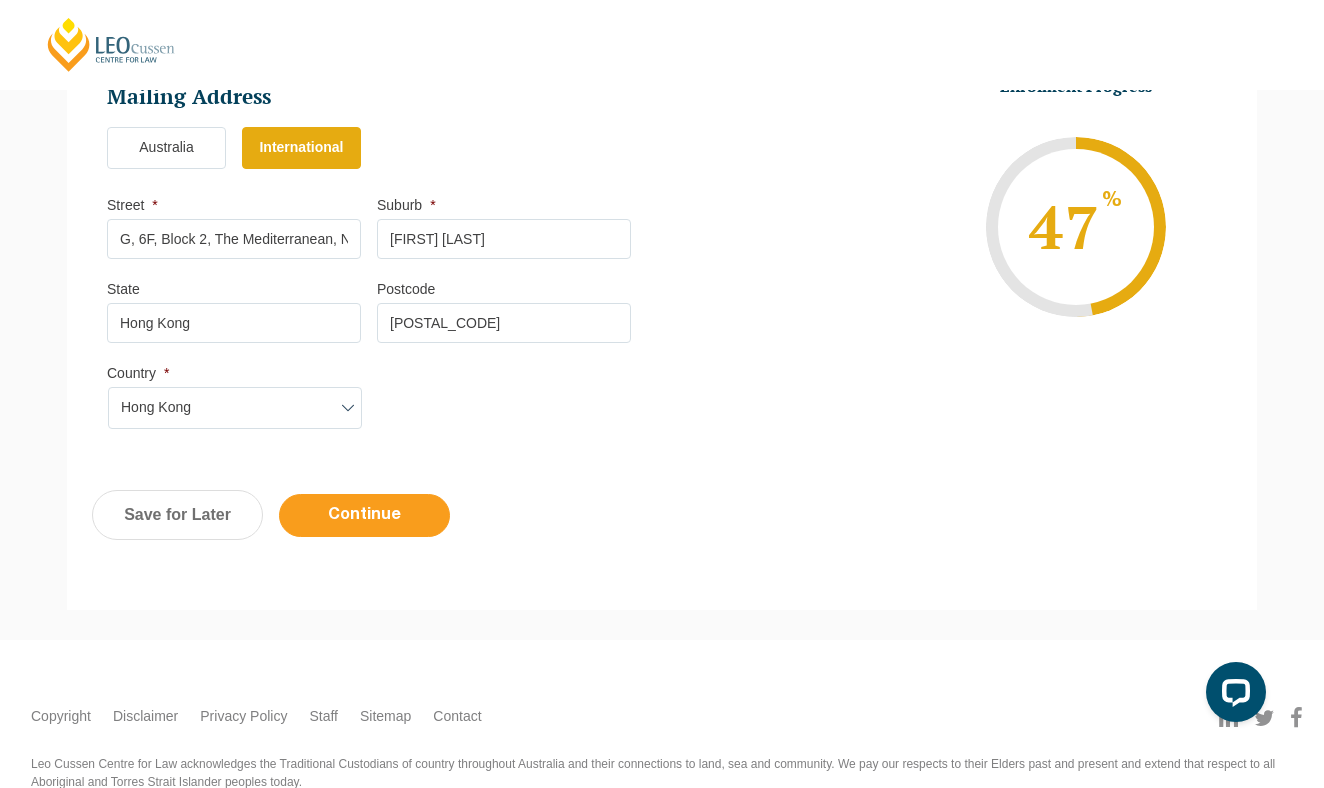 click on "Continue" at bounding box center [364, 515] 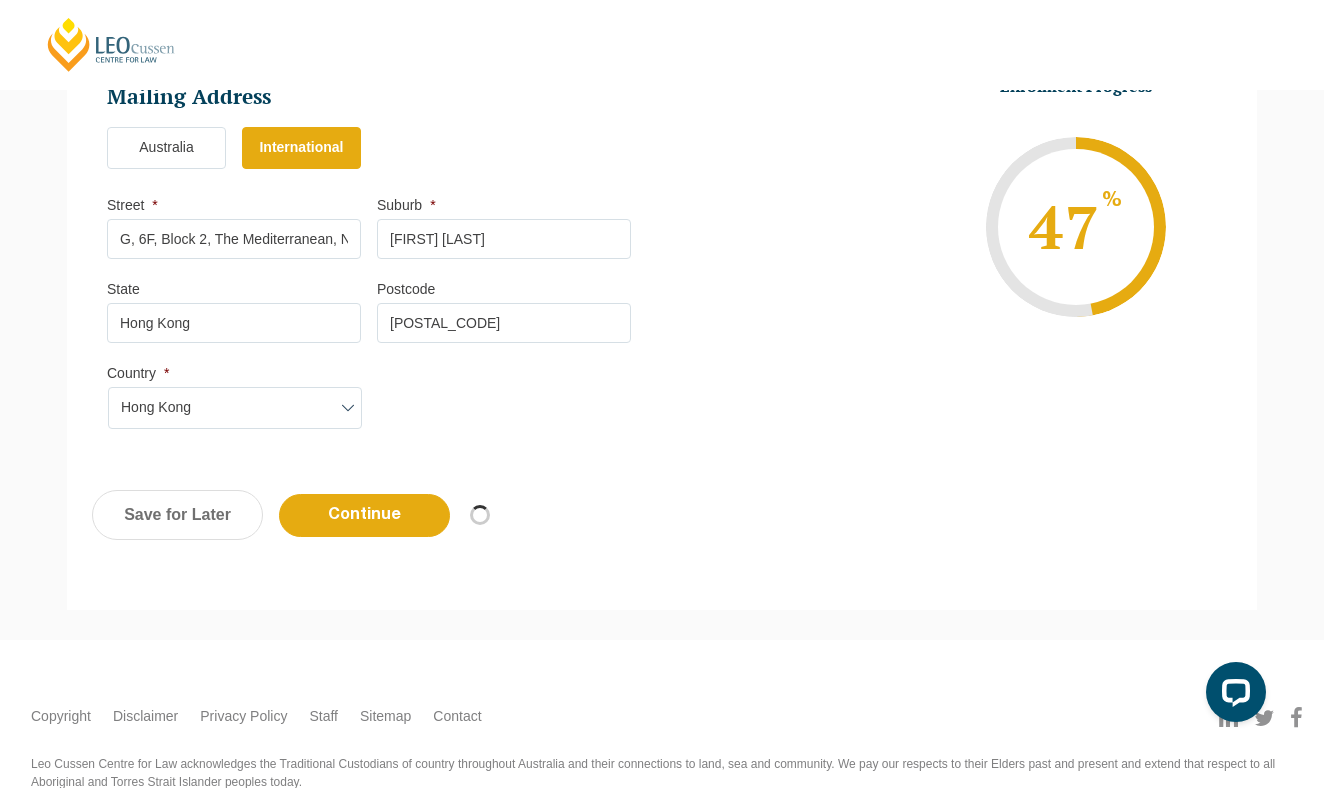 select on "Online Full Time Learning" 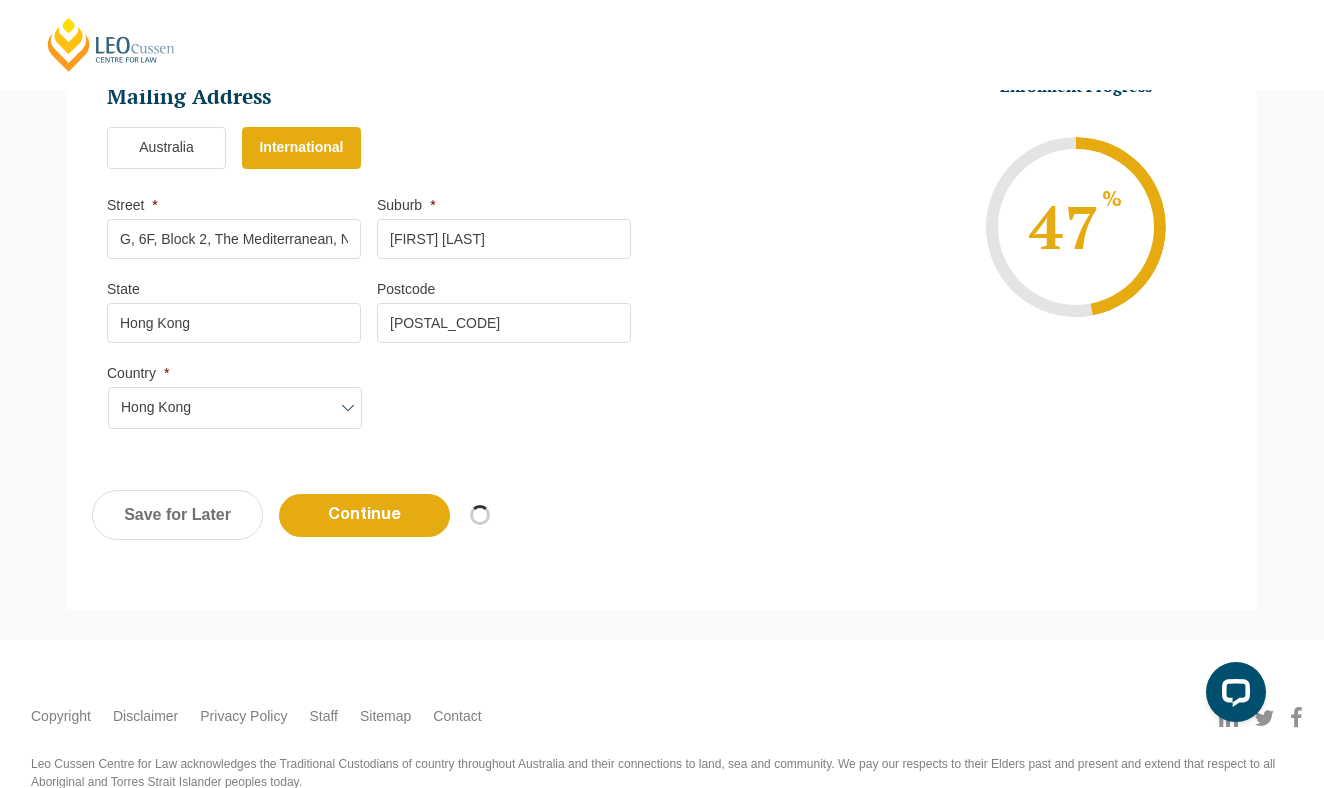 select on "National (ACT/NSW, VIC, QLD, SA, WA)" 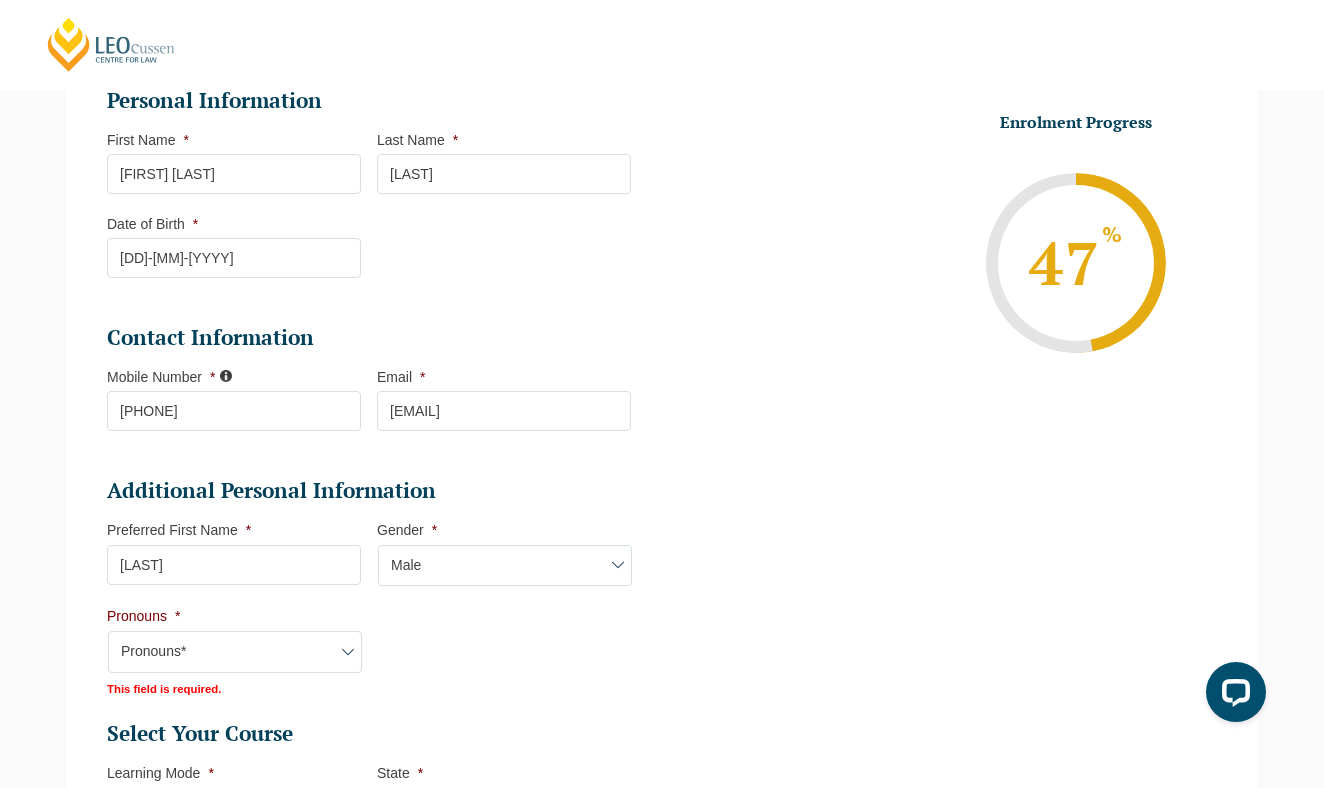 scroll, scrollTop: 425, scrollLeft: 0, axis: vertical 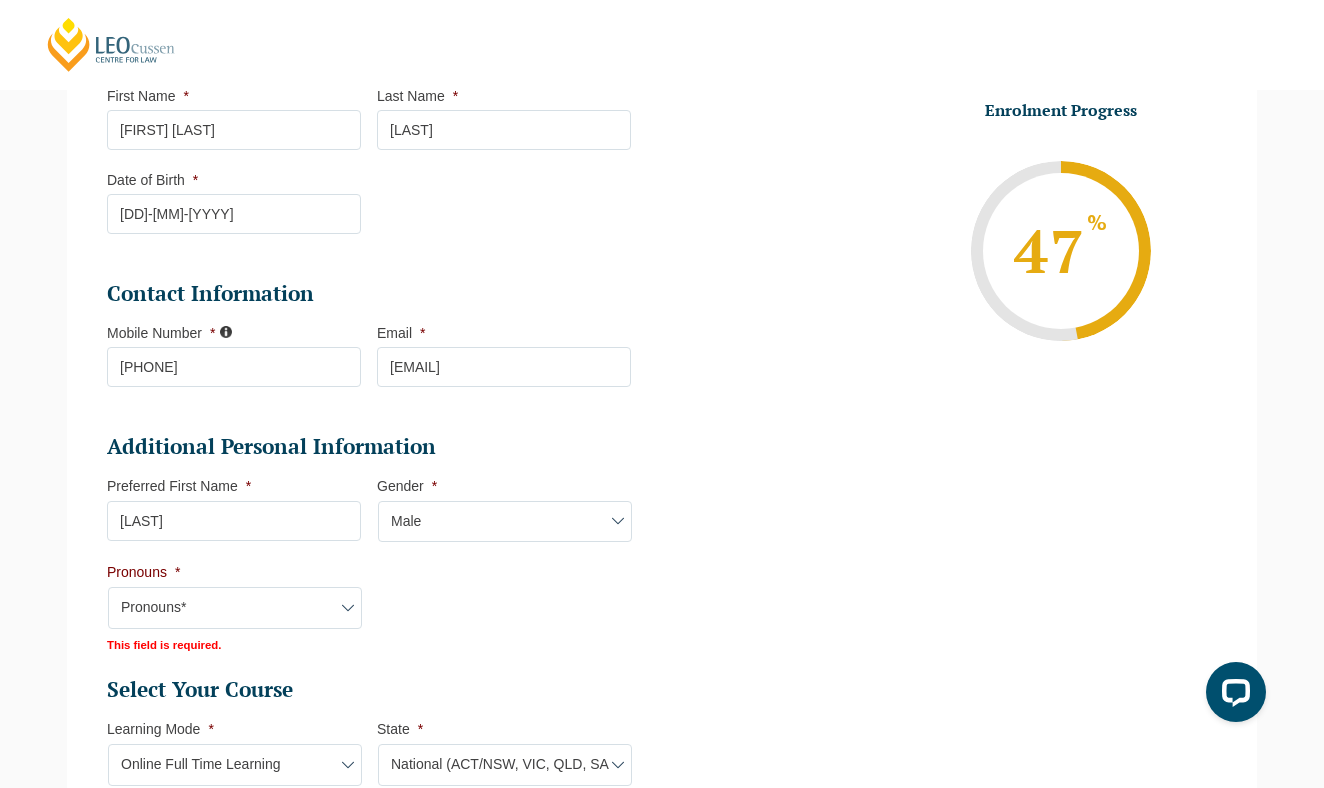 select on "He/Him/His" 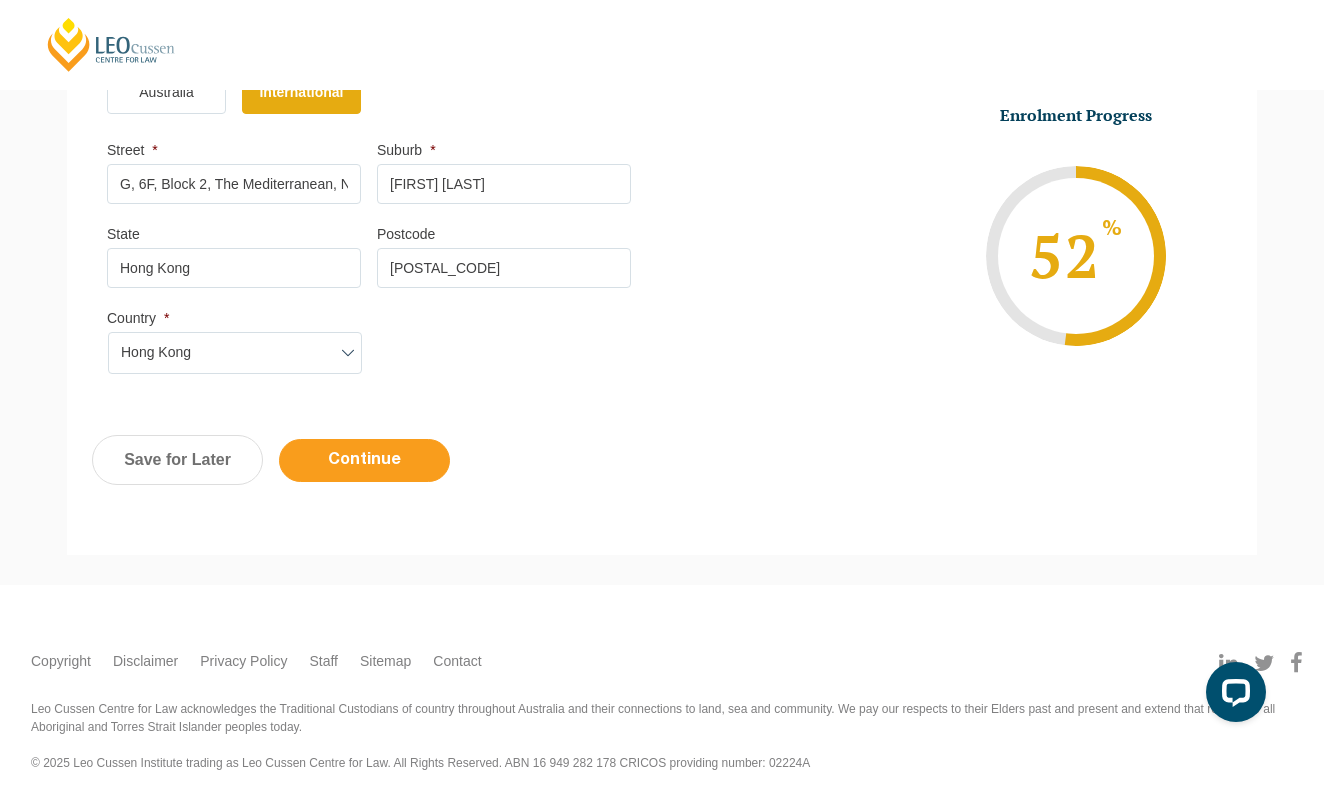 scroll, scrollTop: 1482, scrollLeft: 0, axis: vertical 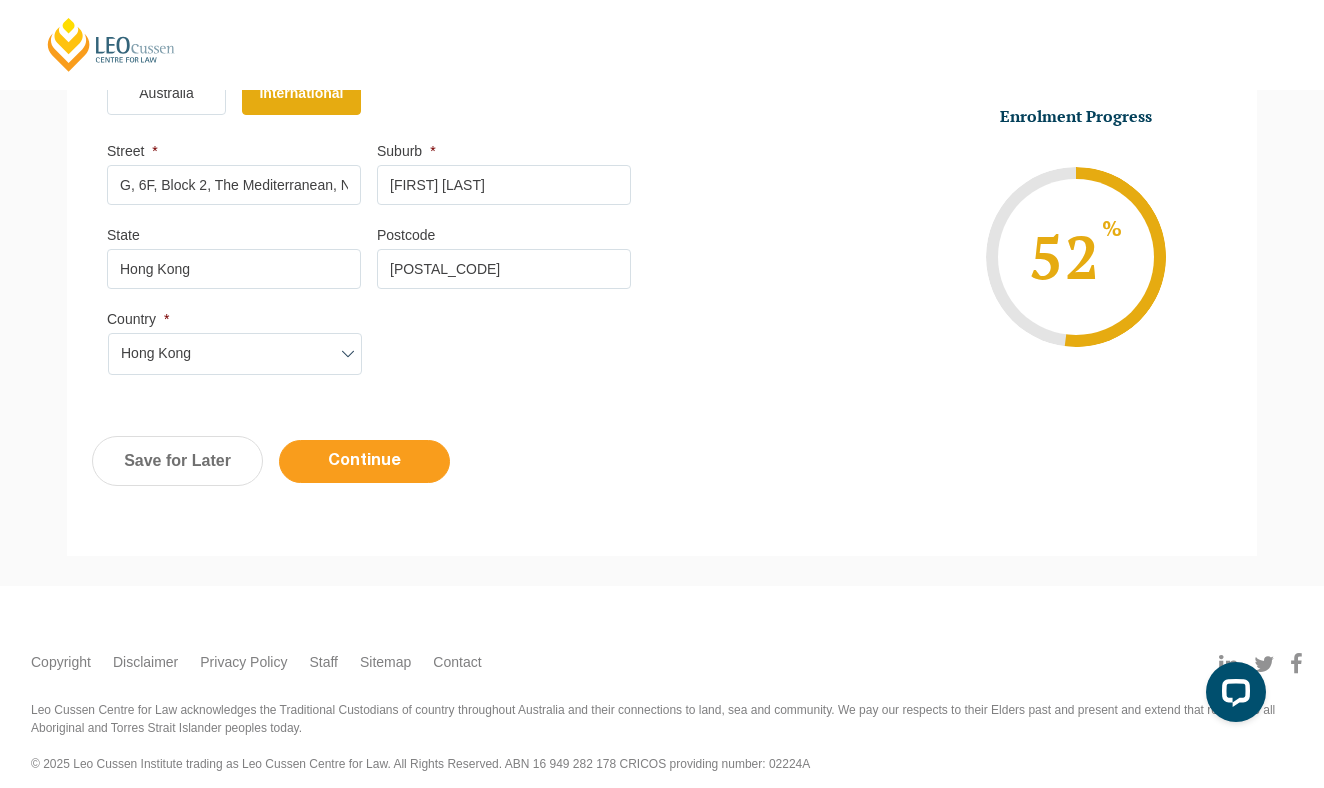 click on "Continue" at bounding box center (364, 461) 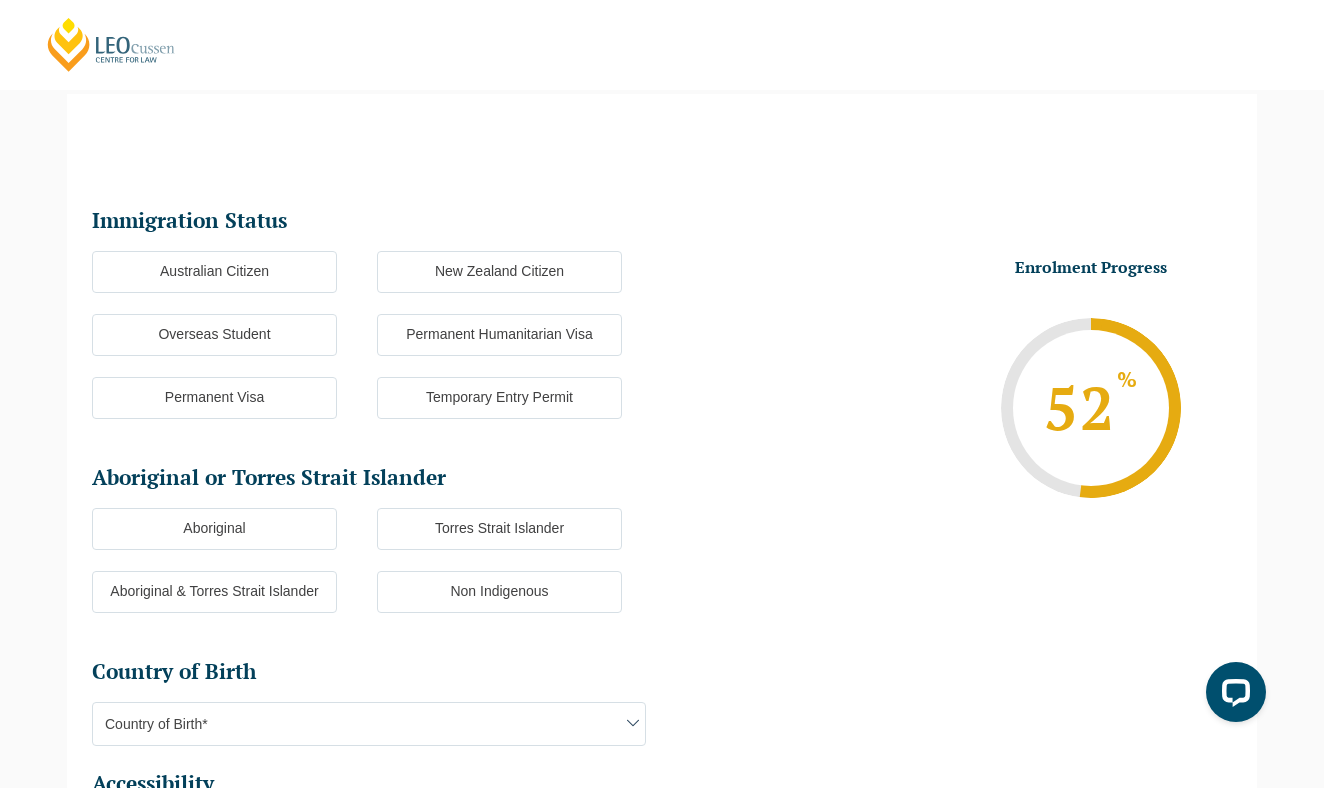 scroll, scrollTop: 173, scrollLeft: 0, axis: vertical 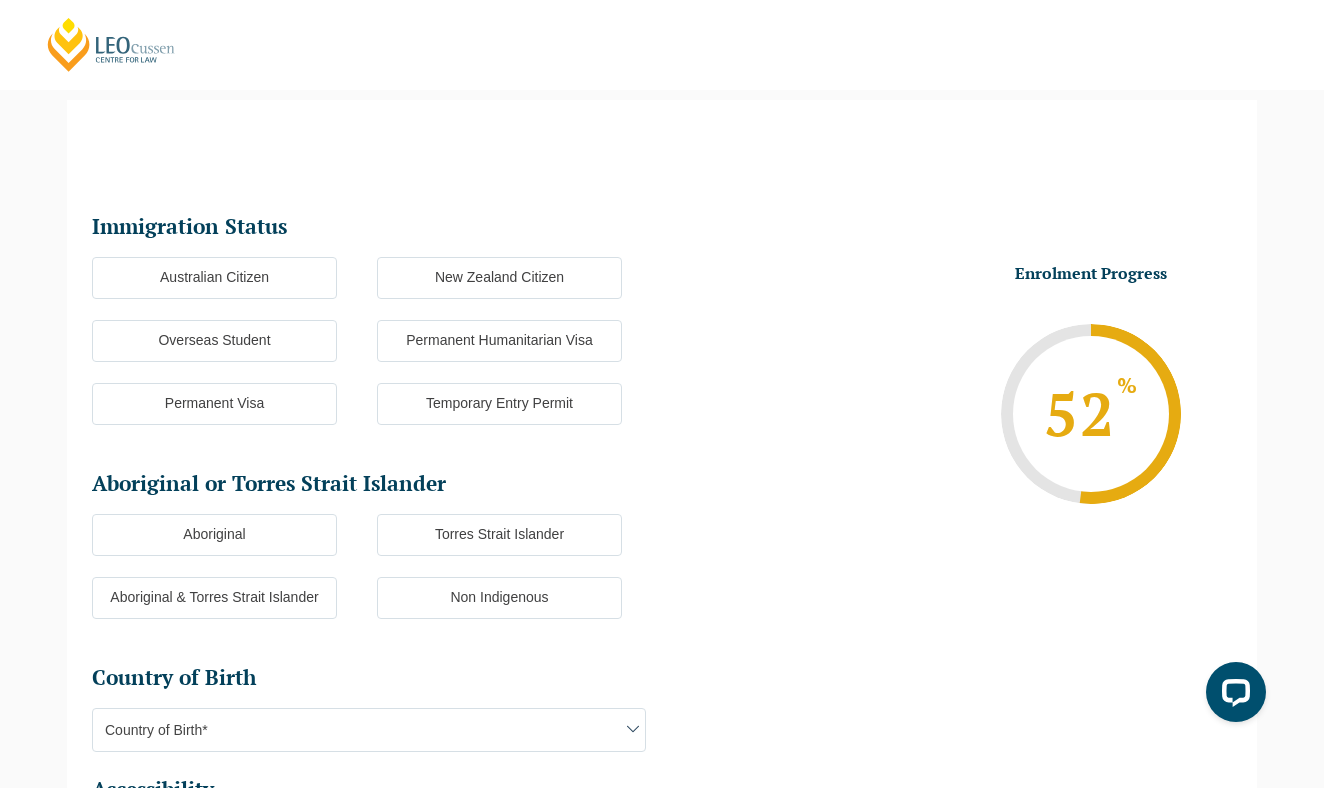 click on "Overseas Student" at bounding box center [214, 341] 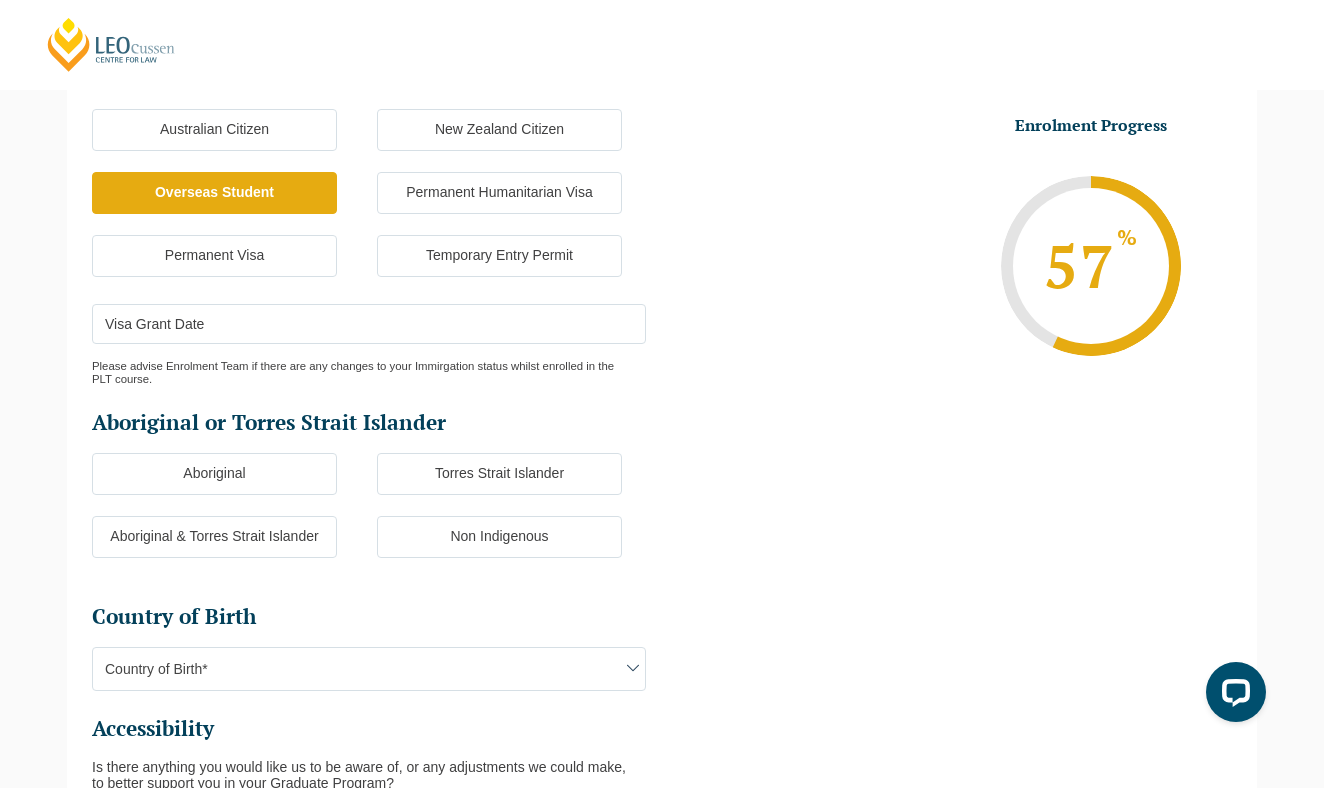 scroll, scrollTop: 329, scrollLeft: 0, axis: vertical 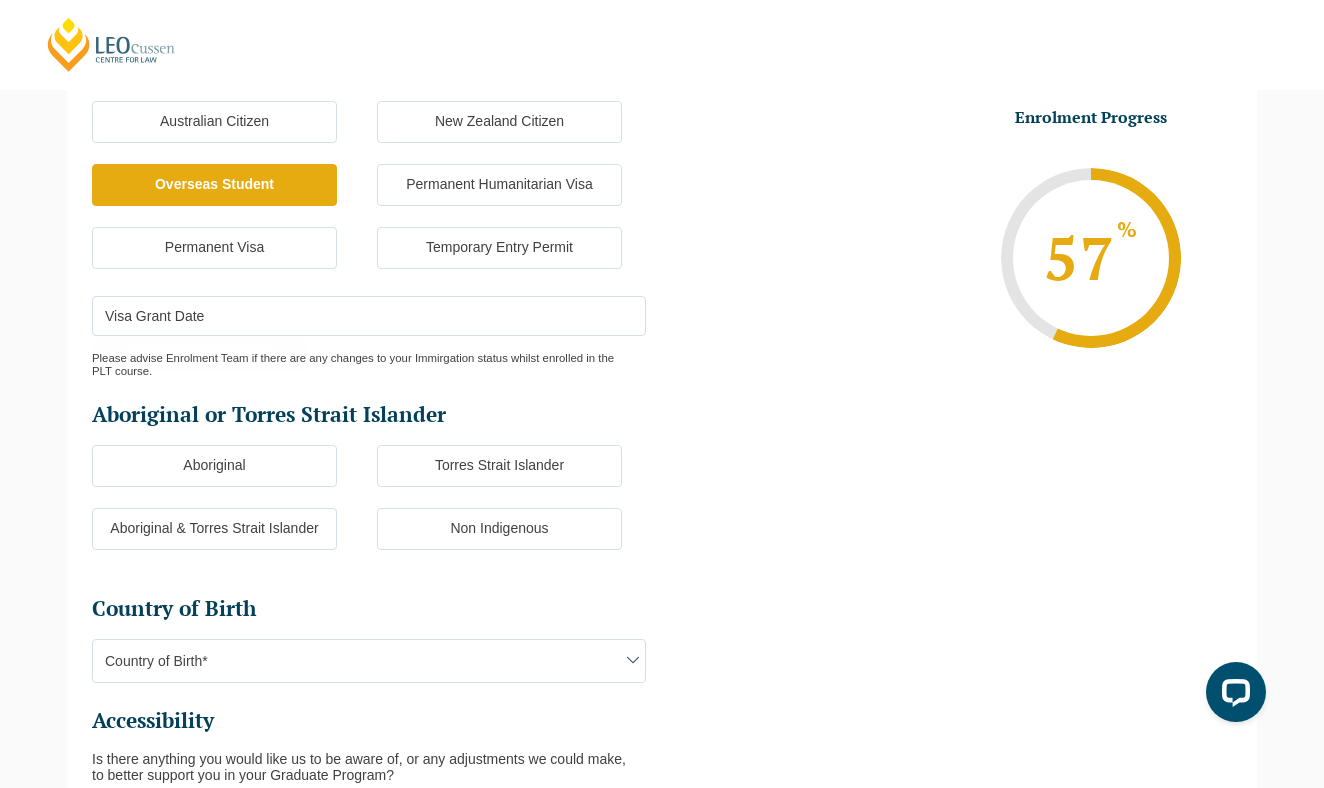 click on "Visa Grant Date" at bounding box center [369, 316] 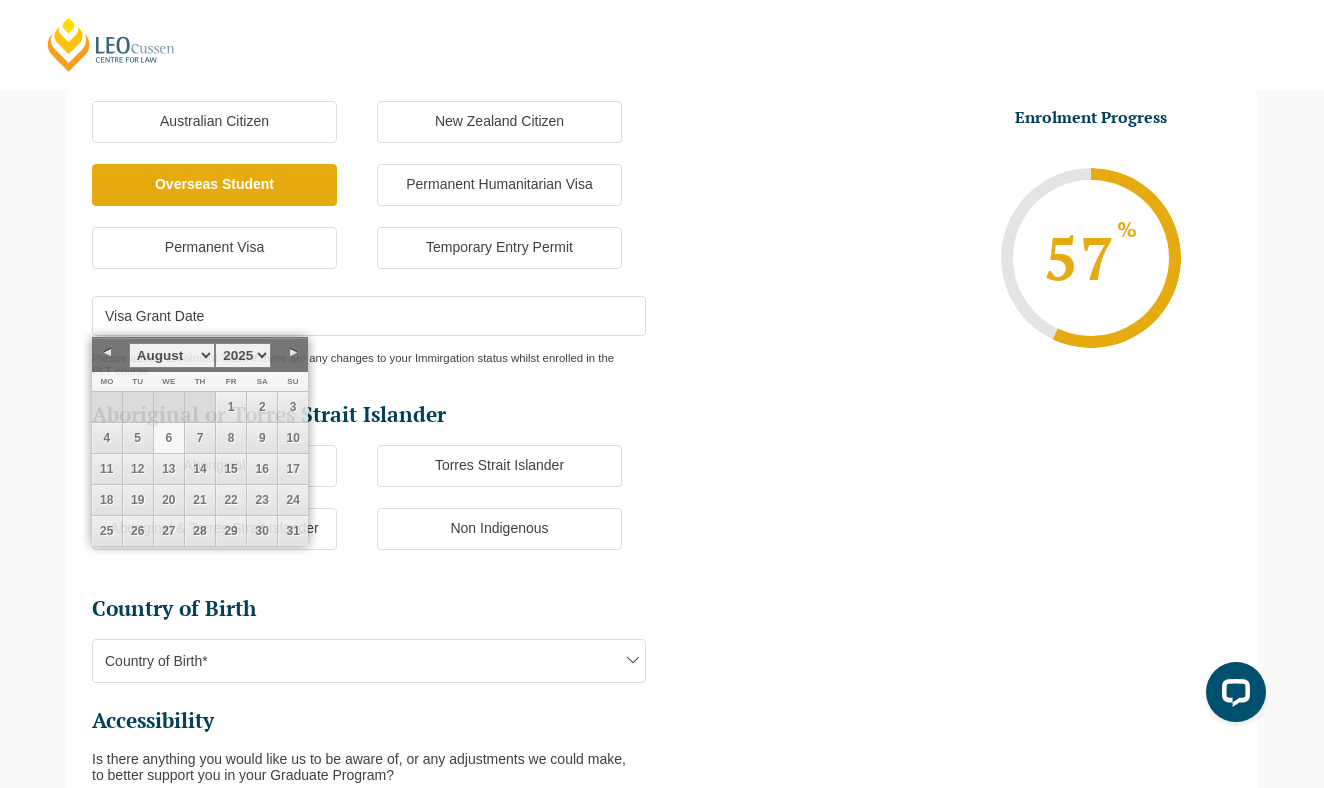 click on "Enrolment Progress
57 % Form Progress
Download Course Guide
[EMAIL]
[PHONE]" at bounding box center (947, 257) 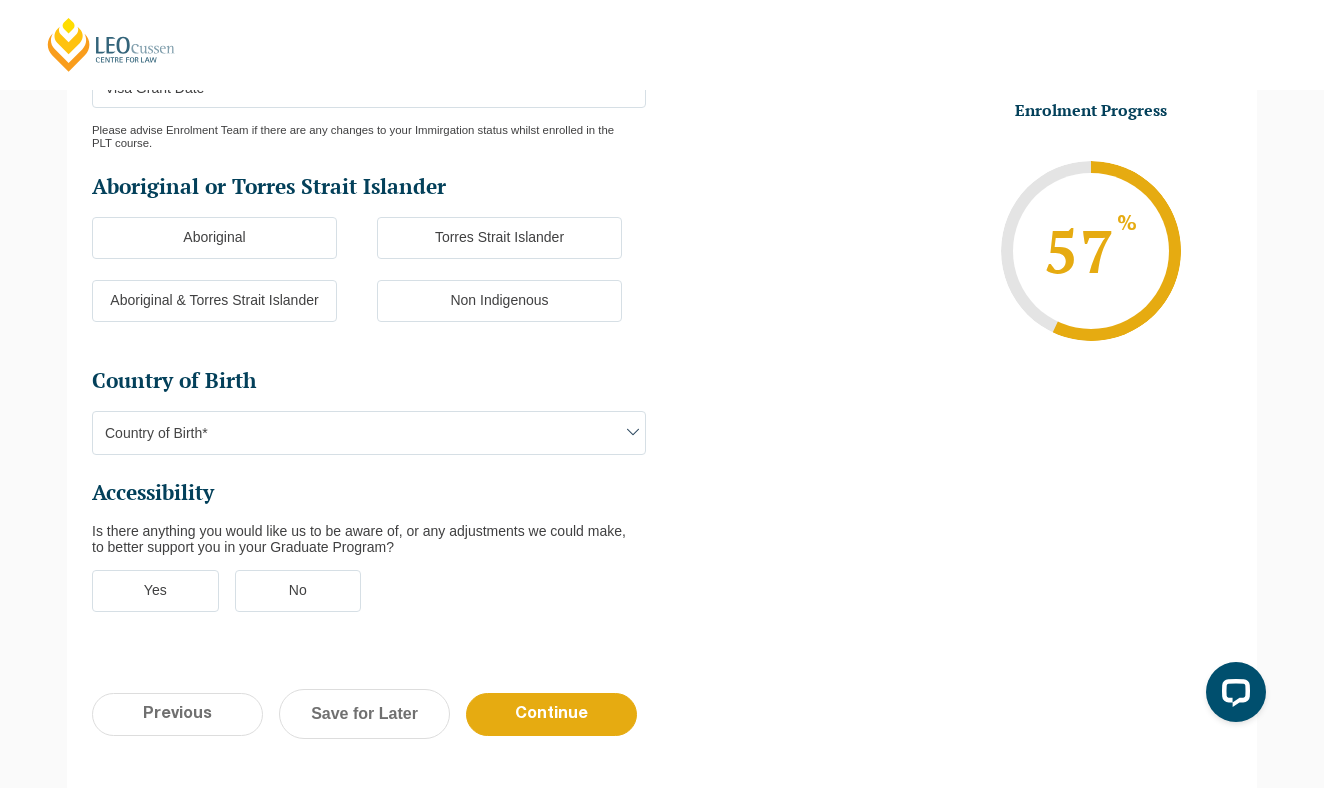 scroll, scrollTop: 558, scrollLeft: 0, axis: vertical 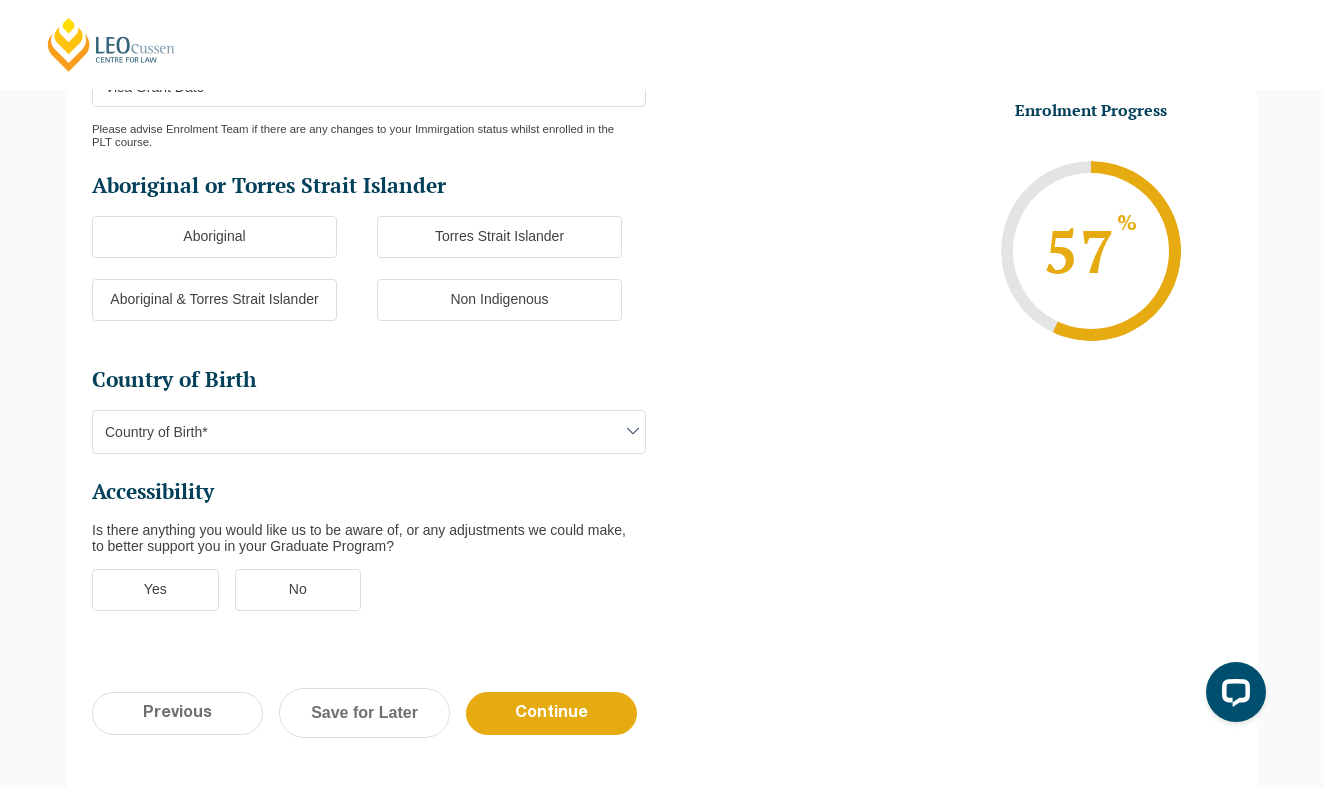 click on "Country of Birth*" at bounding box center (369, 432) 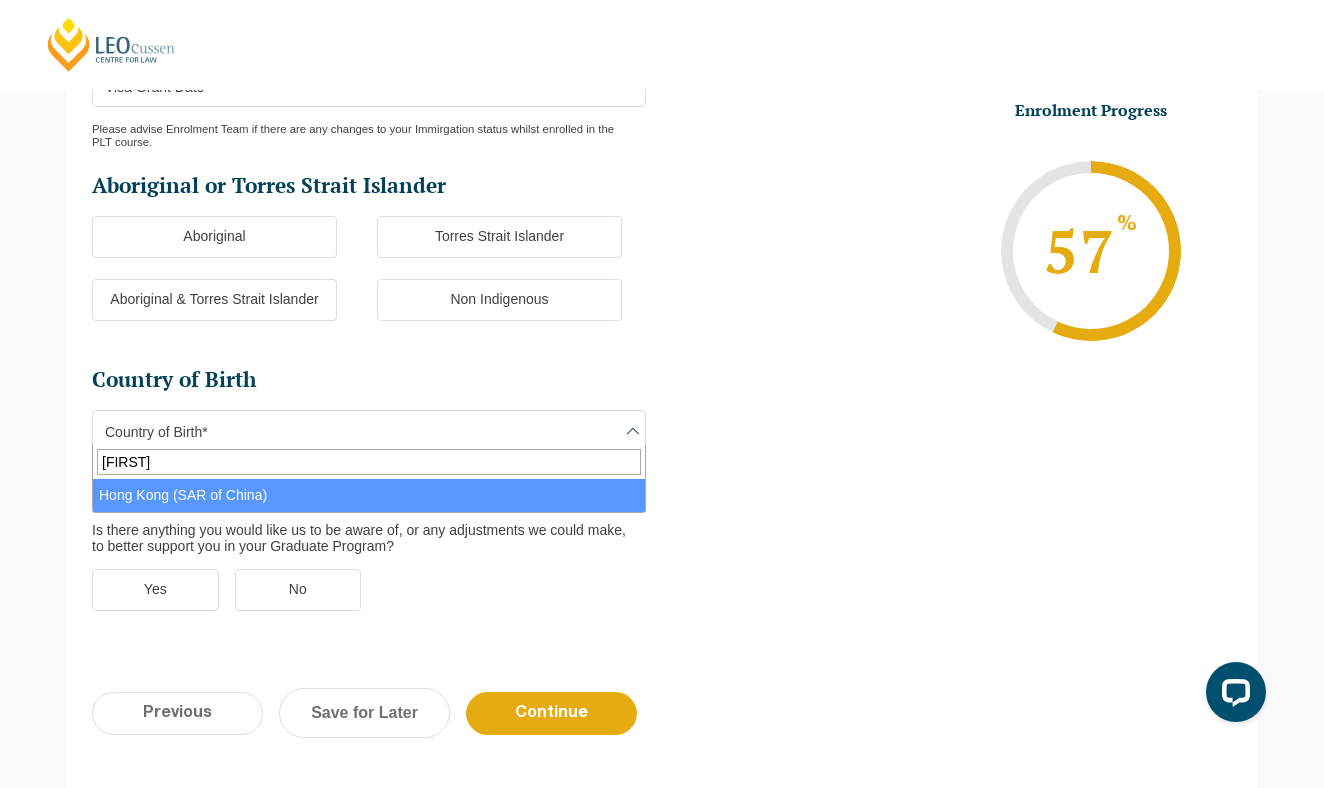 type on "[FIRST]" 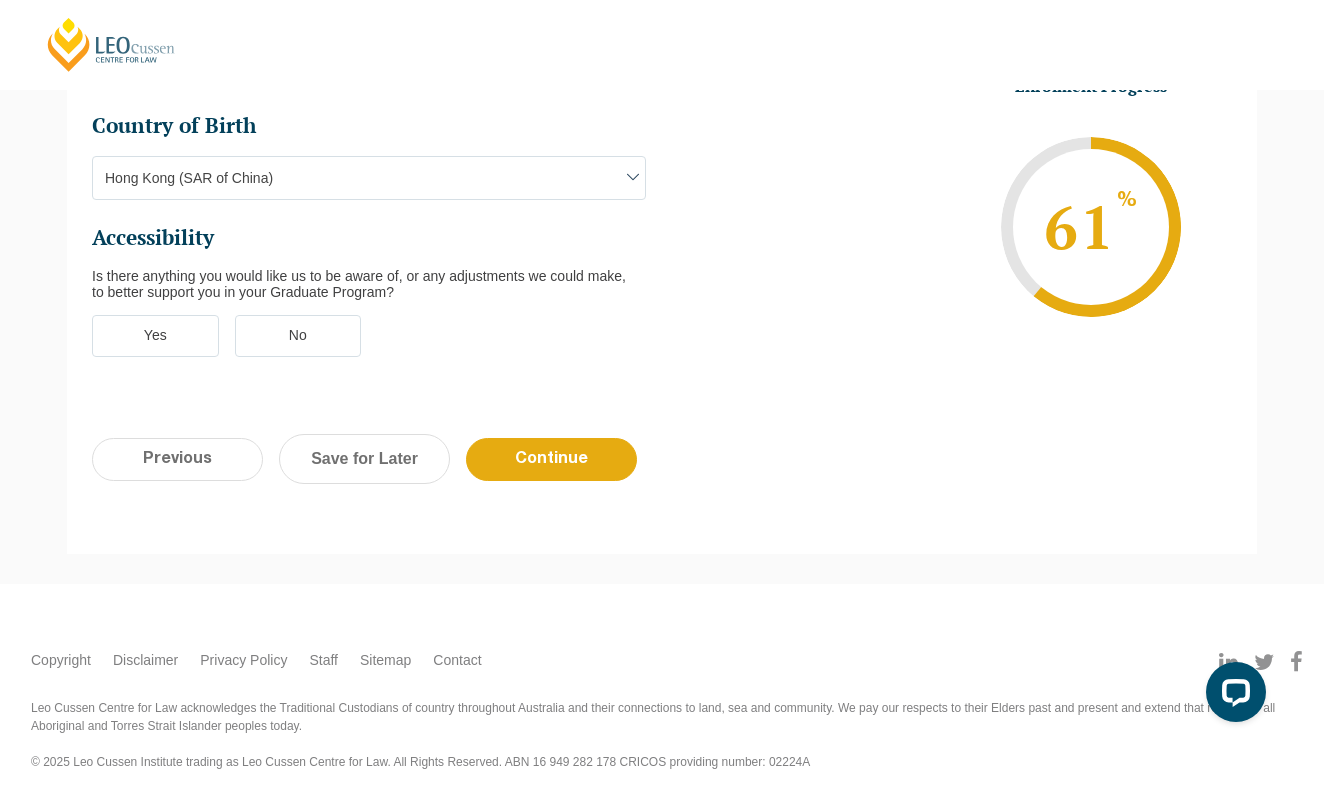 scroll, scrollTop: 814, scrollLeft: 0, axis: vertical 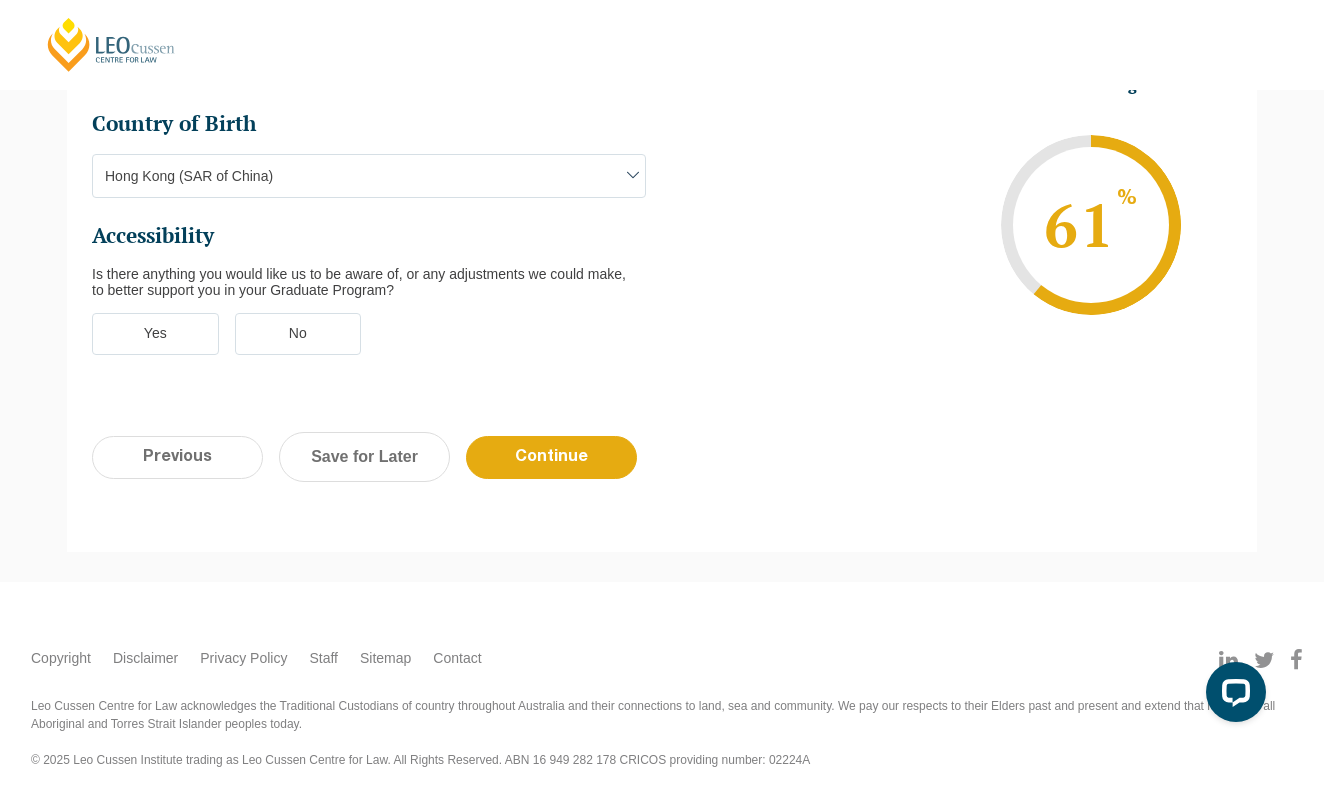 click on "No" at bounding box center (298, 334) 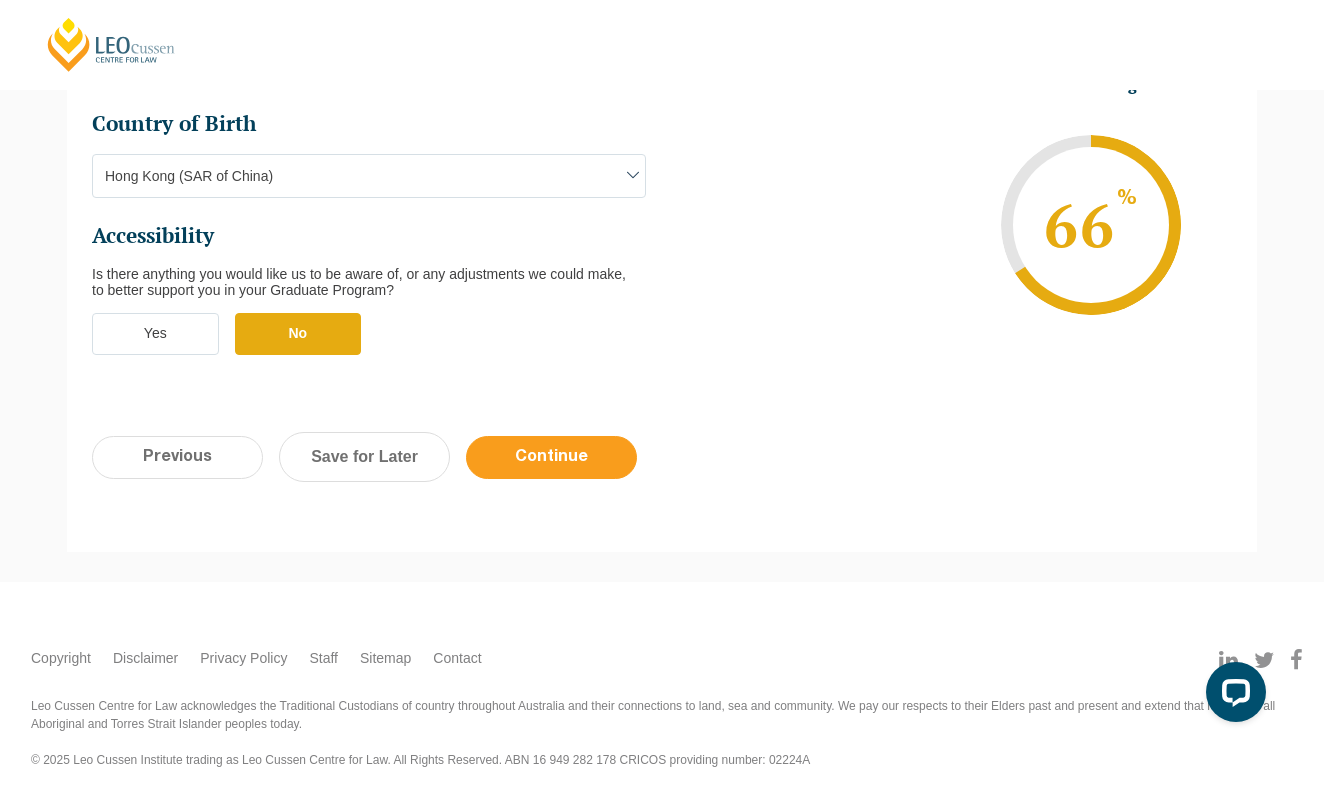 click on "Continue" at bounding box center (551, 457) 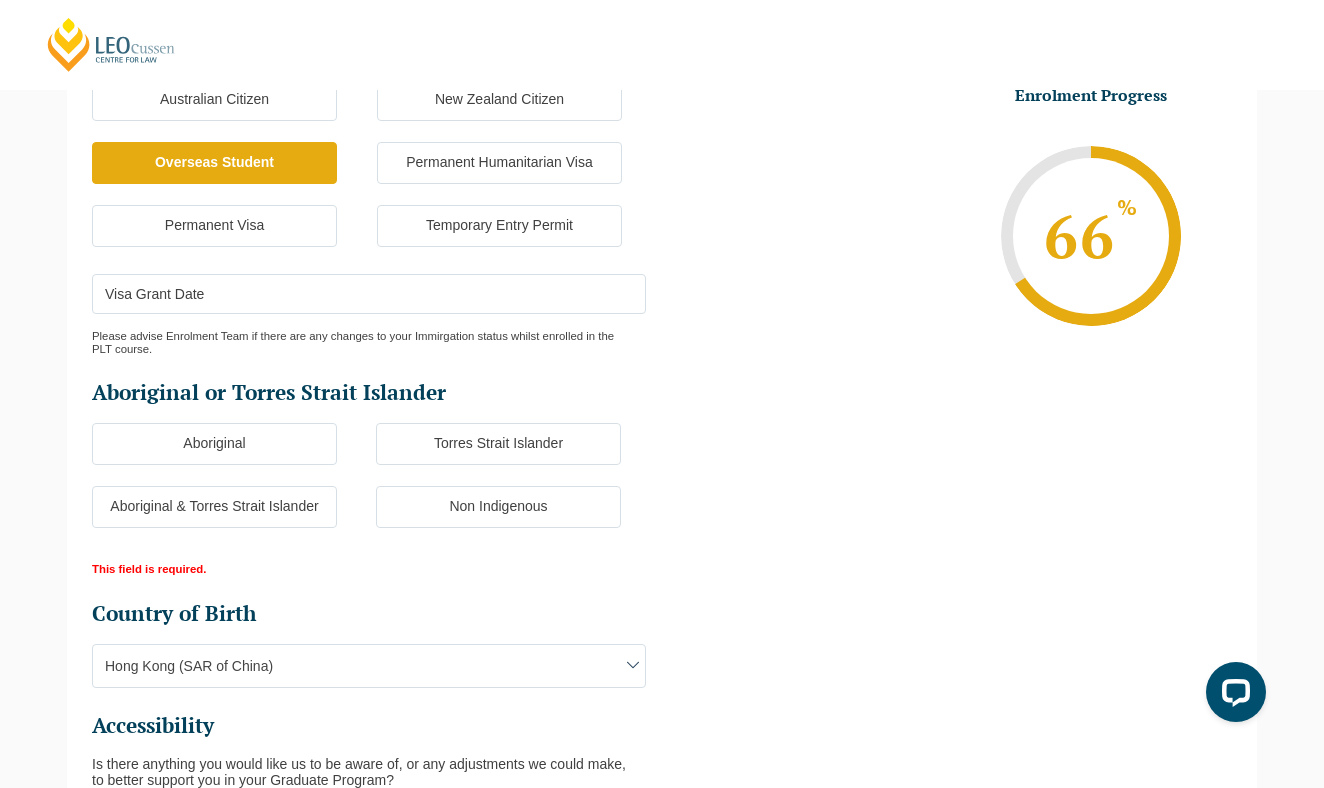 scroll, scrollTop: 558, scrollLeft: 0, axis: vertical 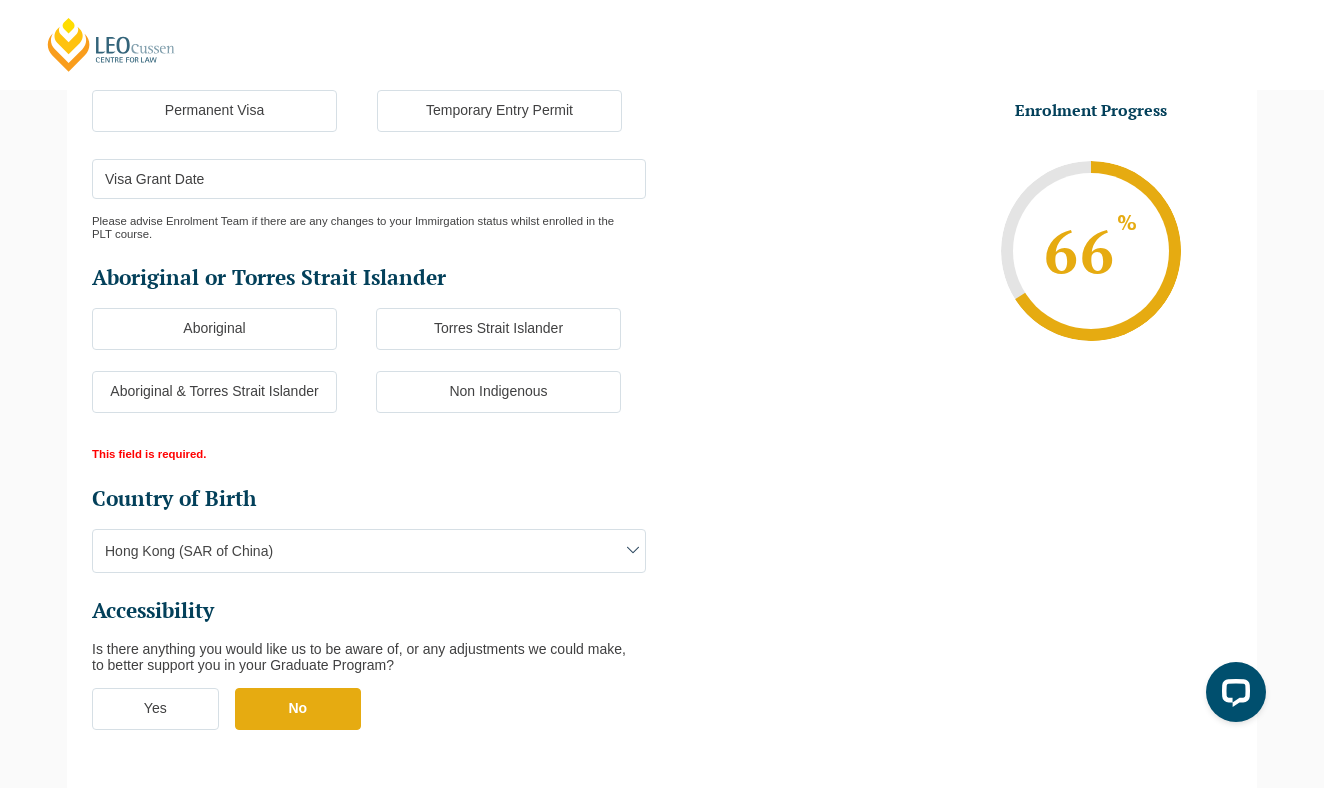 click on "Non Indigenous" at bounding box center [498, 392] 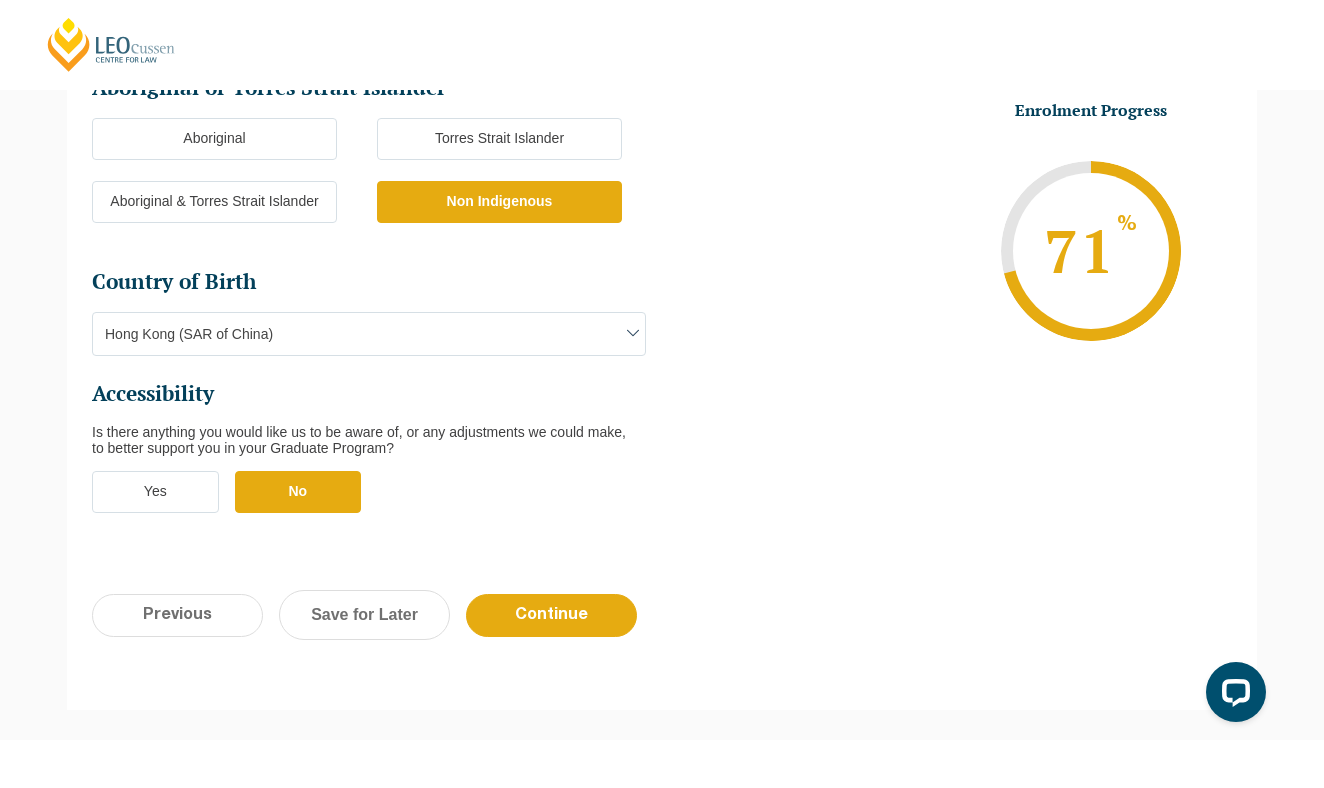 scroll, scrollTop: 878, scrollLeft: 0, axis: vertical 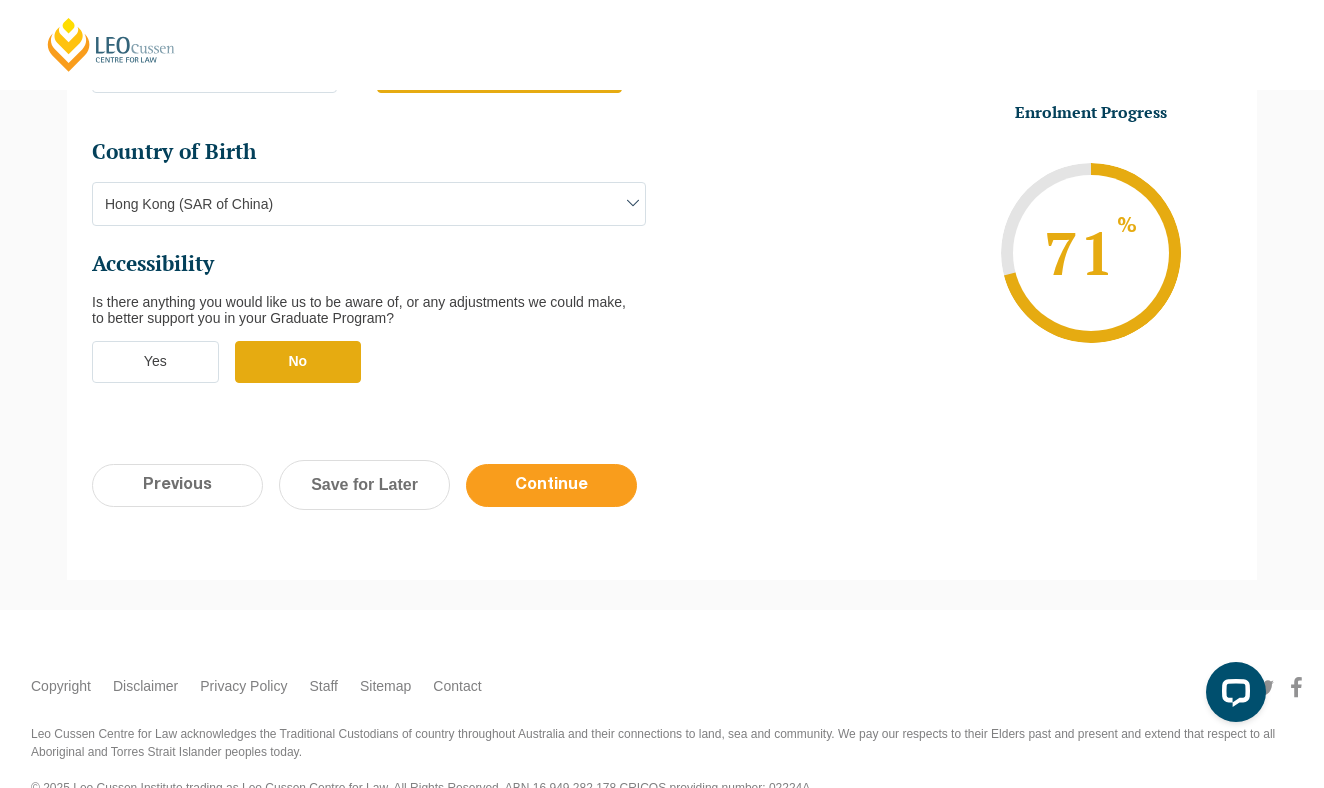 click on "Continue" at bounding box center [551, 485] 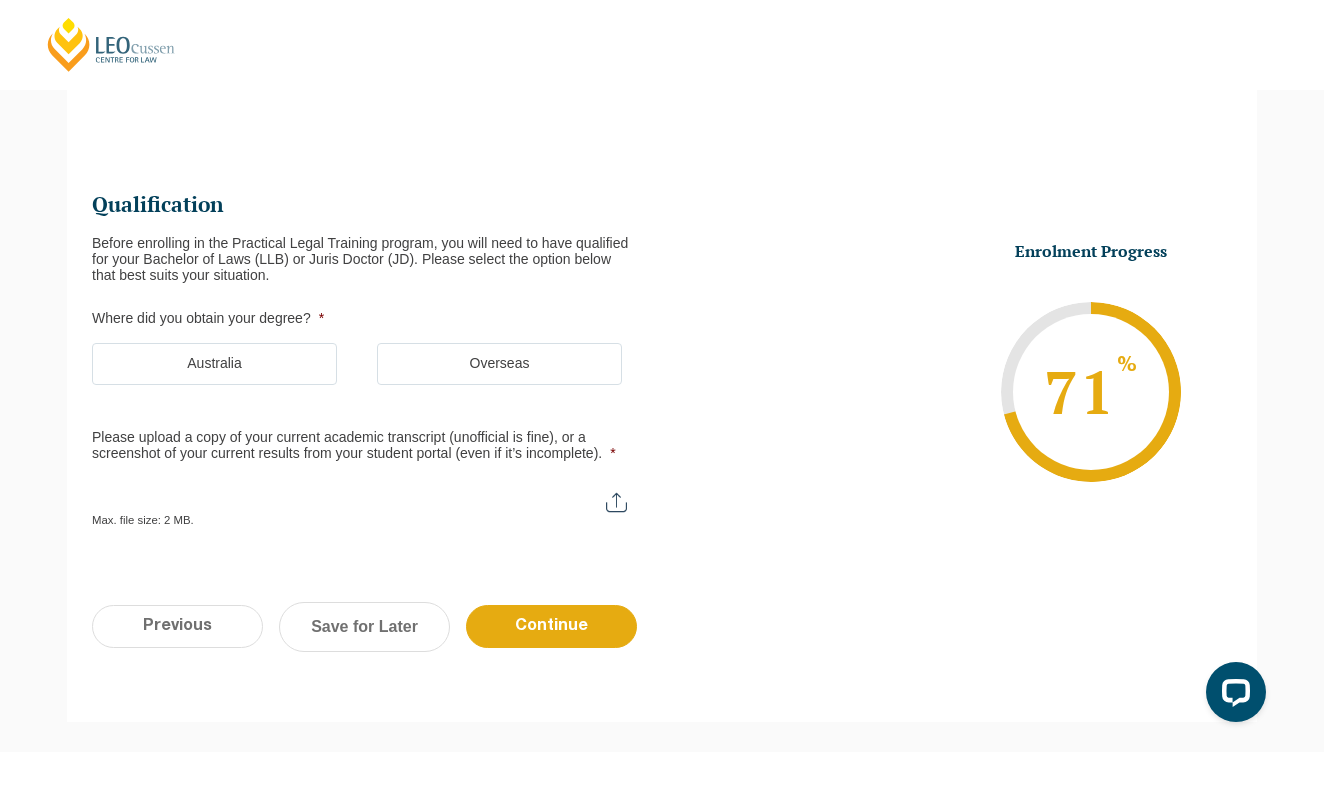 scroll, scrollTop: 173, scrollLeft: 0, axis: vertical 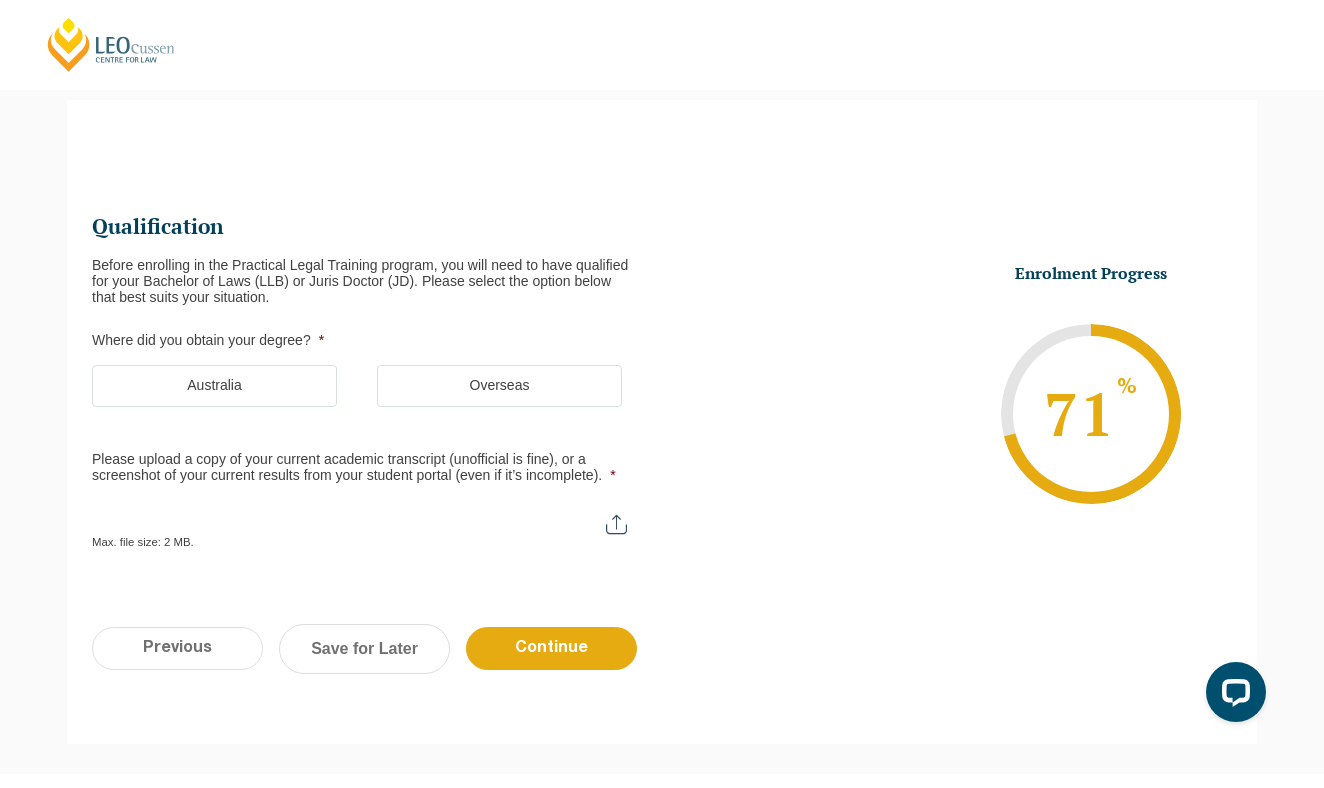 click on "Overseas" at bounding box center [499, 386] 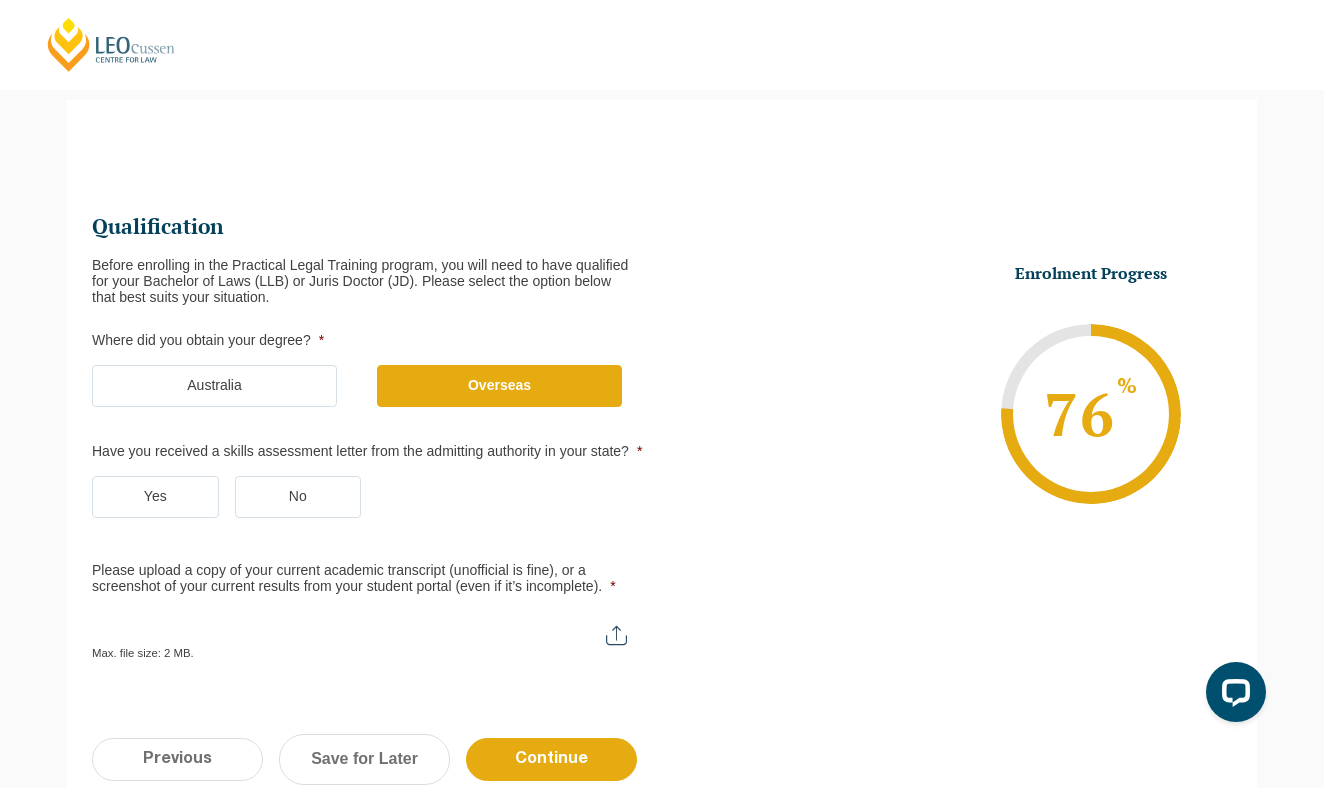 click on "Yes" at bounding box center (155, 497) 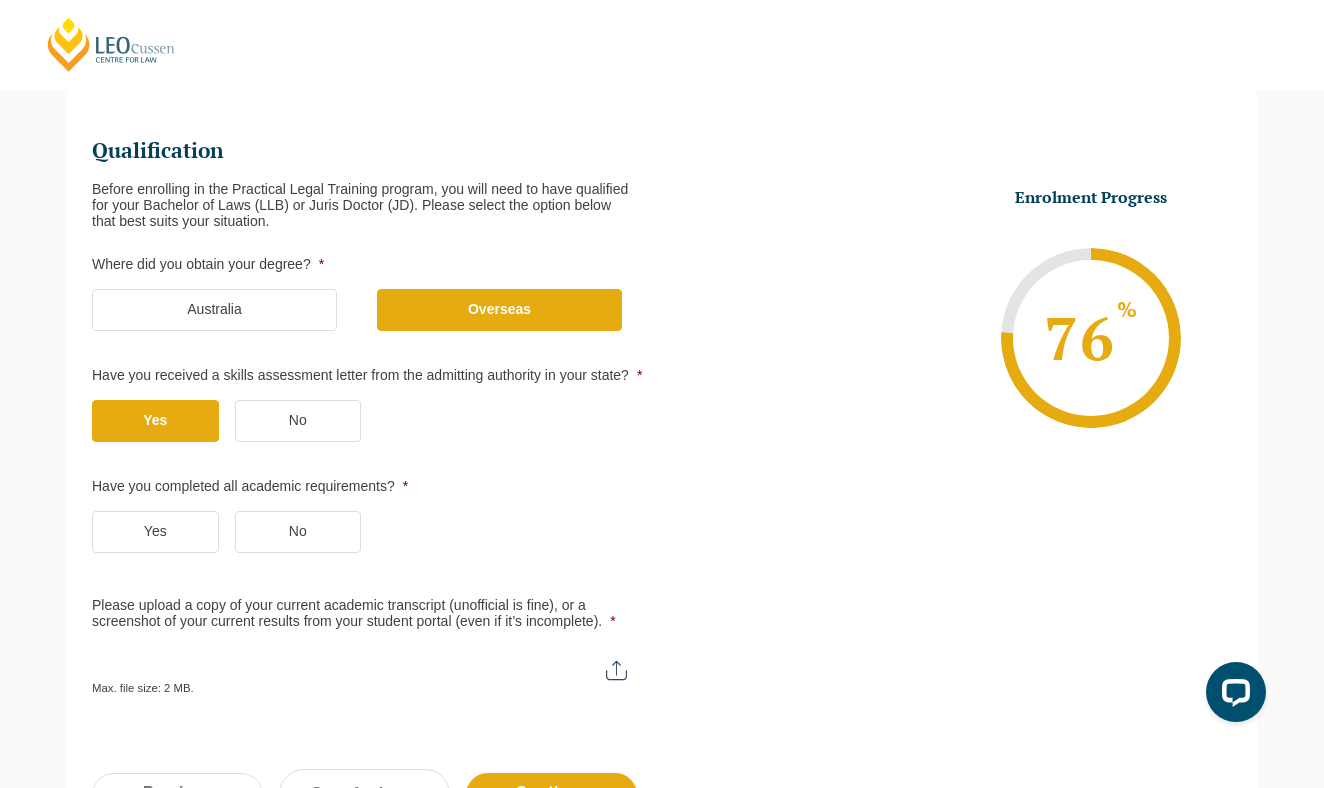 scroll, scrollTop: 266, scrollLeft: 0, axis: vertical 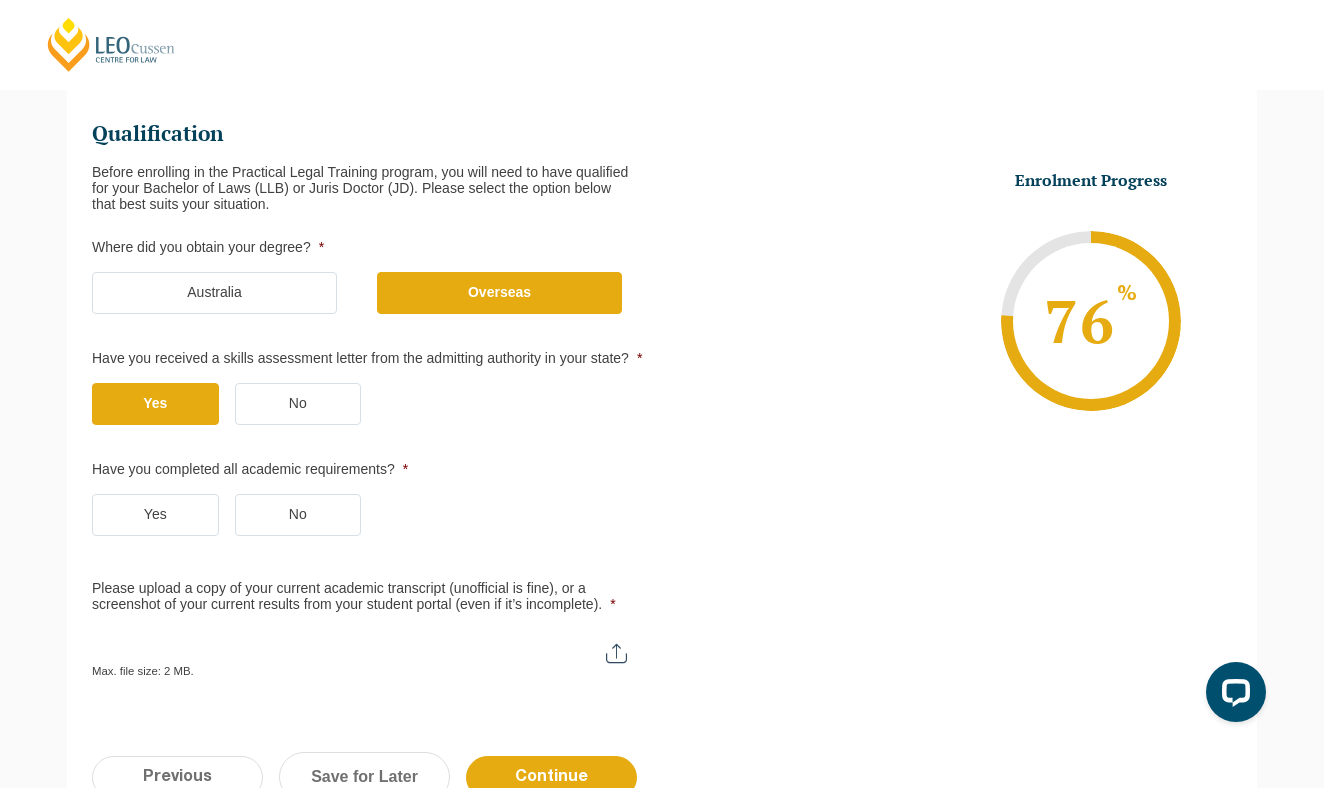 click on "No" at bounding box center [298, 515] 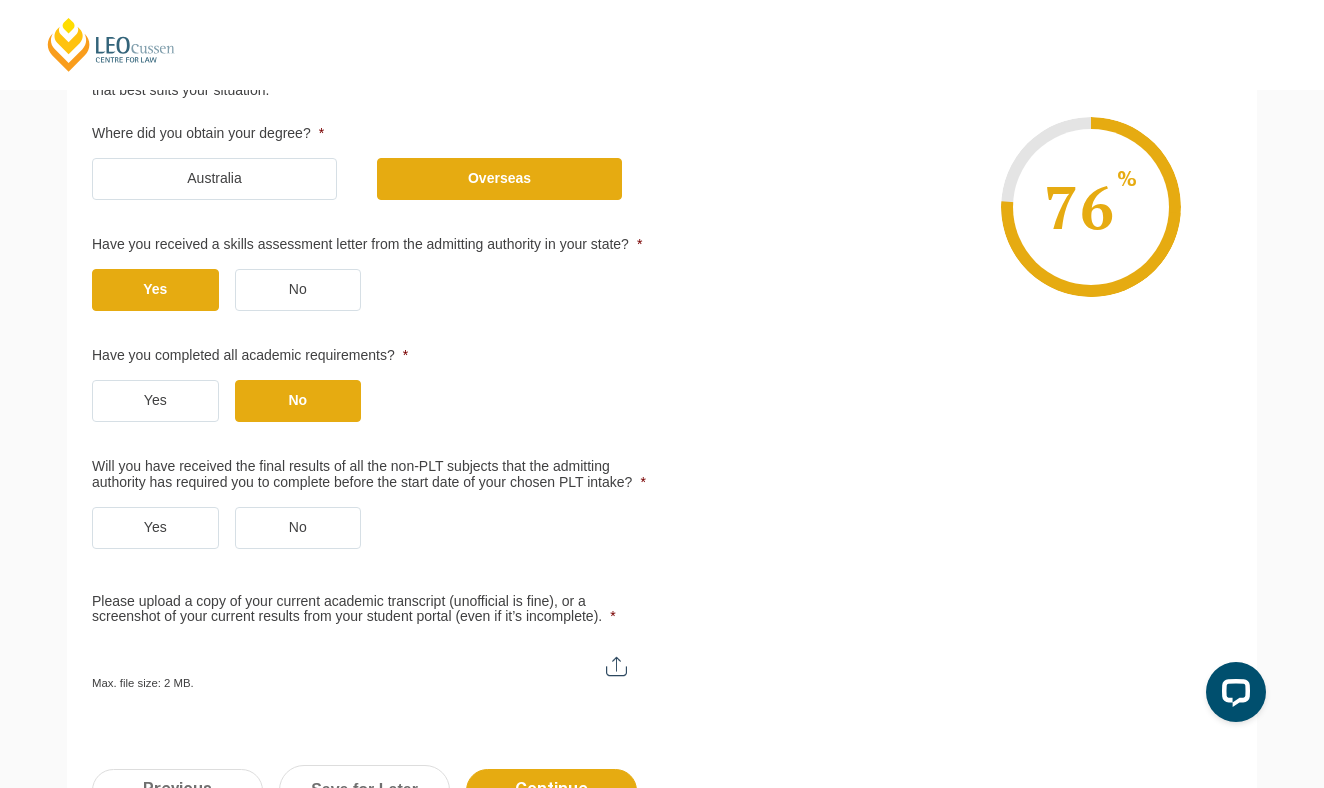 scroll, scrollTop: 430, scrollLeft: 0, axis: vertical 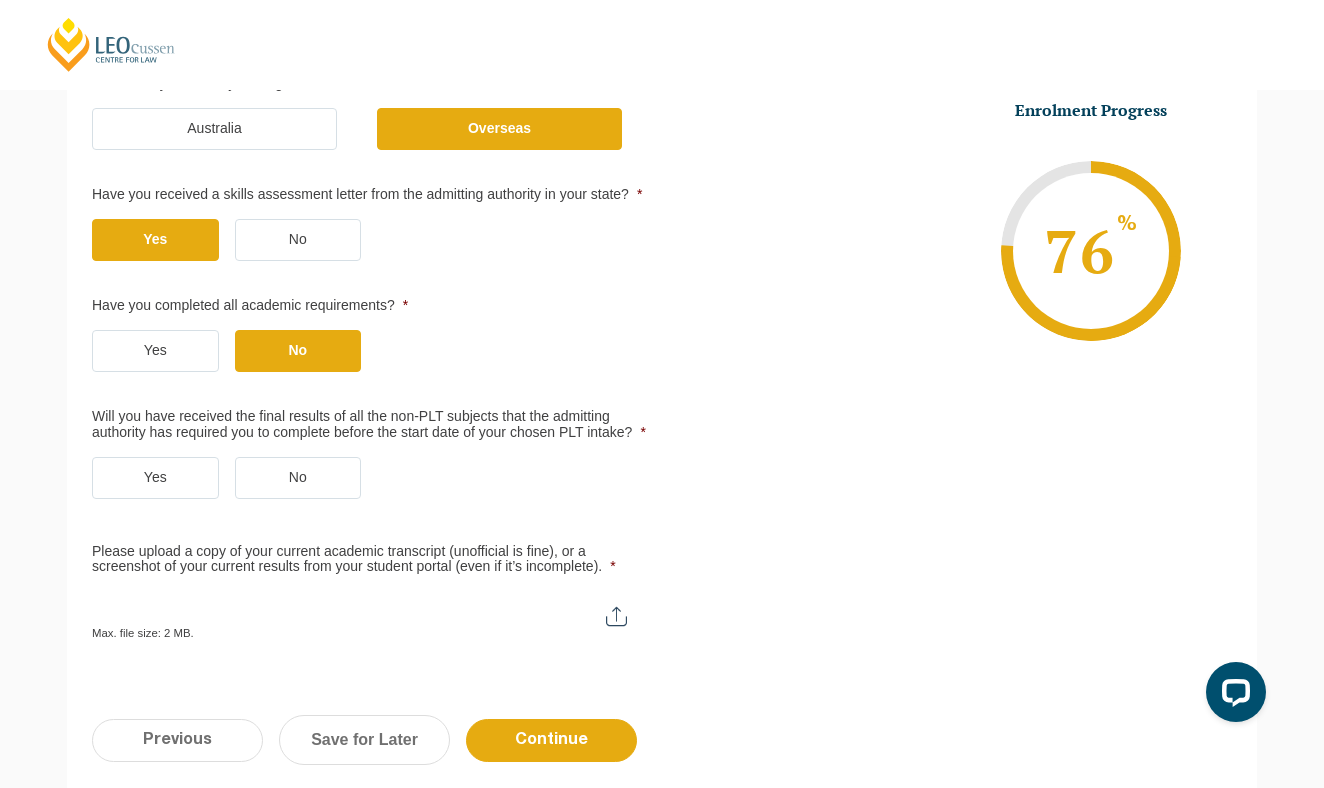 click on "Yes" at bounding box center [155, 478] 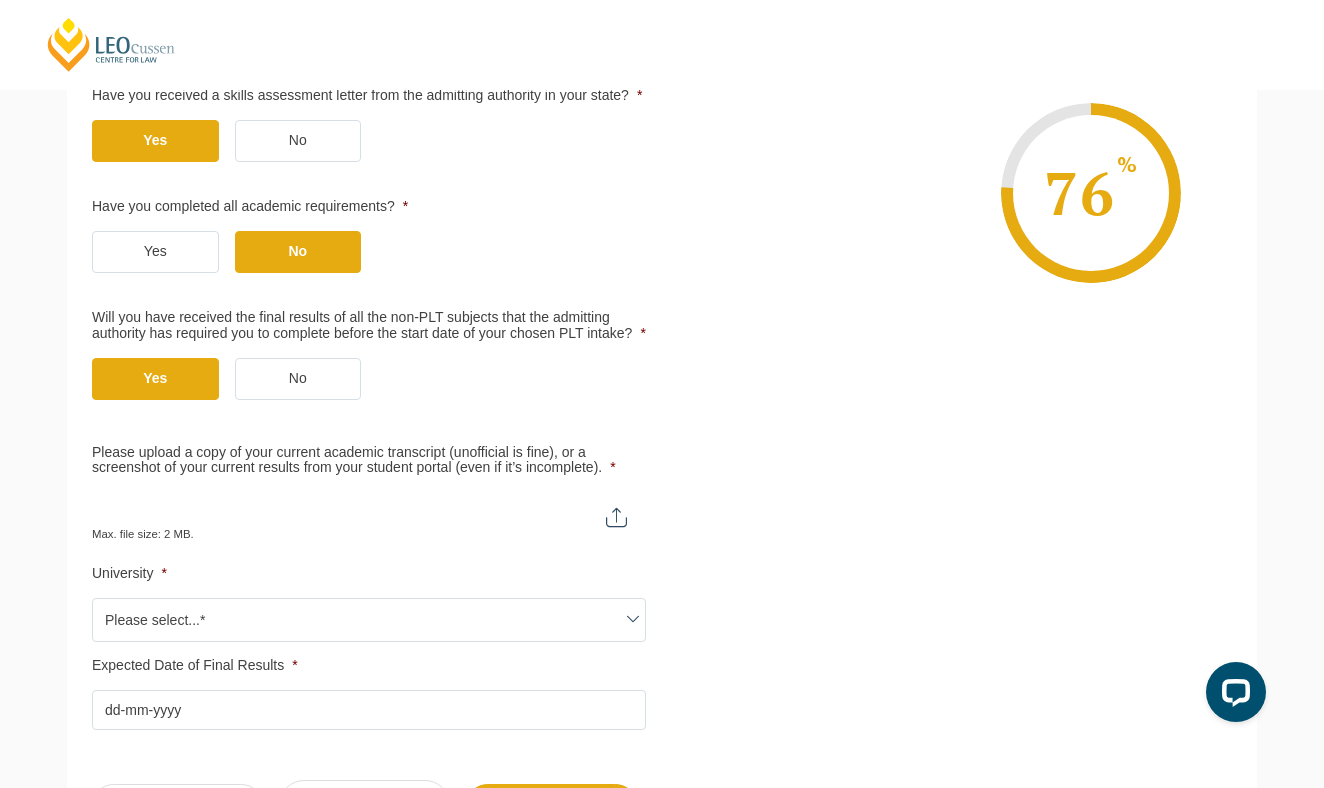 scroll, scrollTop: 577, scrollLeft: 0, axis: vertical 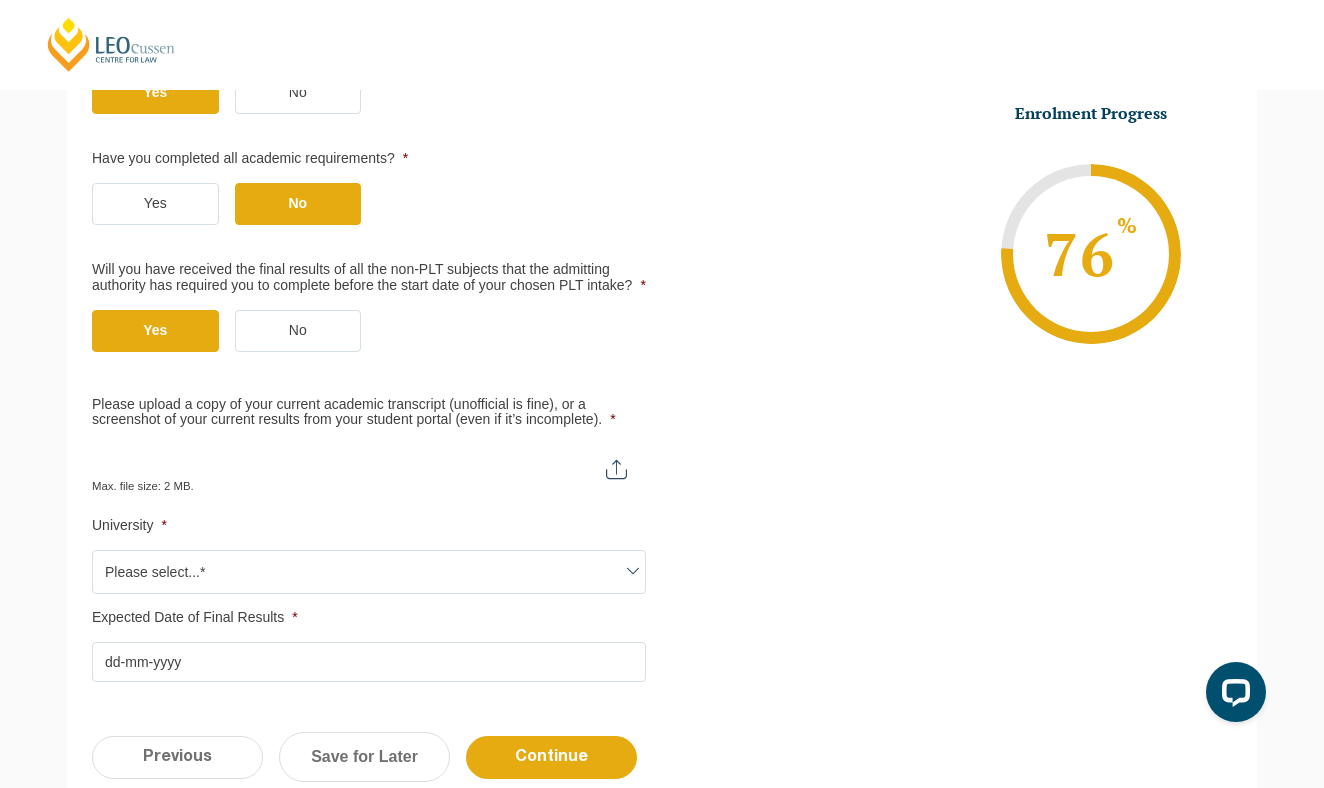 click on "Please upload a copy of your current academic transcript (unofficial is fine), or a screenshot of your current results from your student portal (even if it’s incomplete). *" at bounding box center [369, 461] 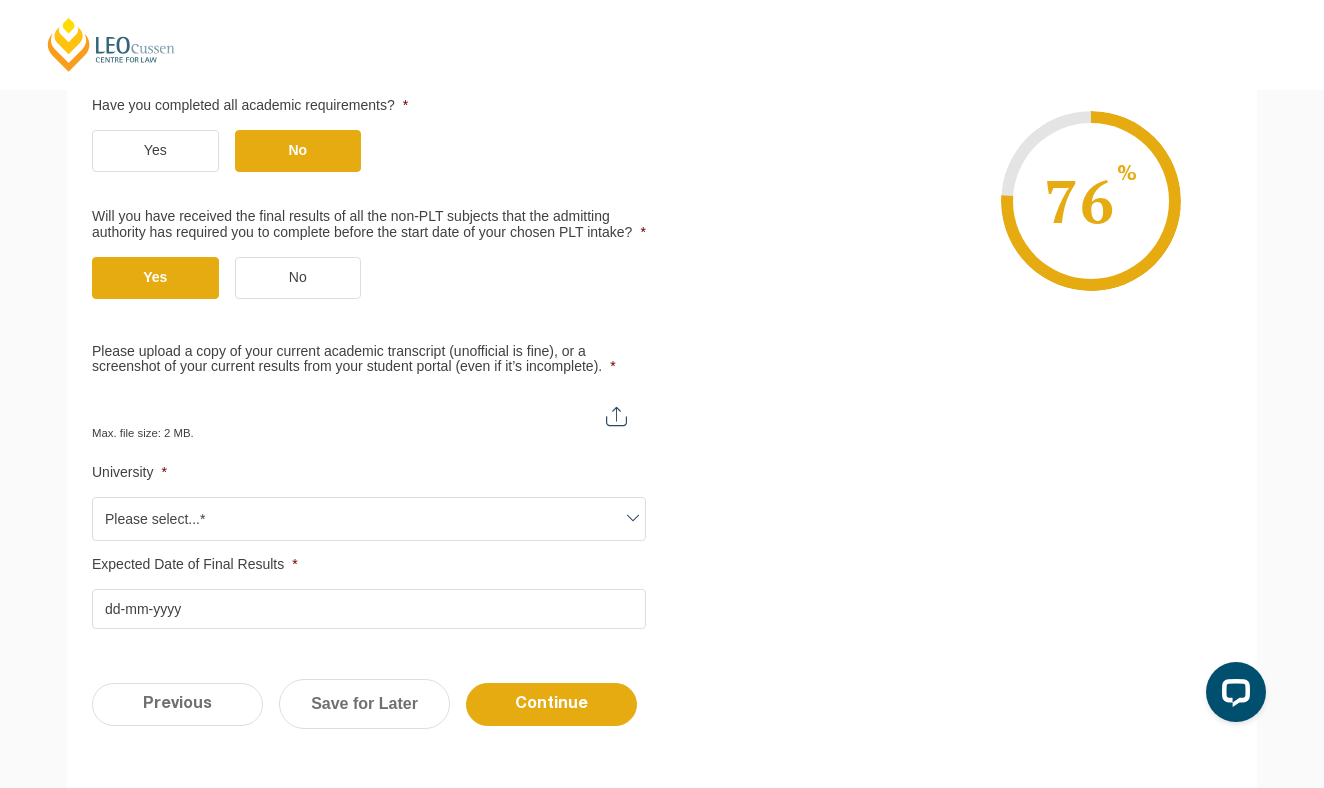 scroll, scrollTop: 658, scrollLeft: 0, axis: vertical 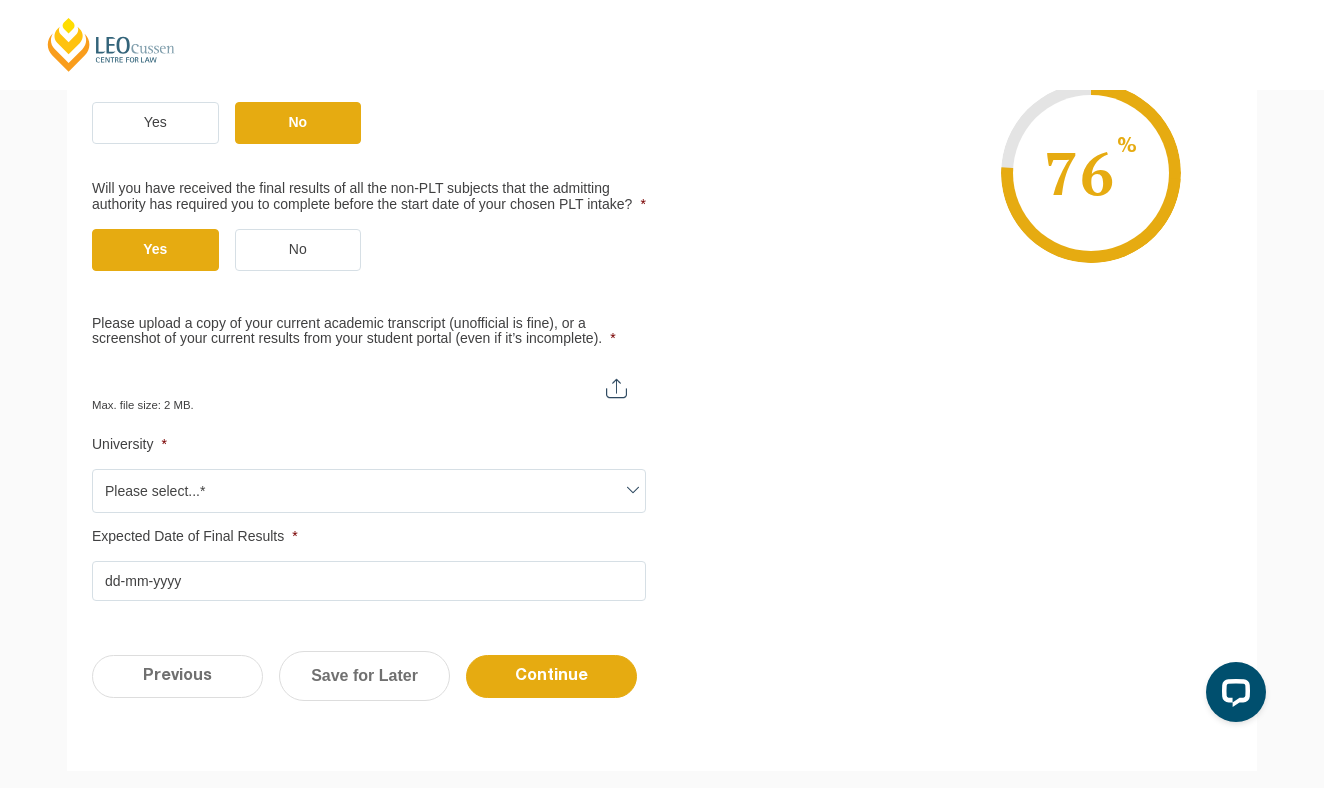 click on "Please select...*" at bounding box center [369, 491] 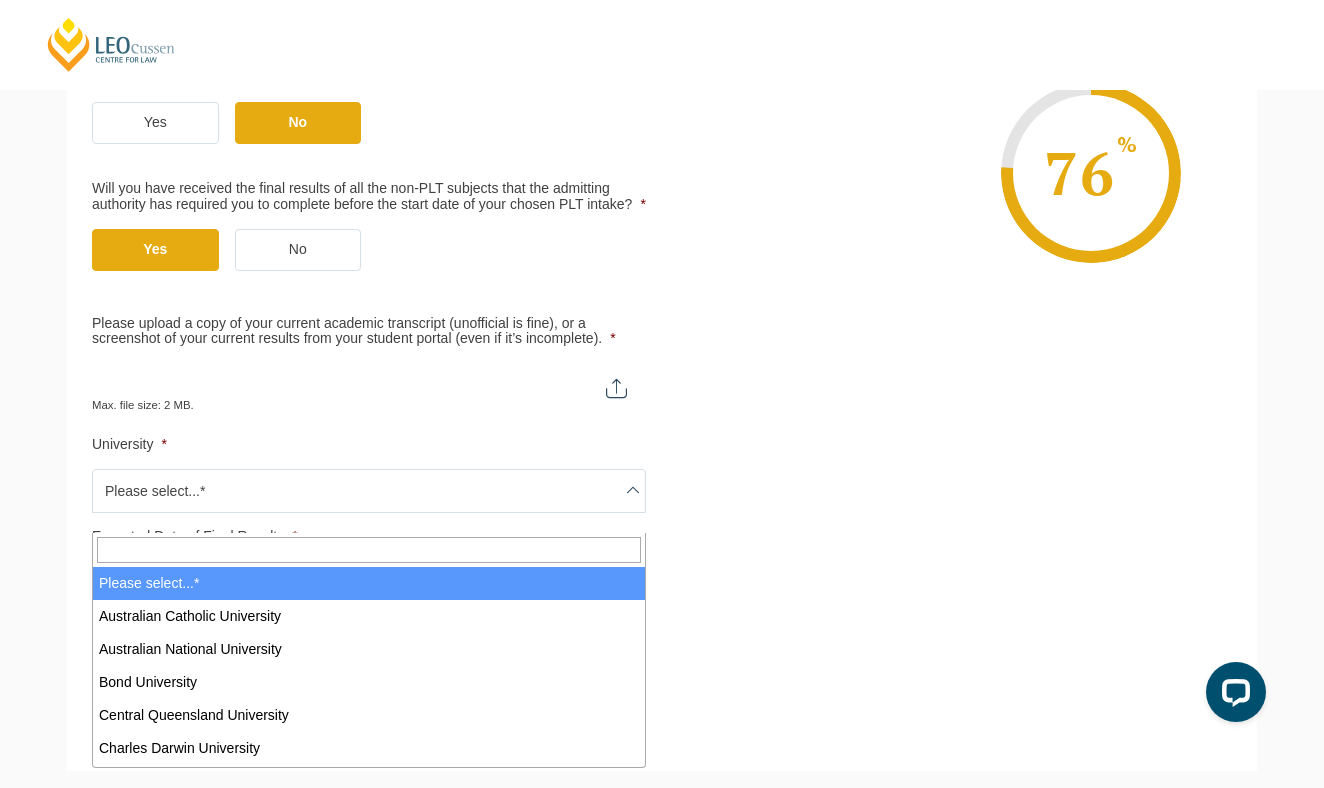 click at bounding box center (369, 550) 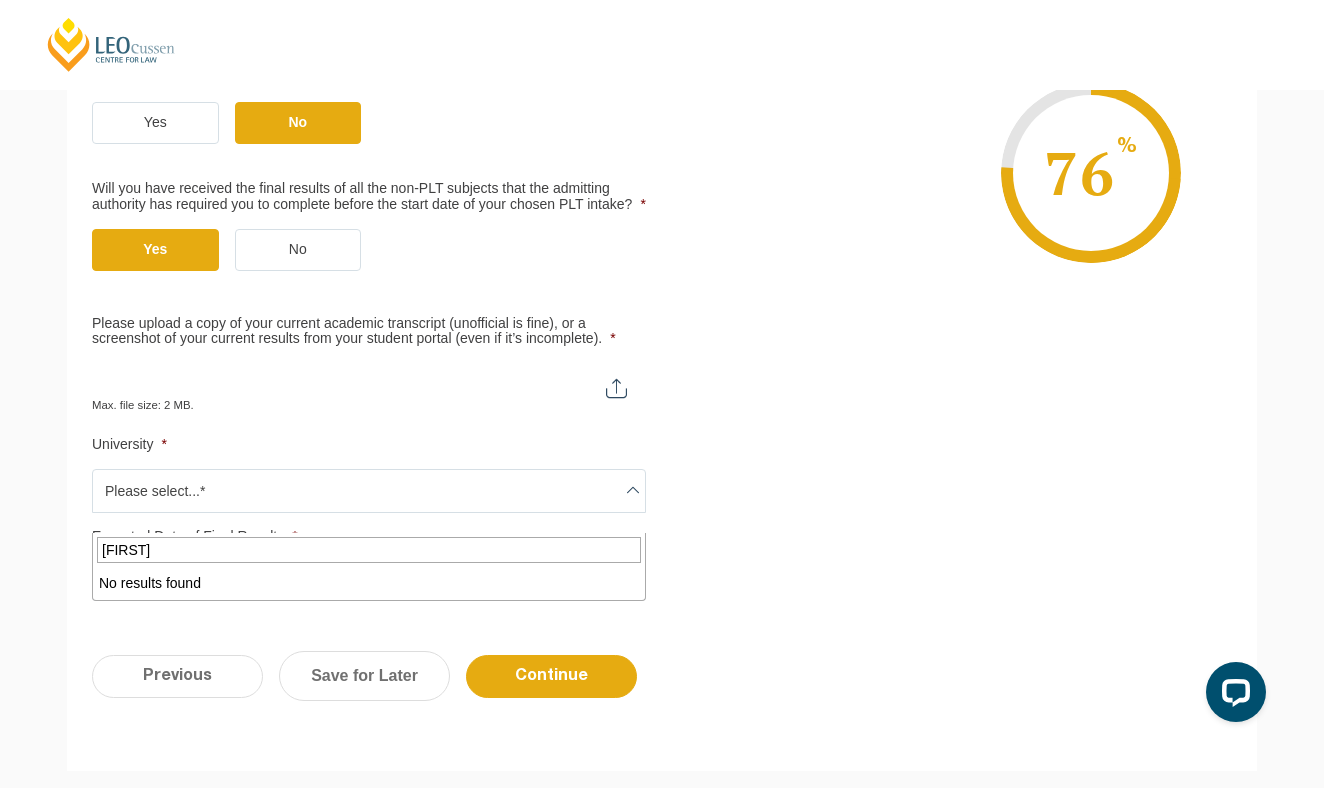 type on "S" 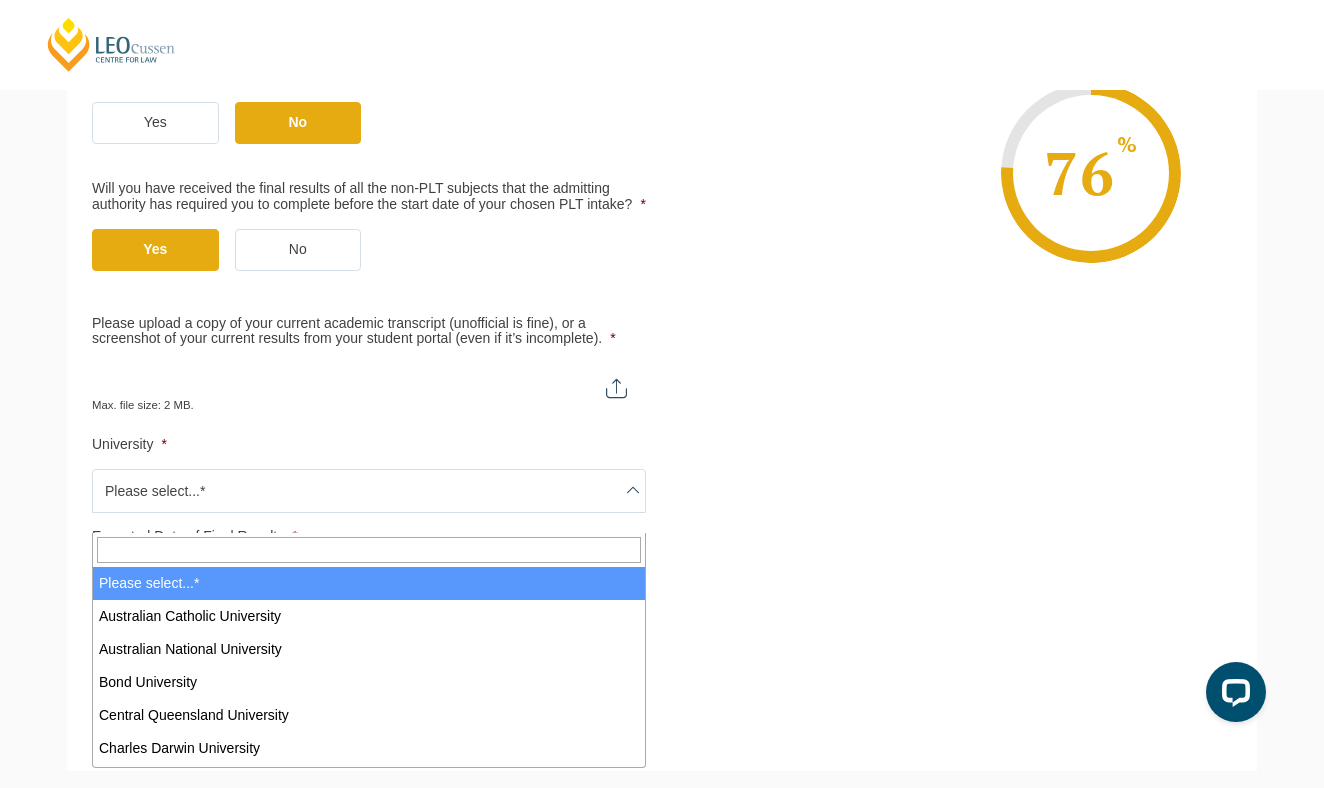 type on "N" 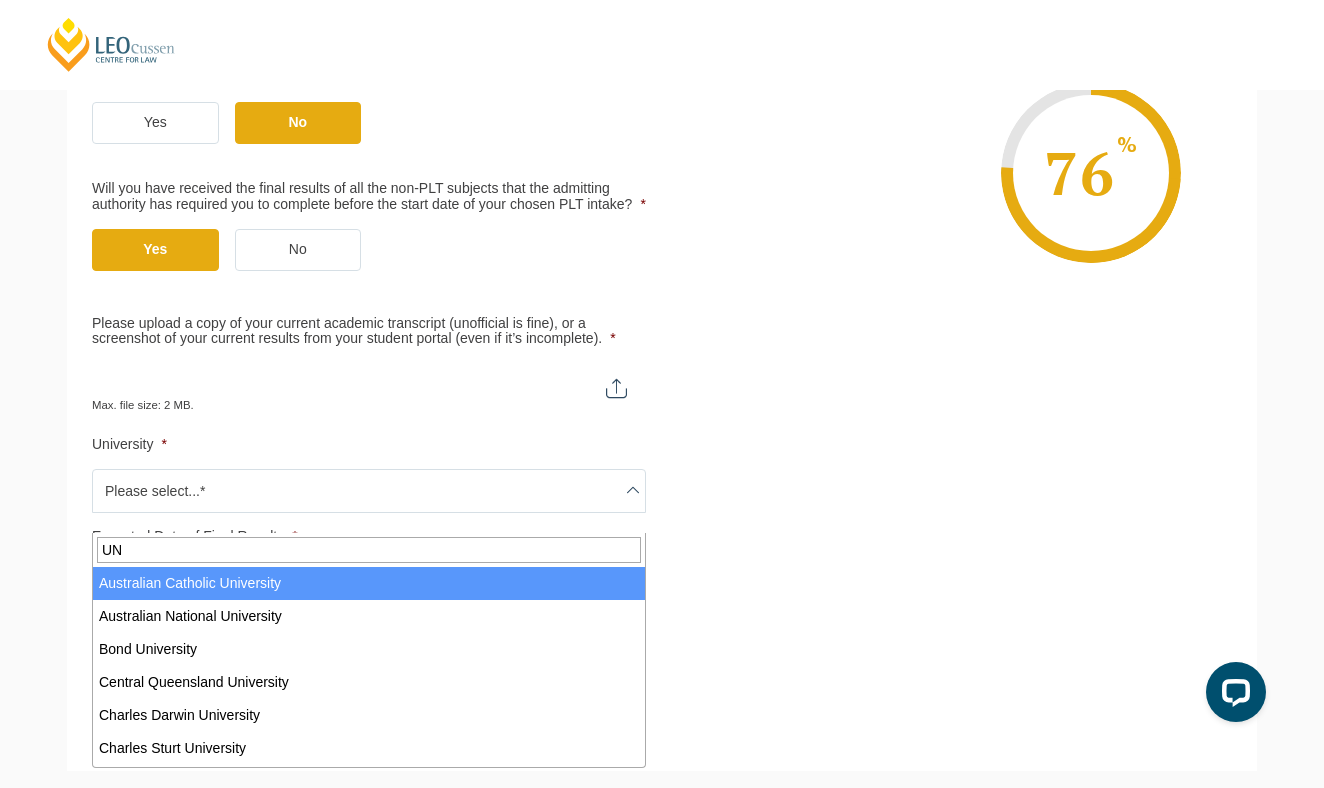 type on "U" 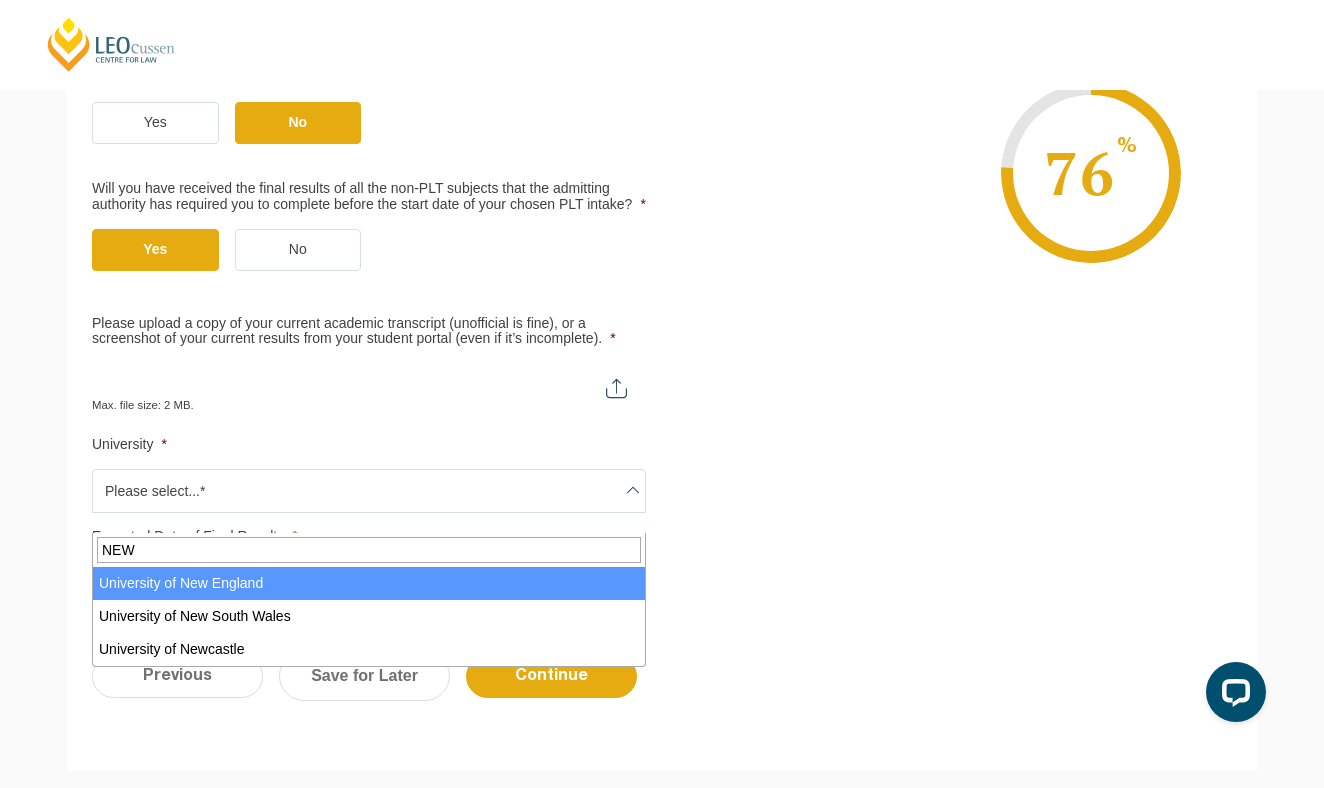 type on "NEW" 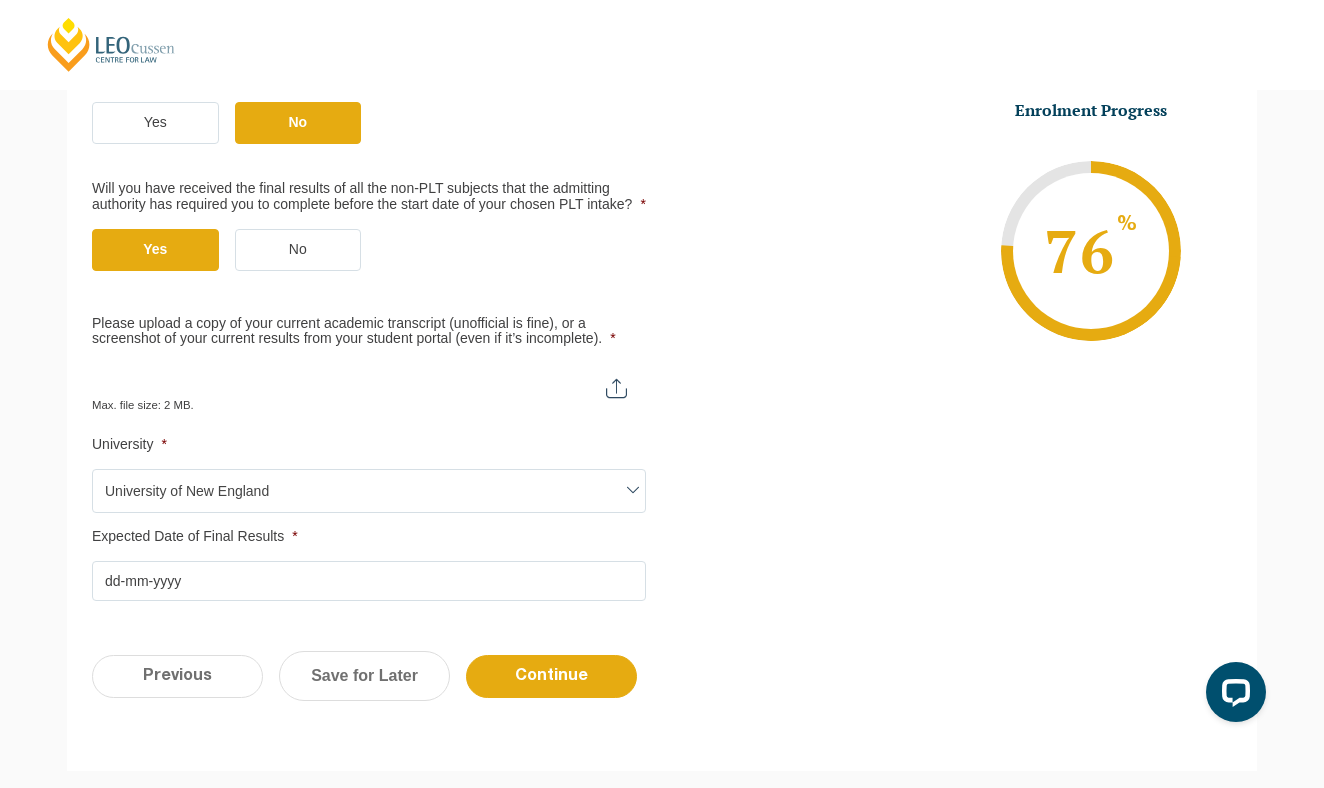 click on "Expected Date of Final Results *" at bounding box center [369, 537] 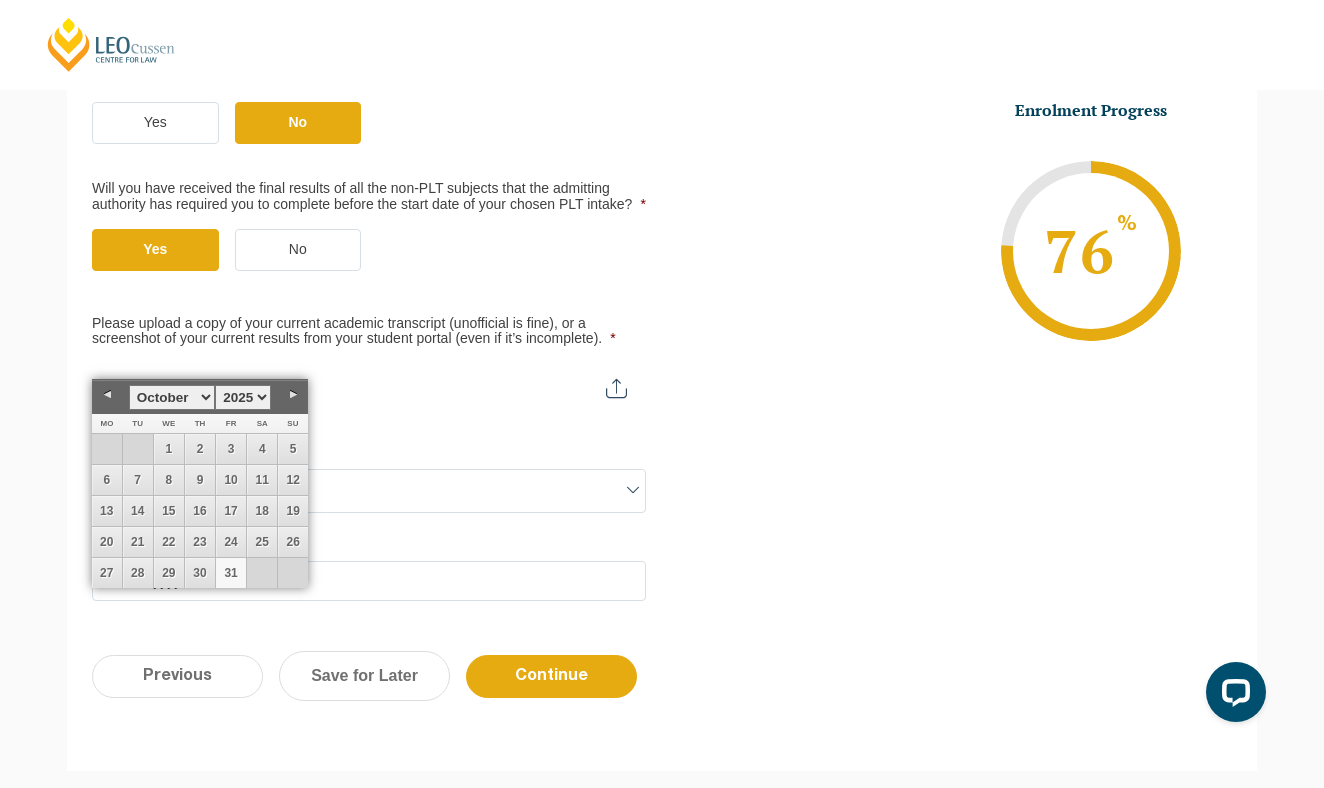 click on "31" at bounding box center [231, 573] 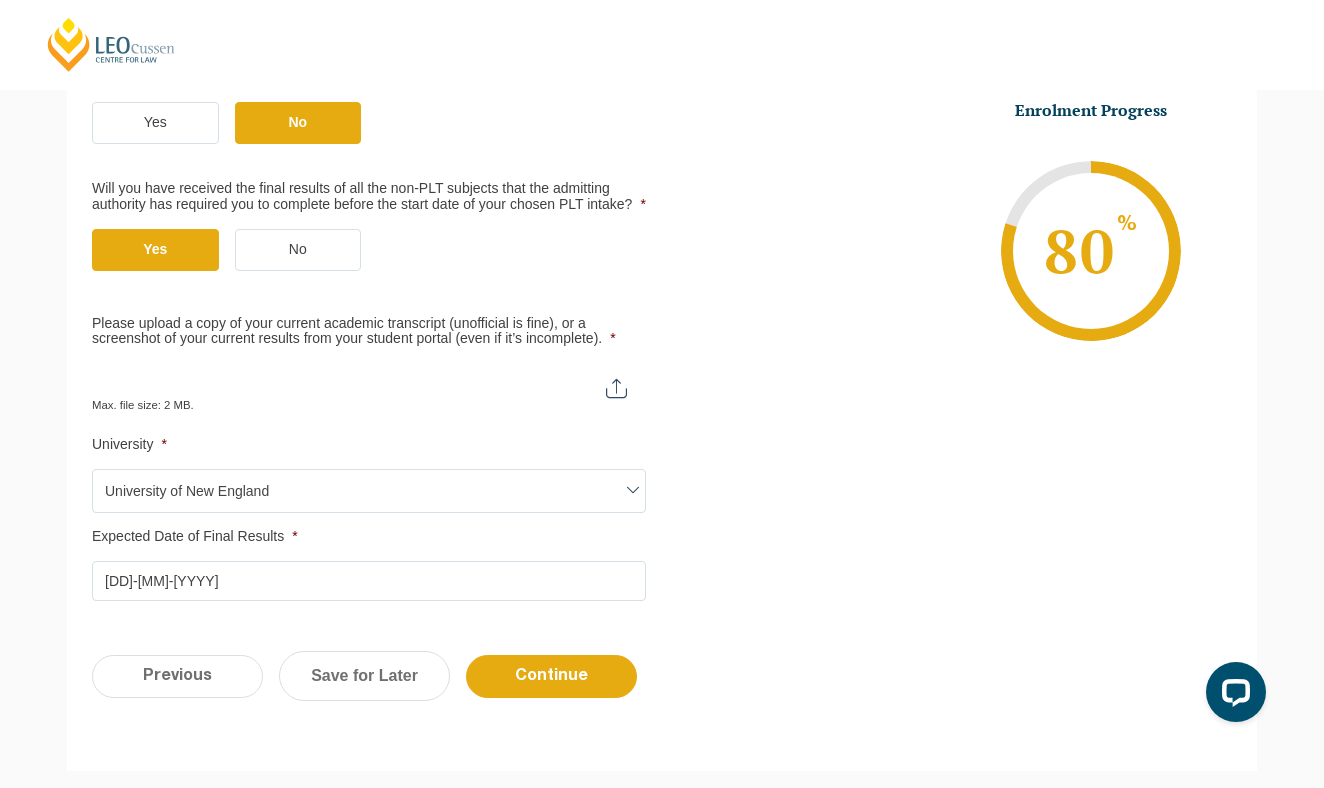 click on "Expected Date of Final Results *" at bounding box center [369, 537] 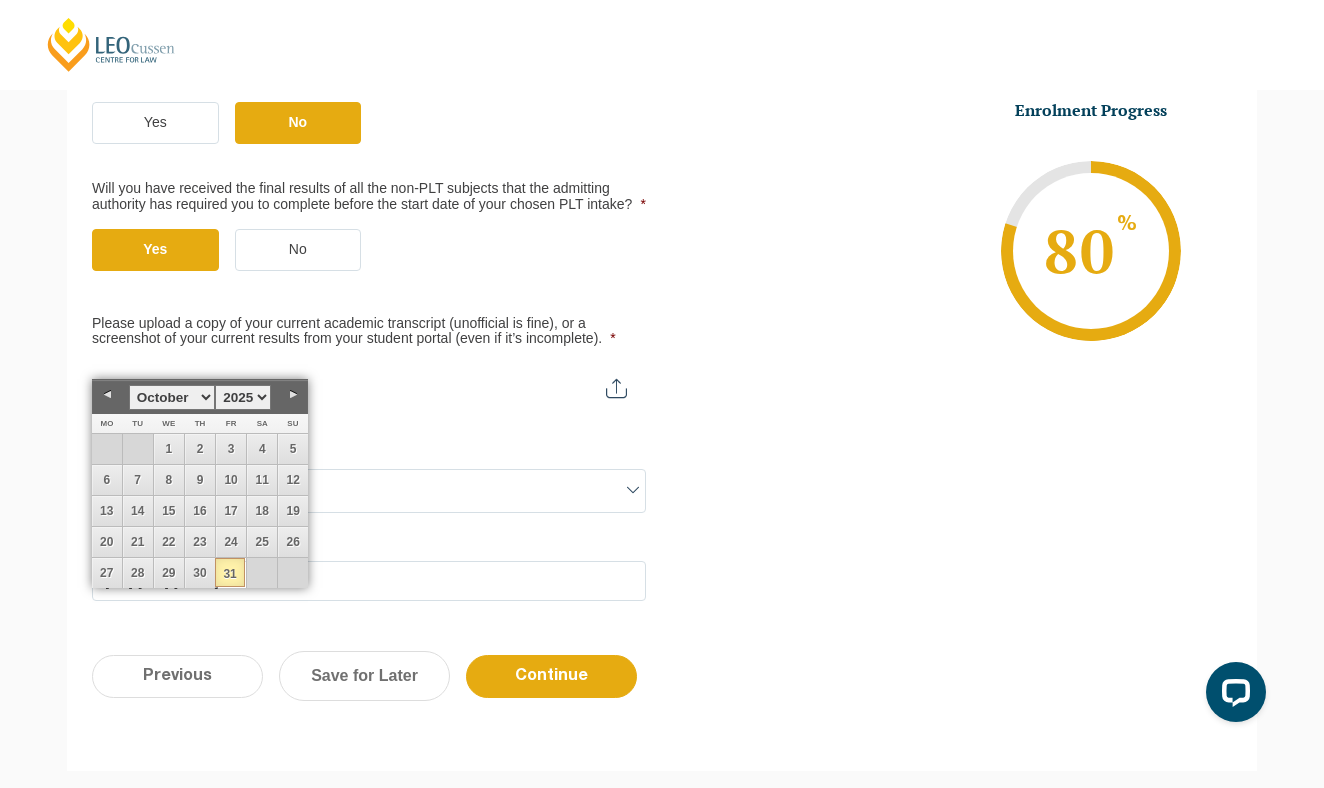 click on "Qualification Before enrolling in the Practical Legal Training program, you will need to have qualified for your Bachelor of Laws (LLB) or Juris Doctor (JD). Please select the option below that best suits your situation.  Where did you obtain your degree? *
Australia
Overseas
Have you received a skills assessment letter from the admitting authority in your state? *
Yes
No
Have you completed all academic requirements? *
Yes
No
Will you receive your Final Results of your Bachelor of Laws (LLB) or Juris Doctor (JD) before commencing your Practical Legal Training? * Will you receive your  Final Results  of your Bachelor of Laws (LLB) or Juris Doctor (JD) before commencing your Practical Legal Training? *
Yes
No
*
Yes
No
Will you have completed all Priestly 11 Subjects? Priestley 11 Subjects:
* No" at bounding box center [662, 163] 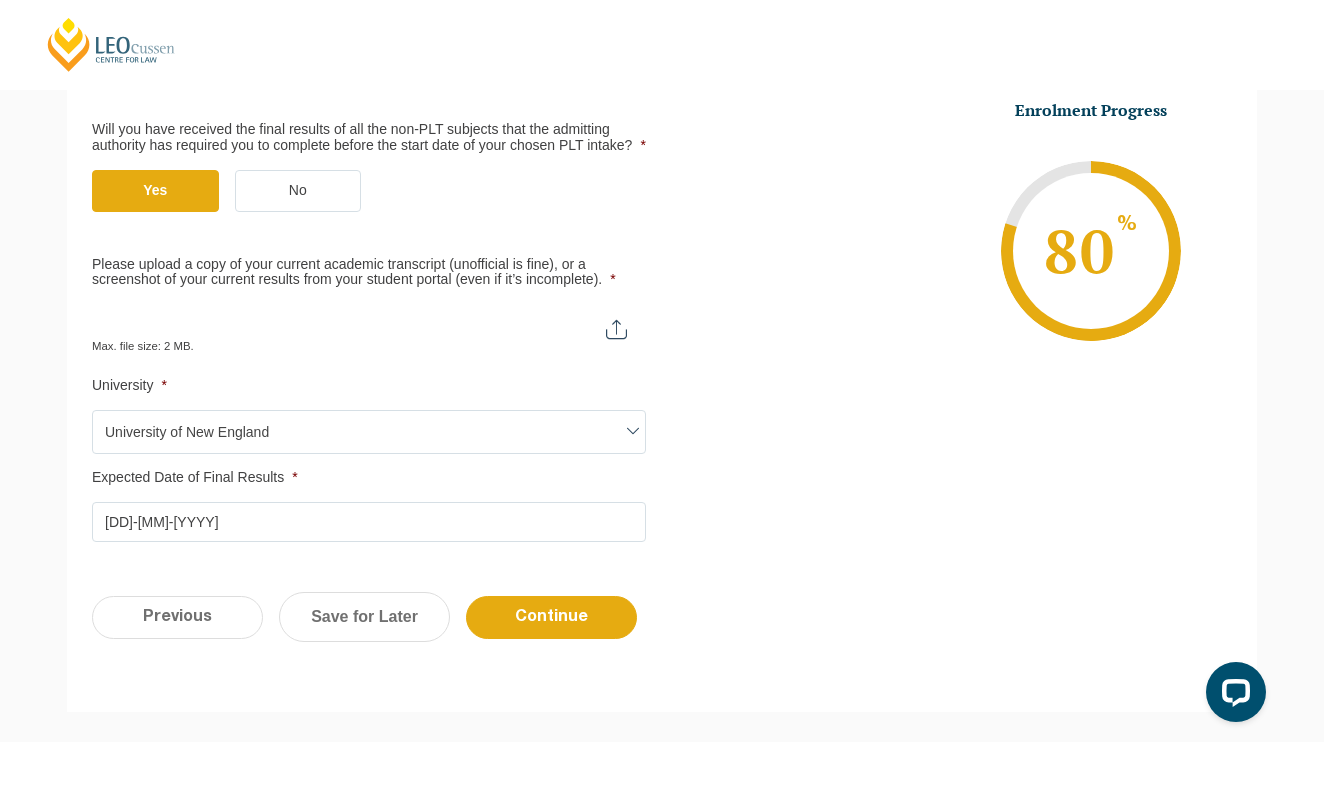 scroll, scrollTop: 739, scrollLeft: 0, axis: vertical 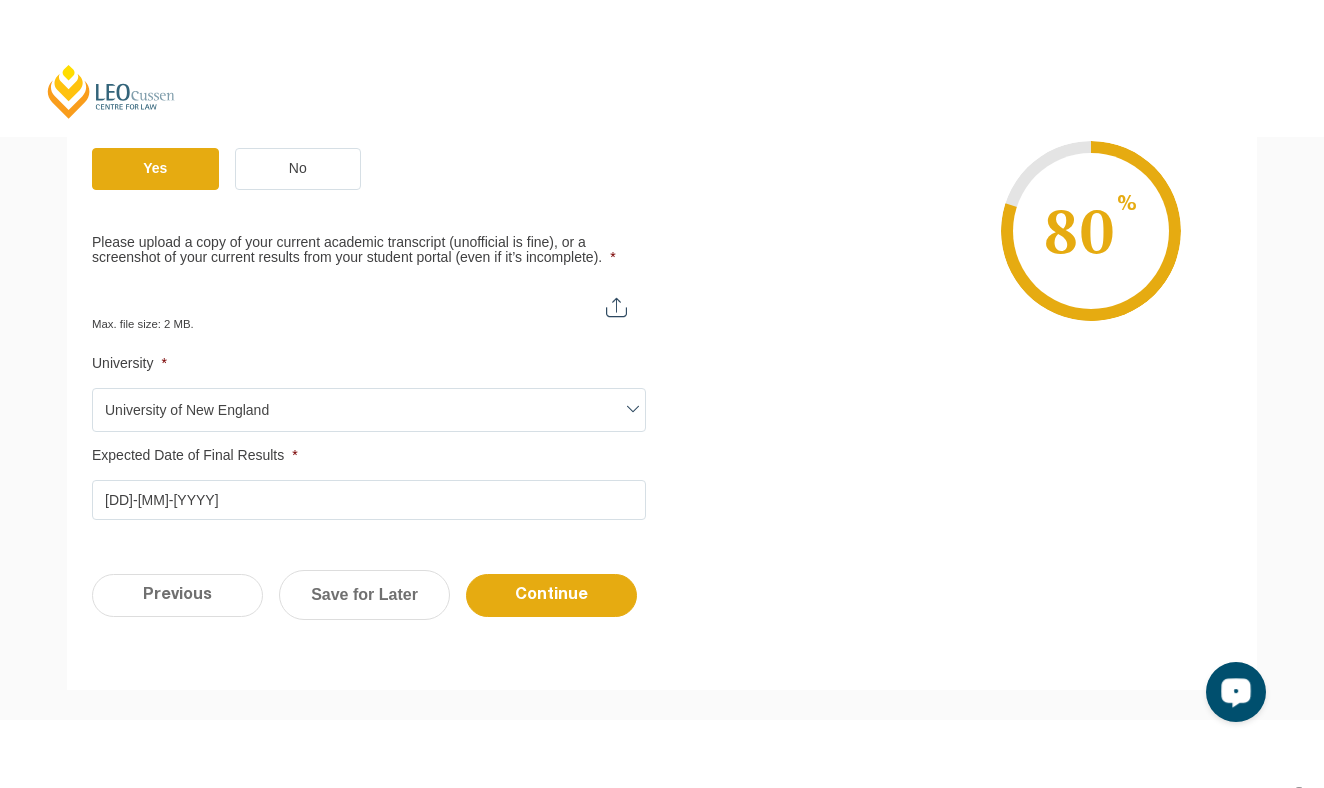 type on "C:\fakepath\[FILENAME].png" 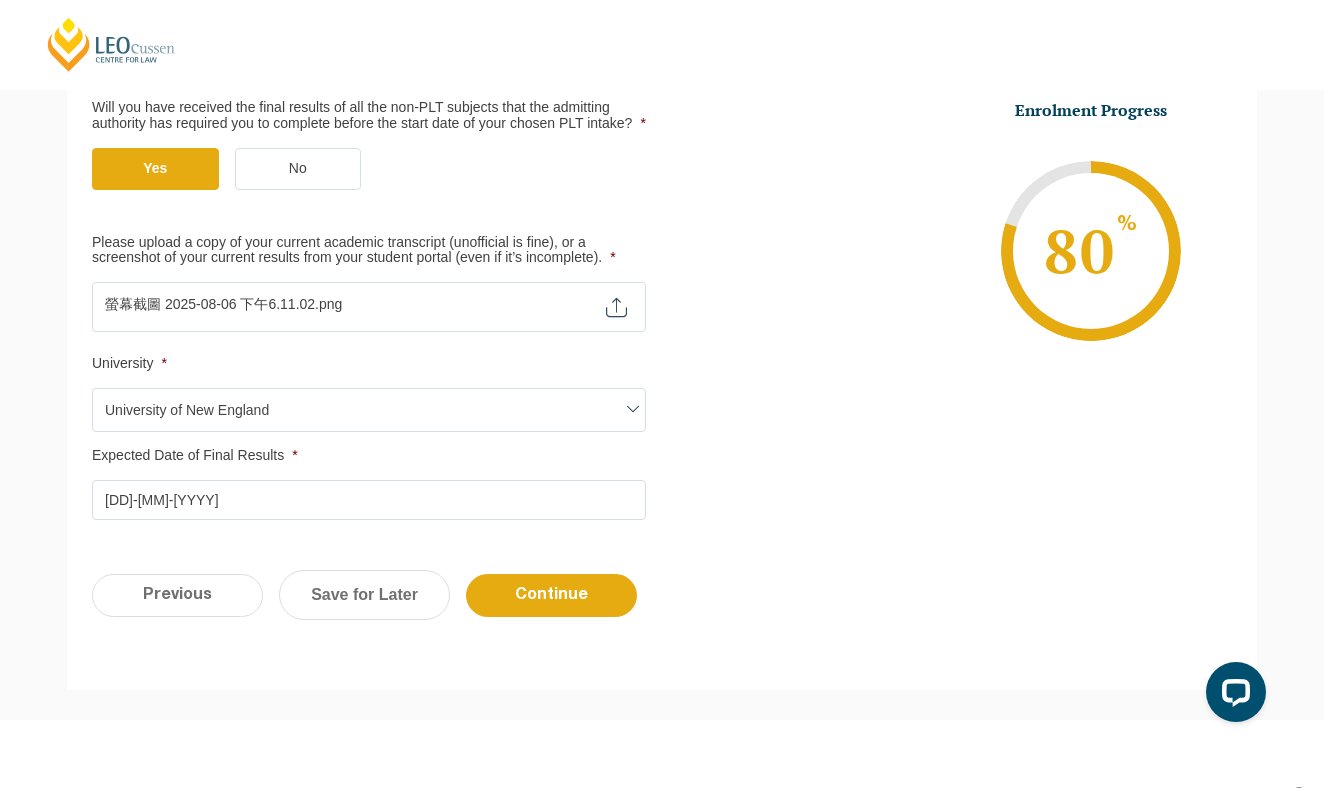 scroll, scrollTop: 756, scrollLeft: 0, axis: vertical 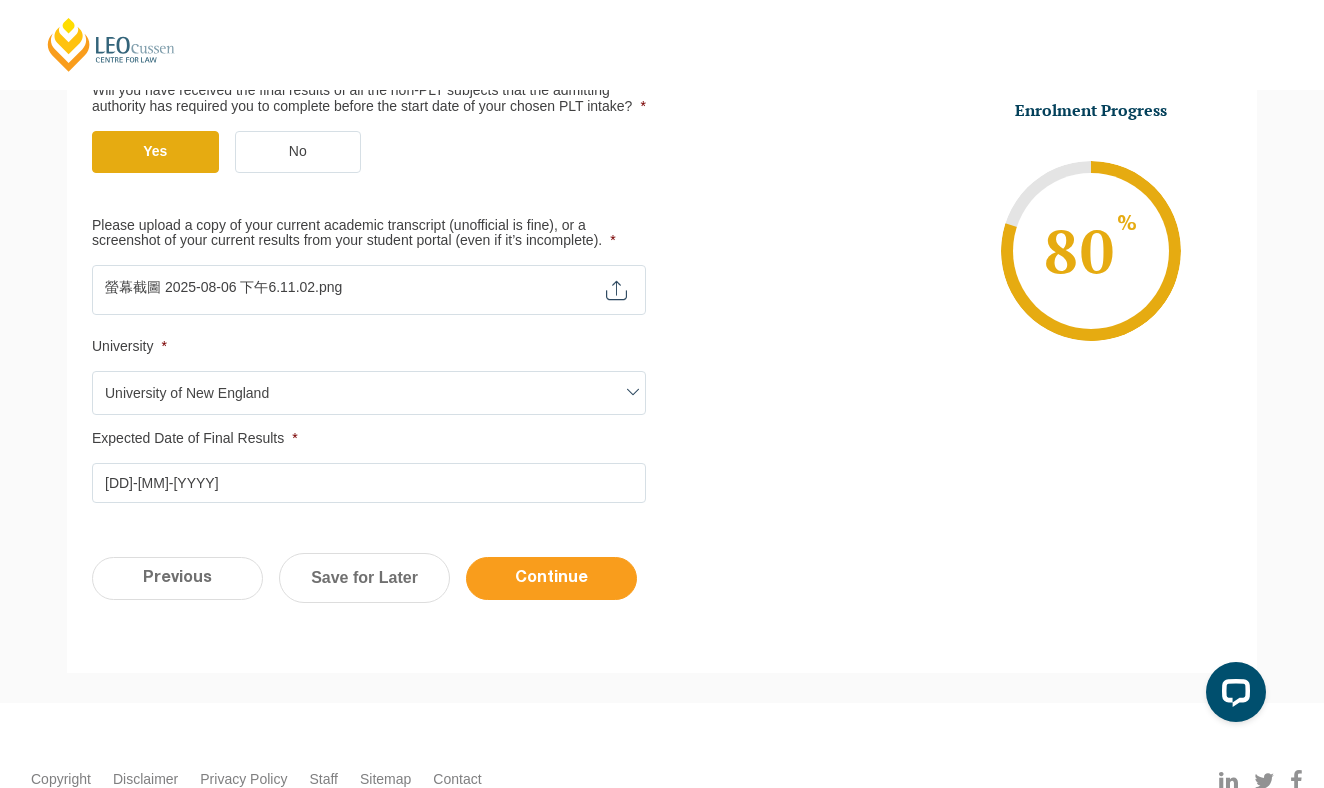 click on "Continue" at bounding box center (551, 578) 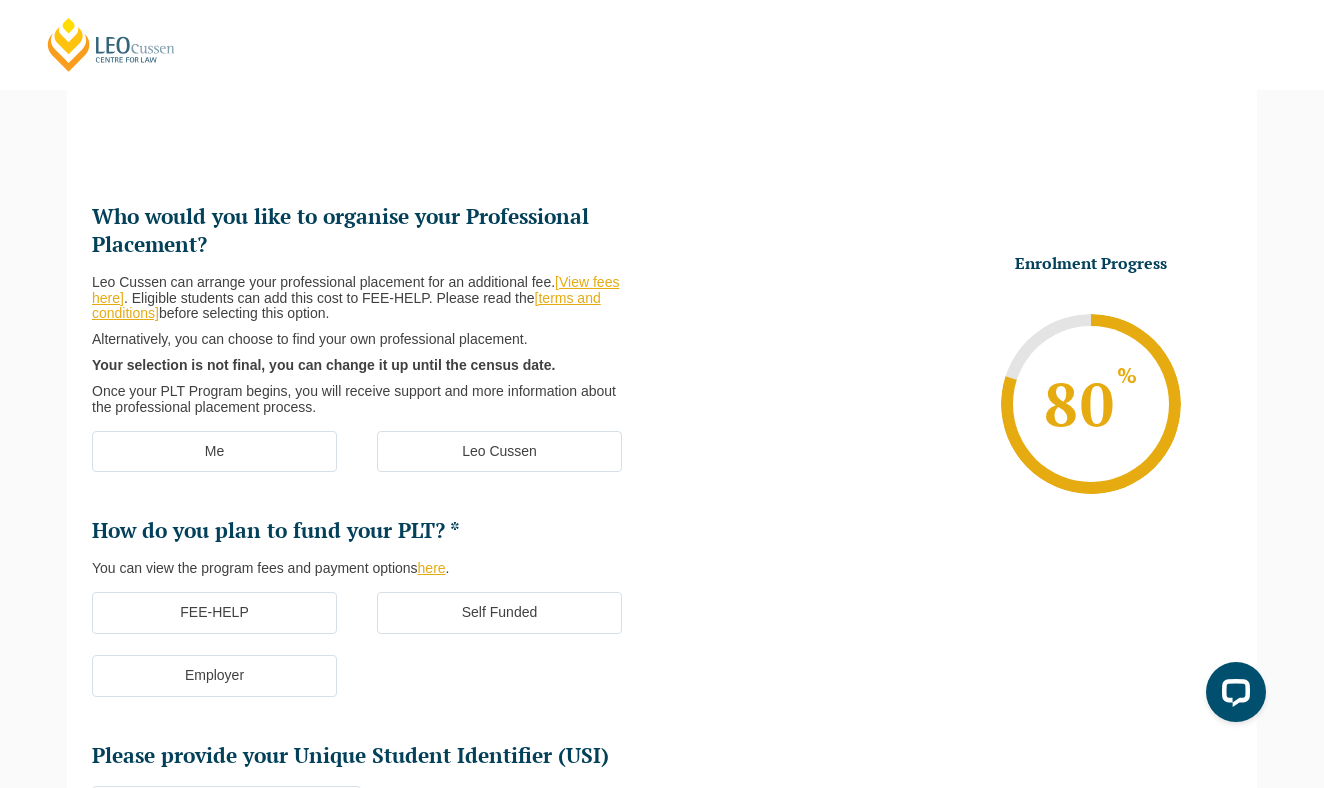 scroll, scrollTop: 173, scrollLeft: 0, axis: vertical 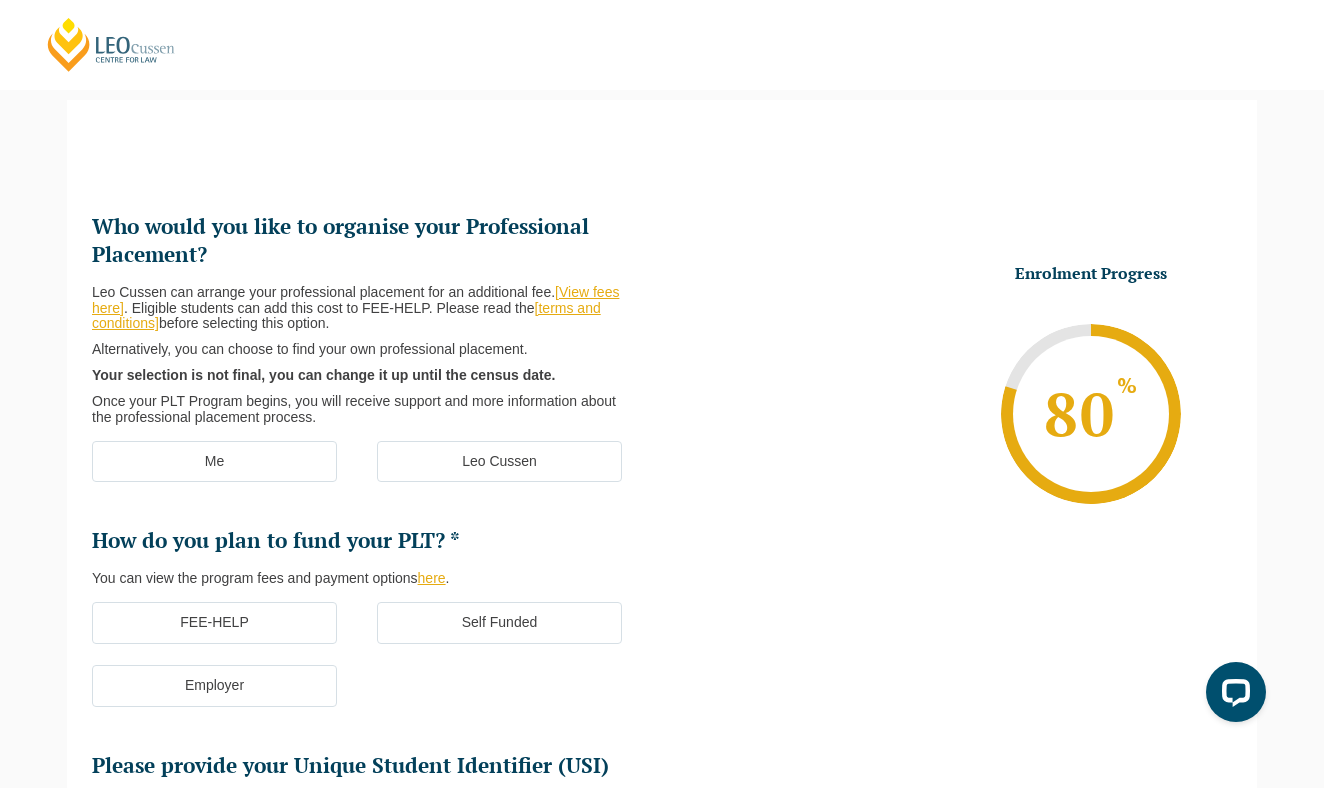 click on "Leo Cussen" at bounding box center [499, 462] 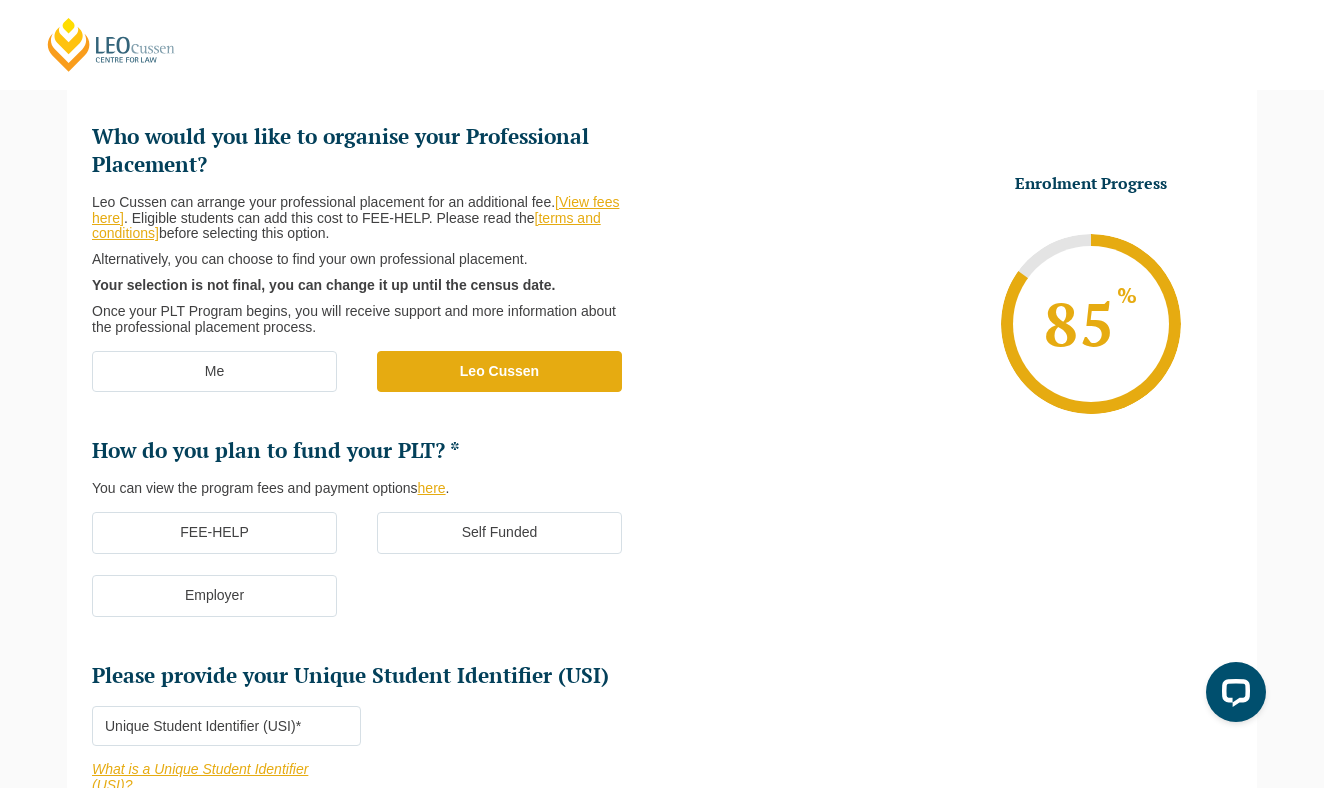 scroll, scrollTop: 306, scrollLeft: 0, axis: vertical 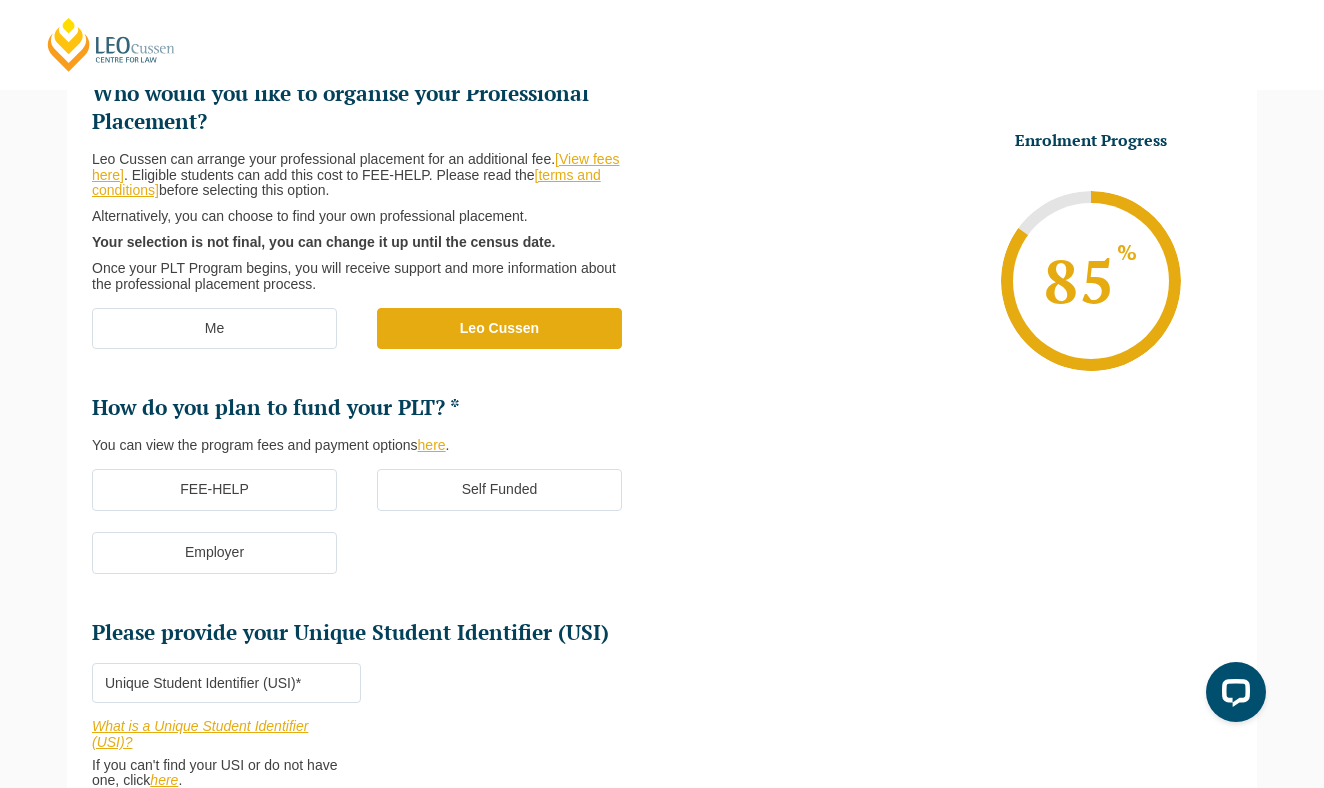 click on "Self Funded" at bounding box center [499, 490] 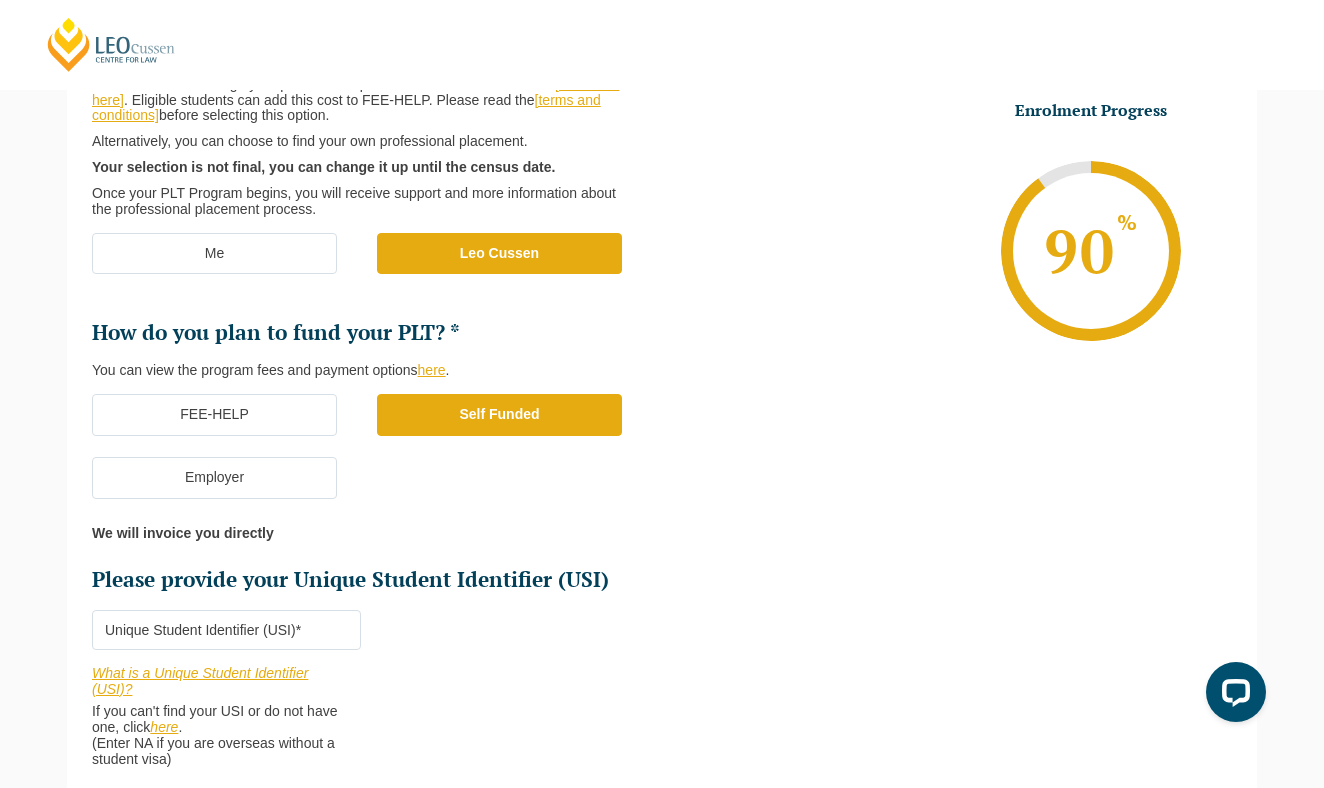 scroll, scrollTop: 386, scrollLeft: 0, axis: vertical 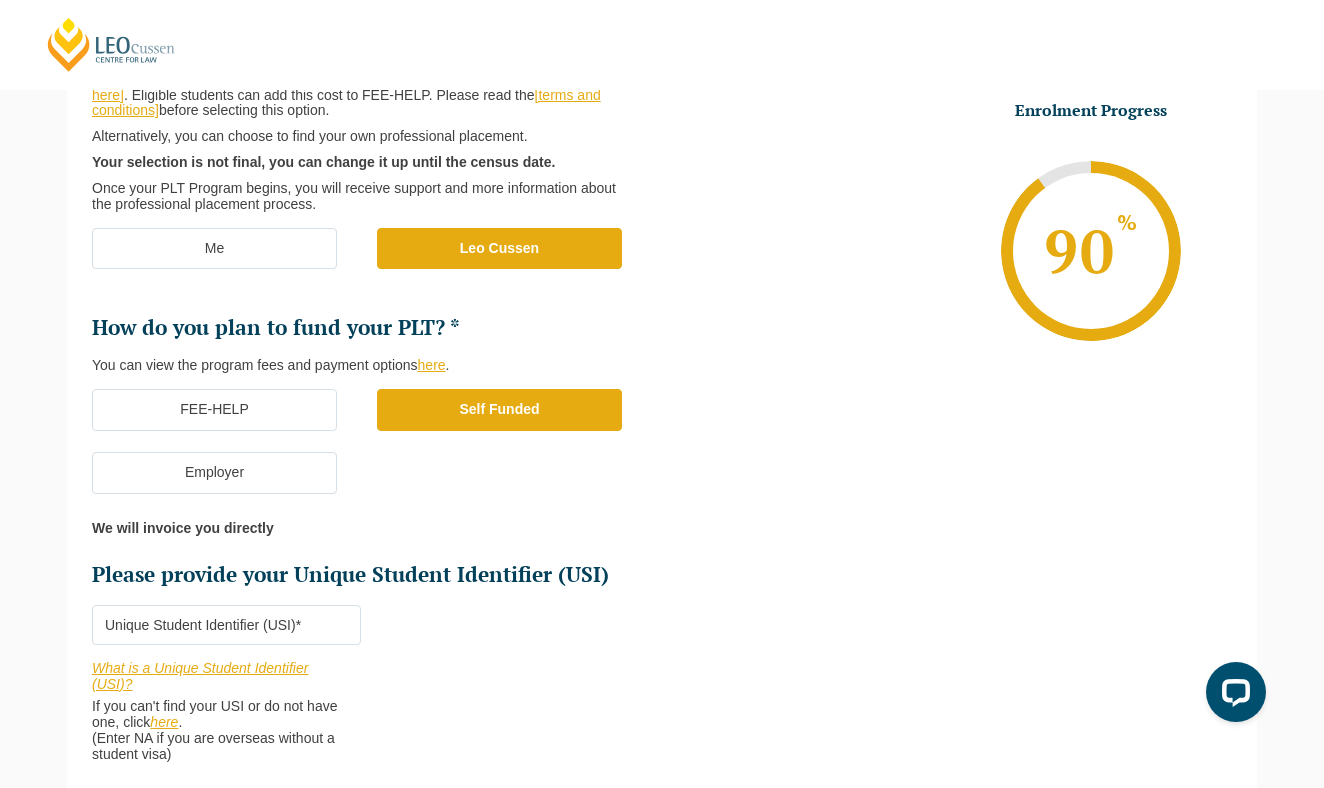 click on "Me" at bounding box center [214, 249] 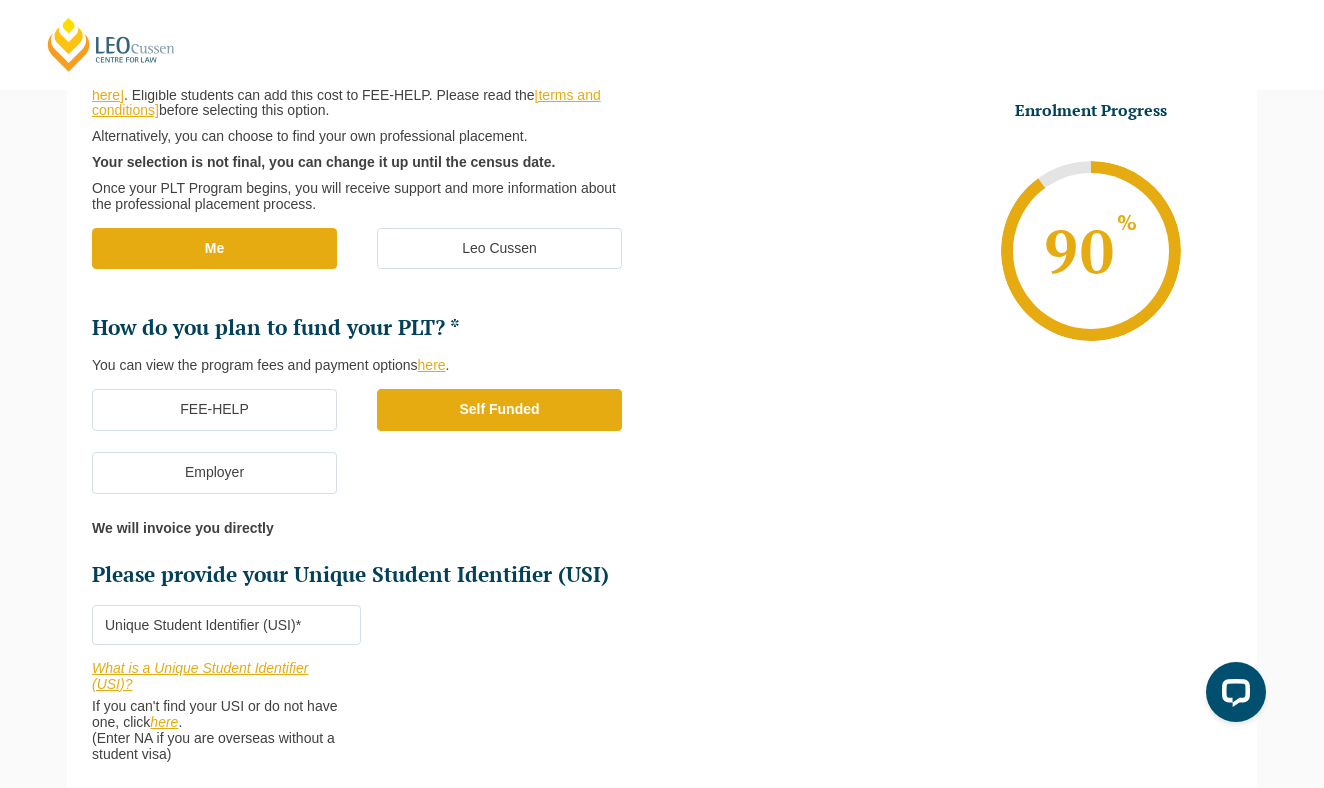 click on "Leo Cussen" at bounding box center (499, 249) 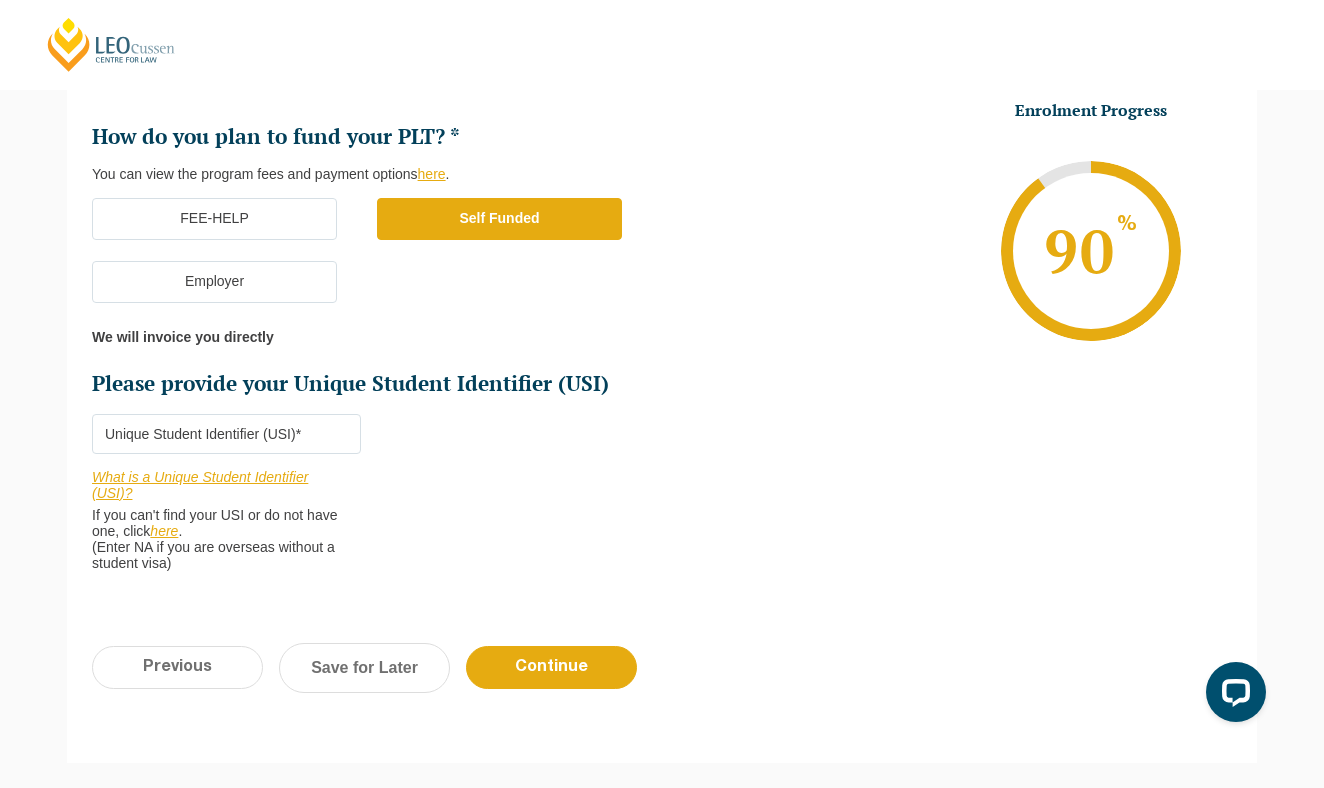 scroll, scrollTop: 608, scrollLeft: 0, axis: vertical 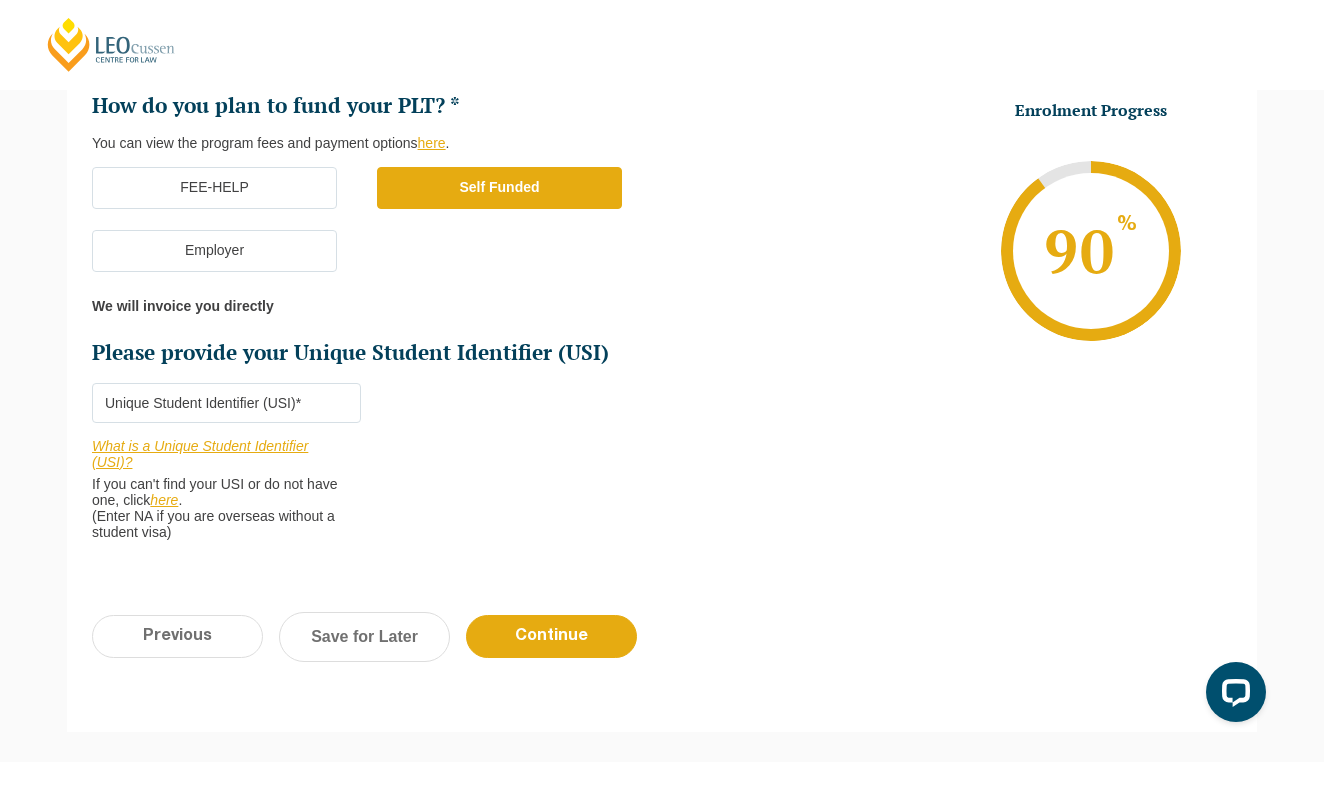 click on "here" at bounding box center (164, 500) 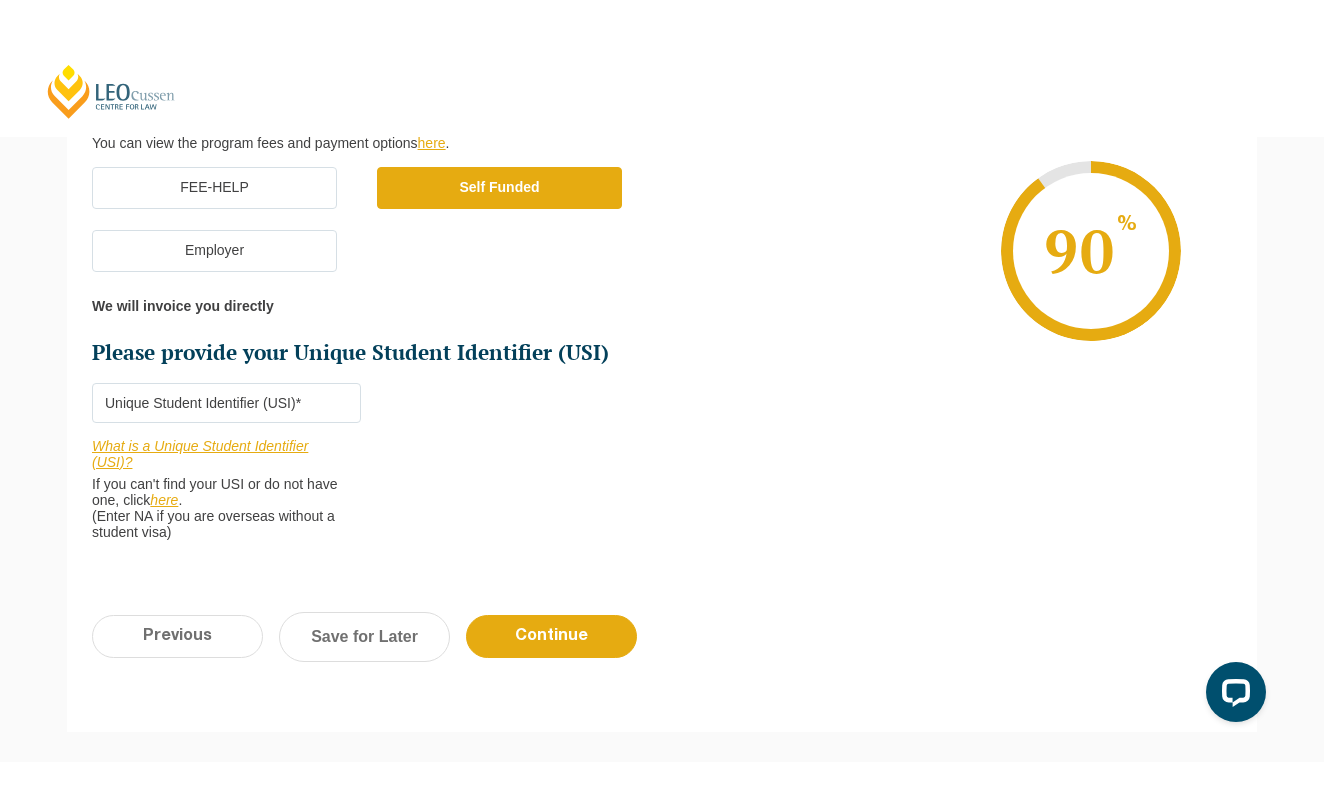click on "Please provide your Unique Student Identifier (USI) *" at bounding box center (226, 403) 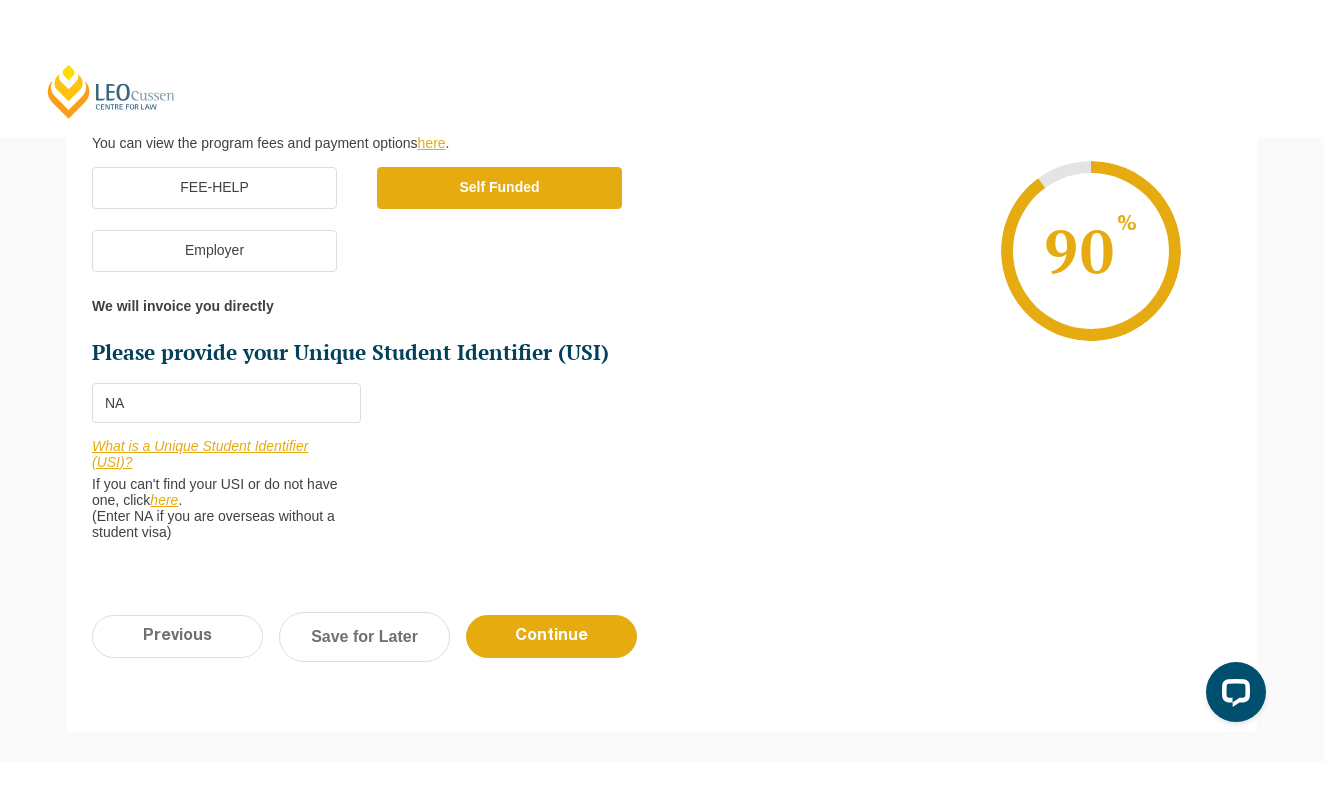 type on "NA" 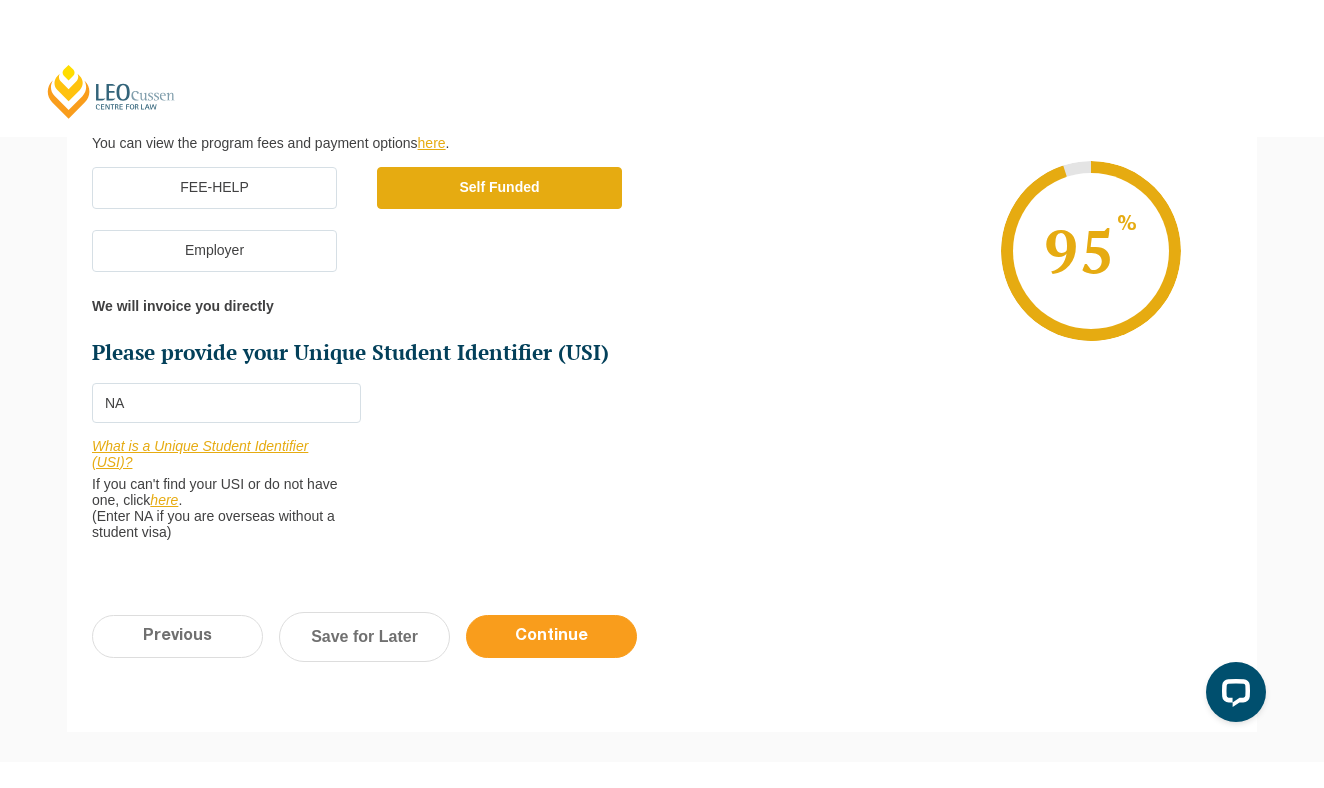 click on "Continue" at bounding box center [551, 636] 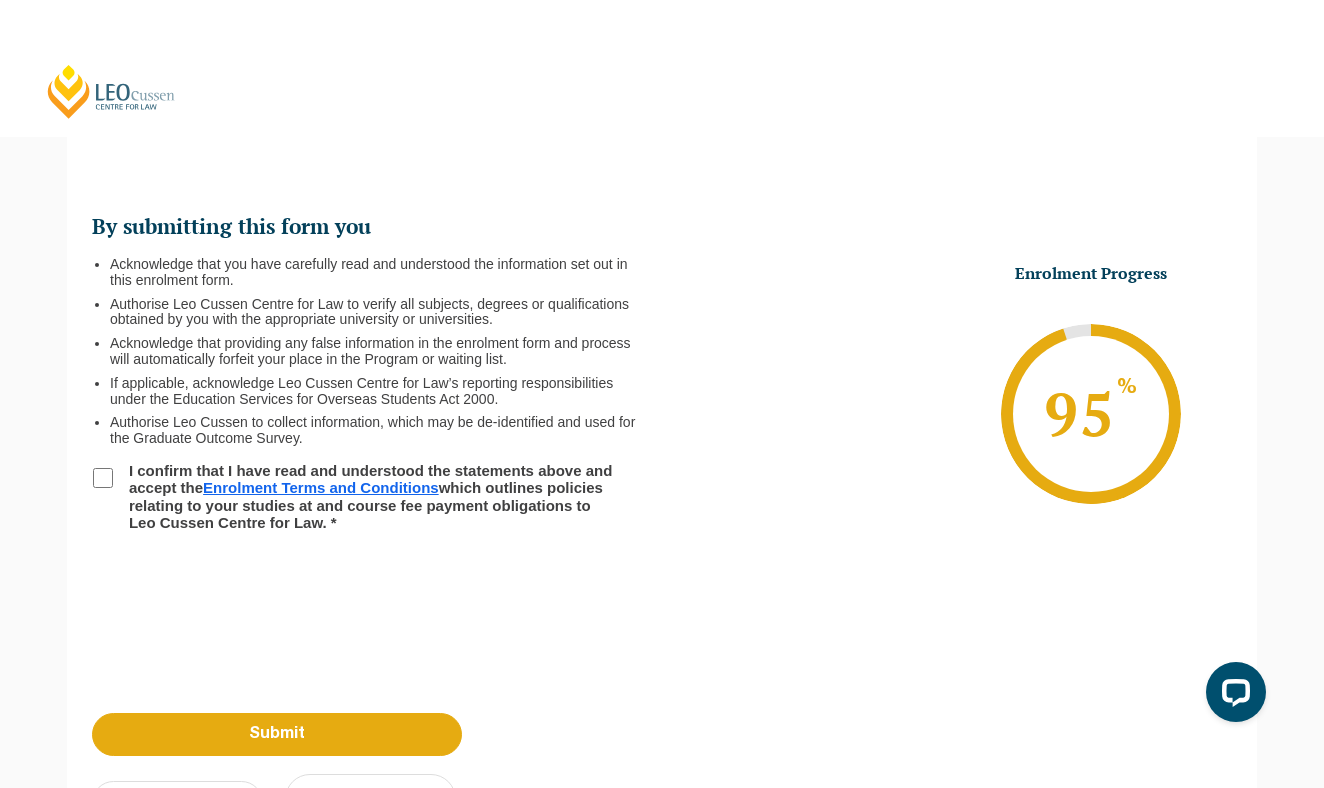 scroll, scrollTop: 0, scrollLeft: 0, axis: both 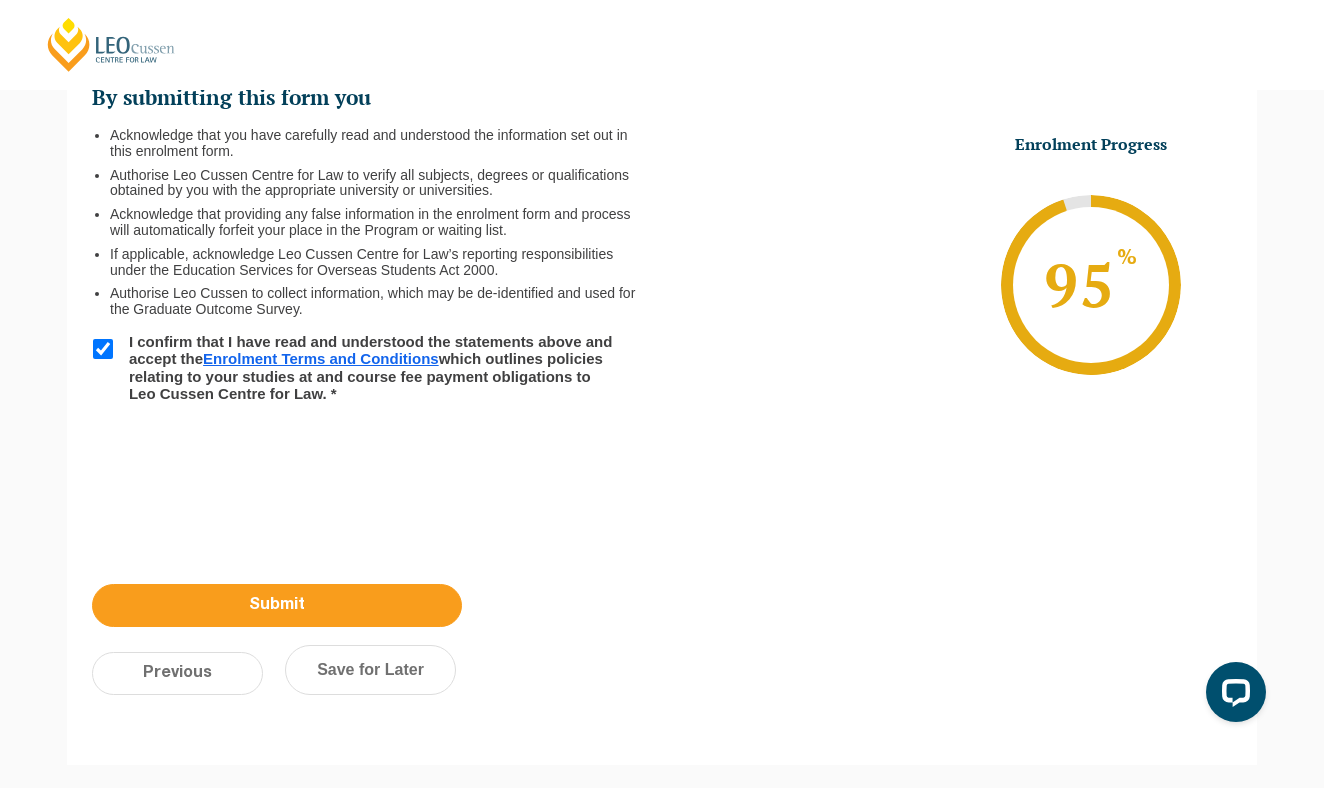 click on "Submit" at bounding box center (277, 605) 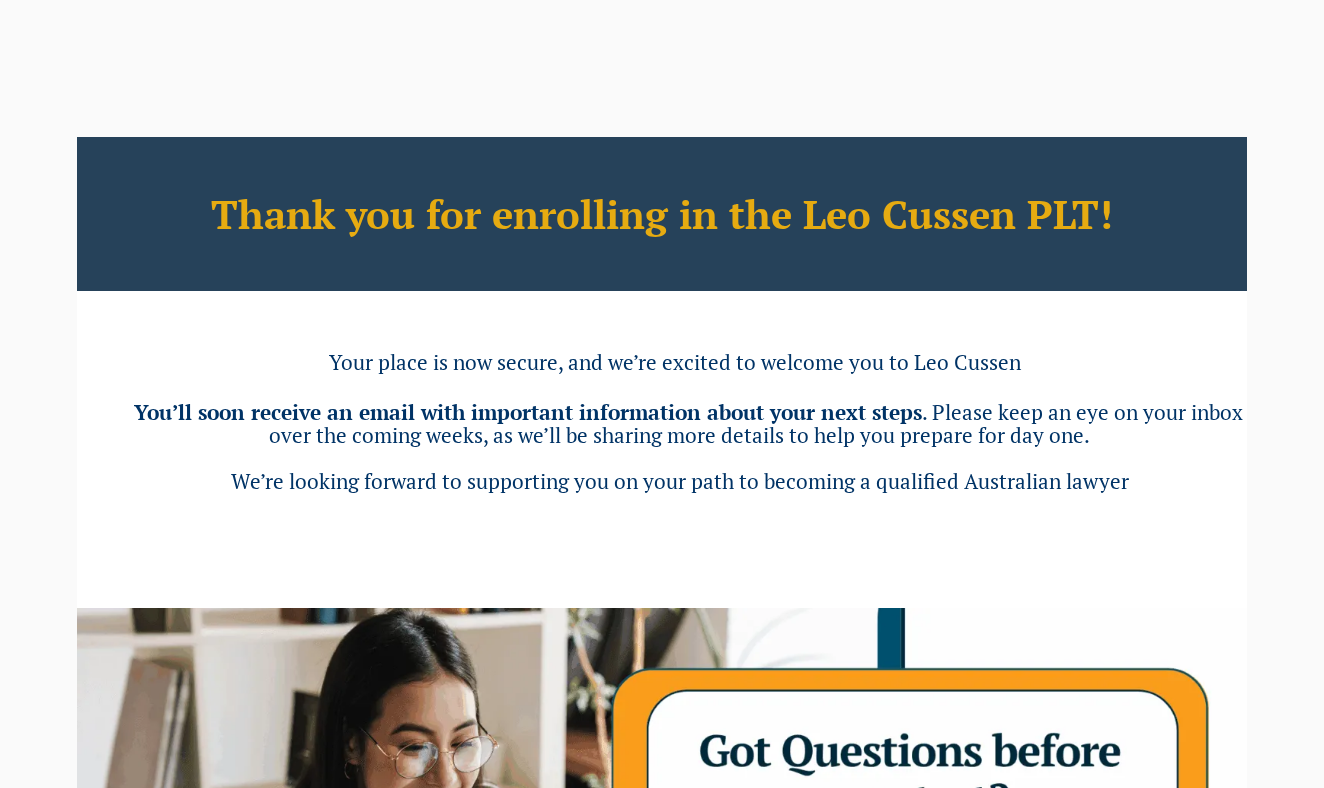 scroll, scrollTop: 0, scrollLeft: 0, axis: both 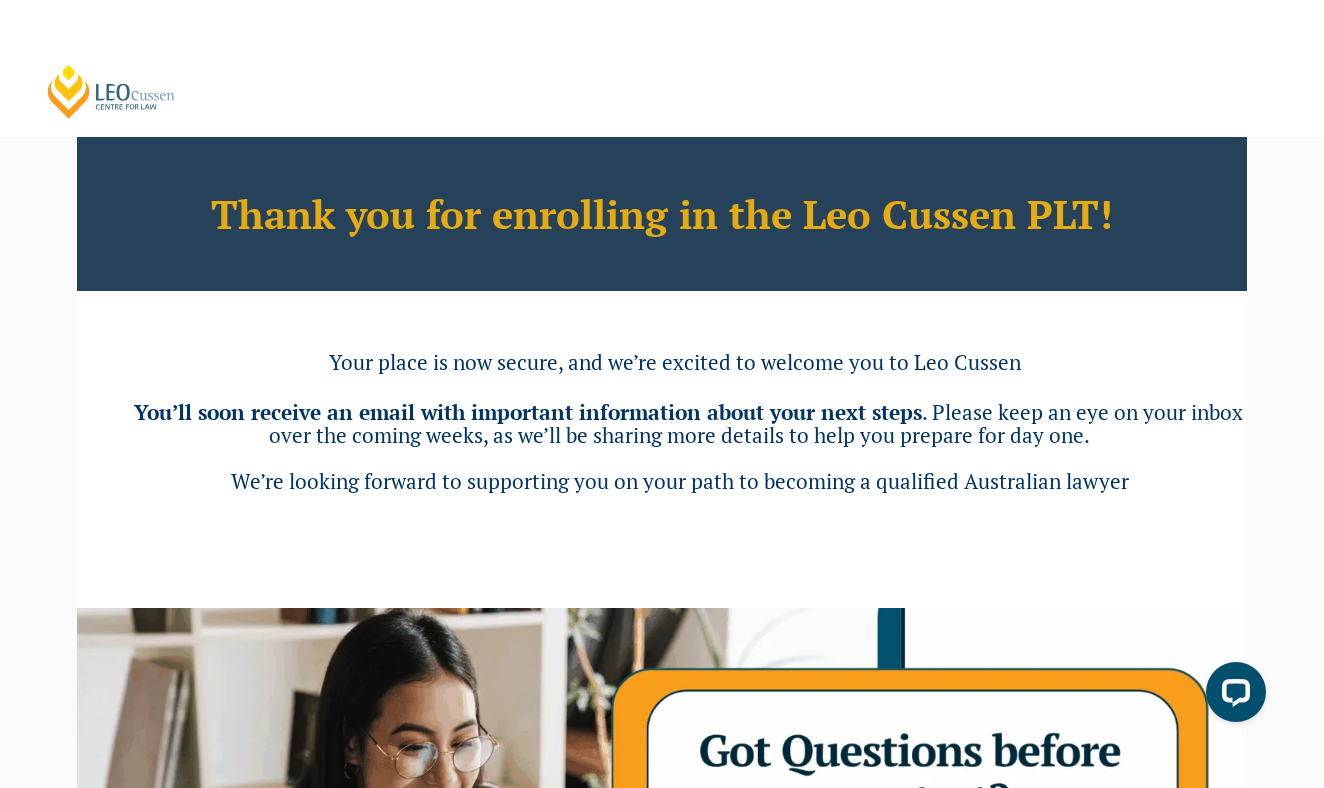 click on "Leo Cussen Centre for Law" at bounding box center [111, 91] 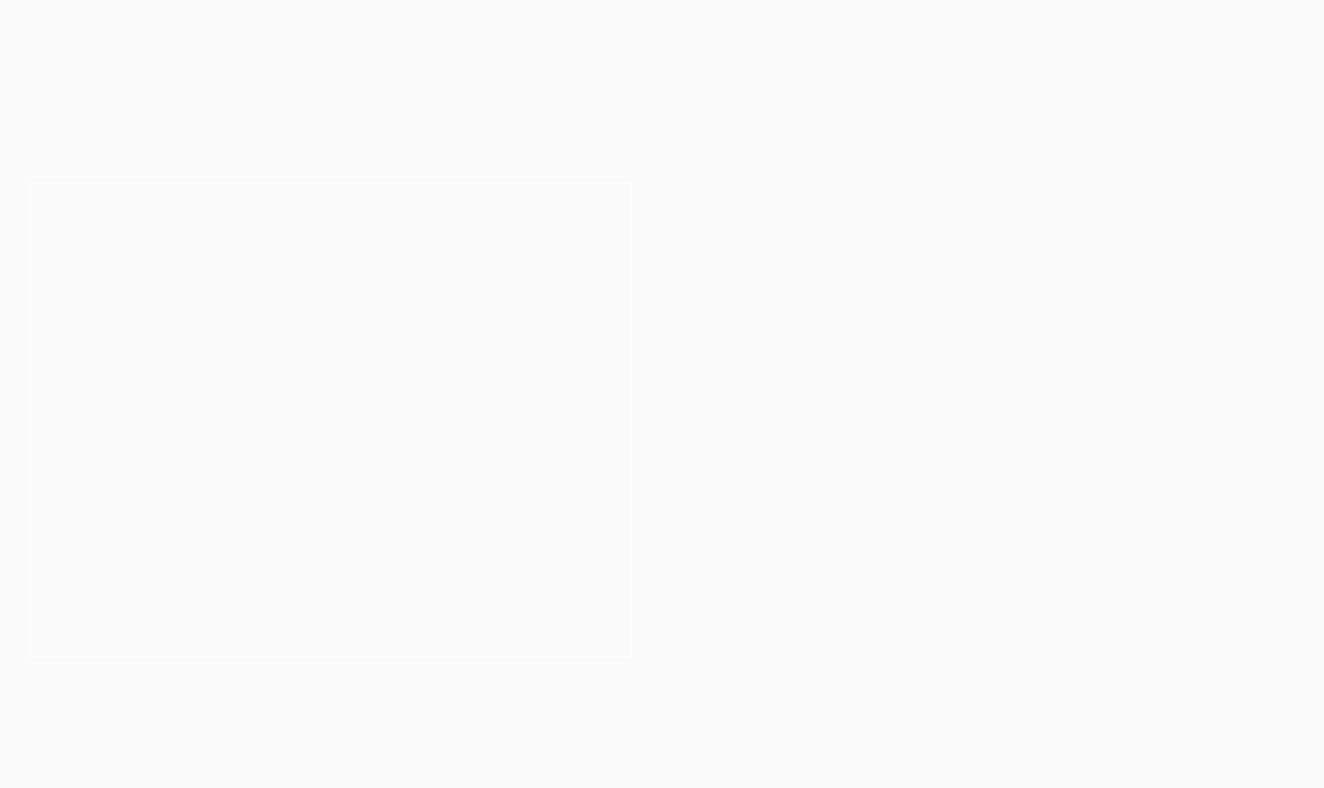 scroll, scrollTop: 0, scrollLeft: 0, axis: both 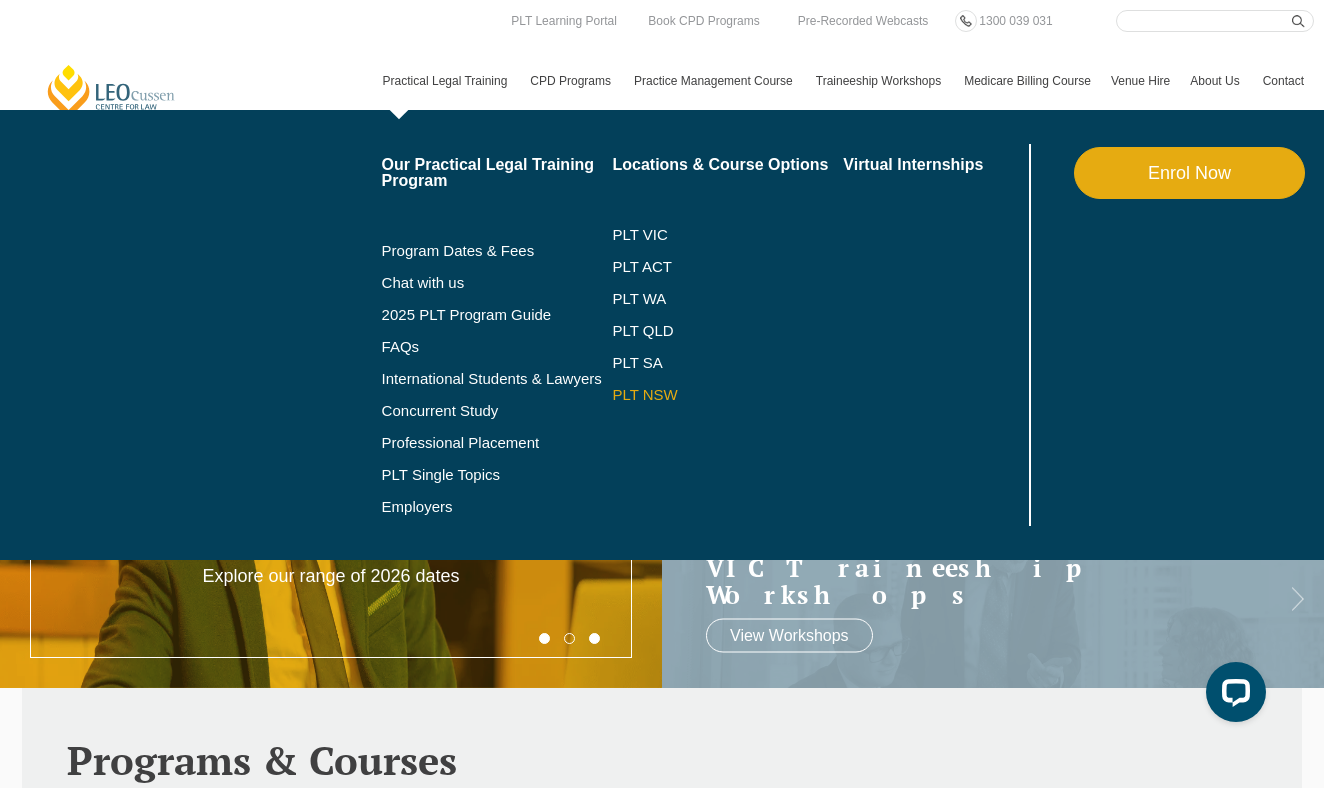 click on "PLT NSW" at bounding box center (727, 395) 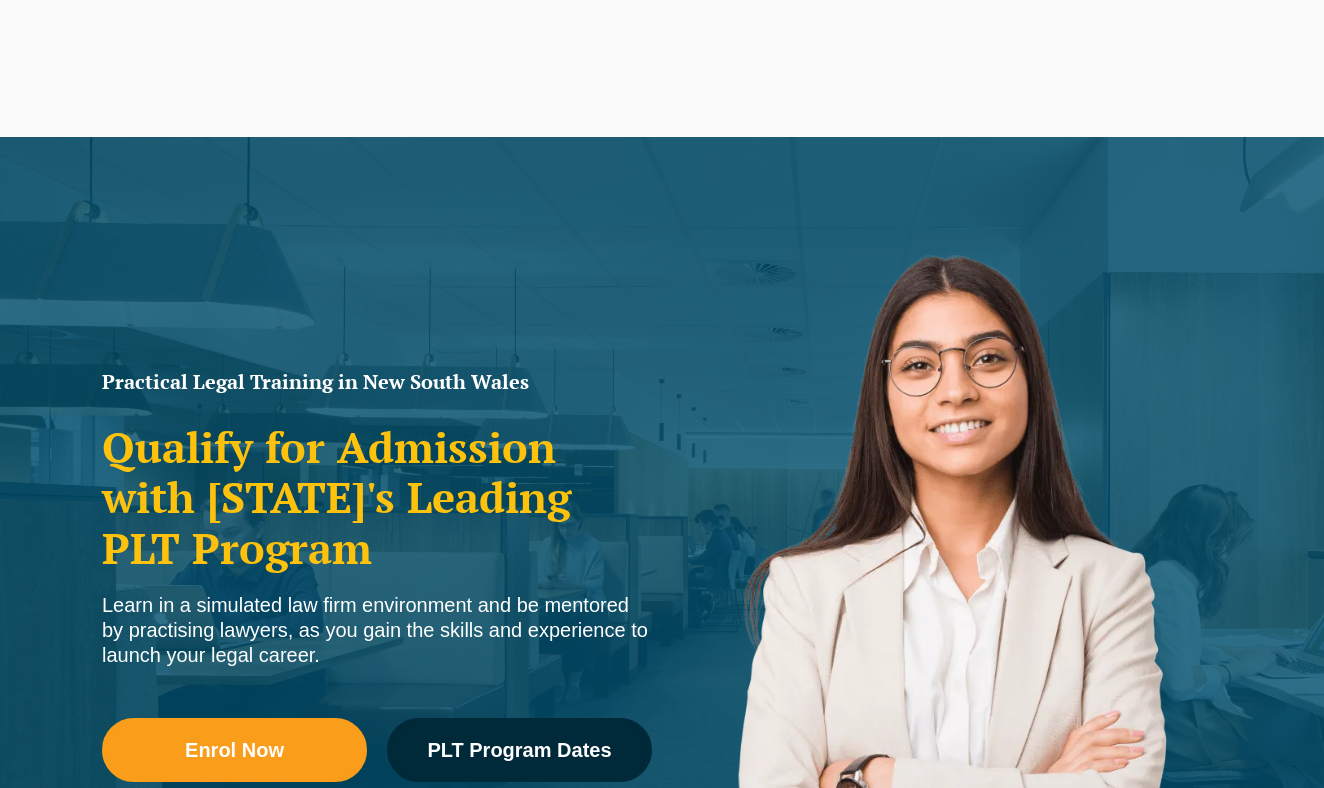 scroll, scrollTop: 34, scrollLeft: 0, axis: vertical 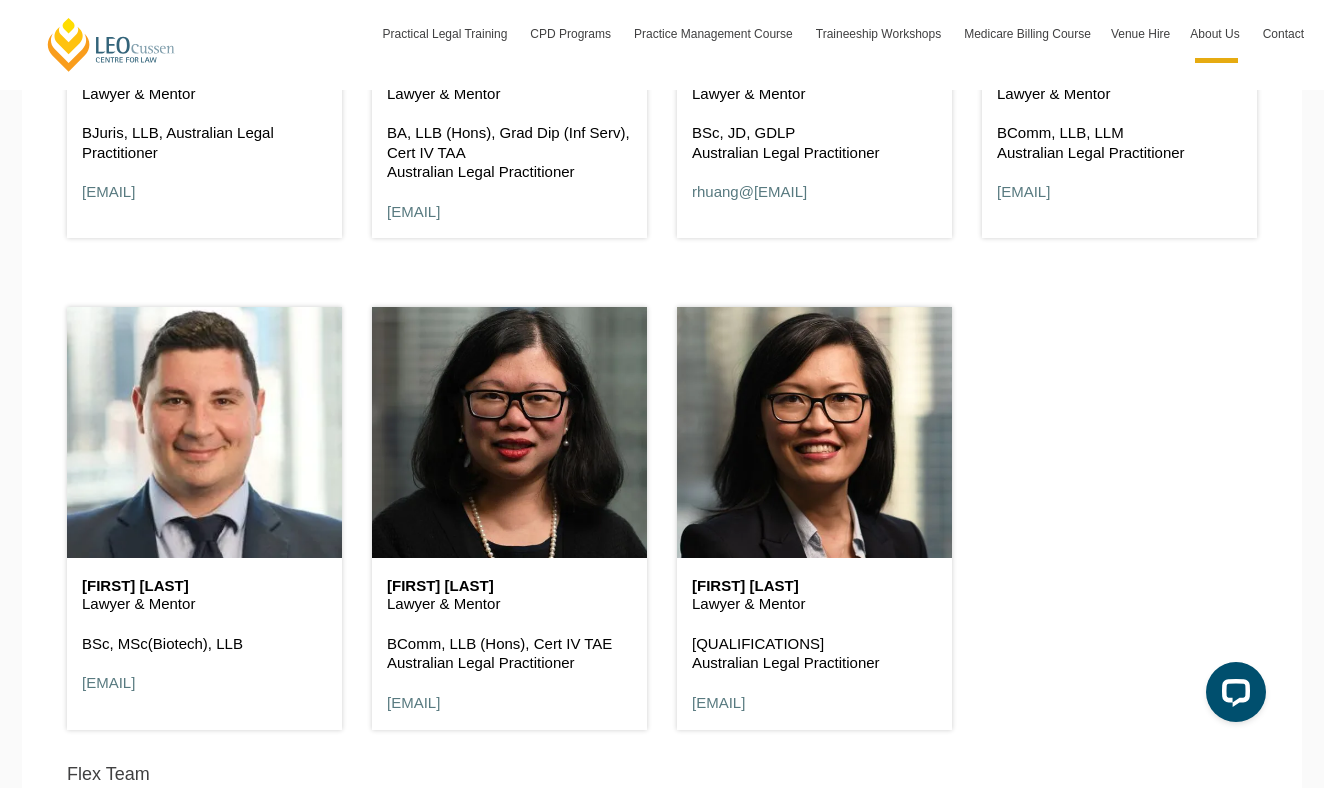click on "Education Delivery - Graduate Programs                 Andrew Trinh     Lawyer & Mentor        BComm, LLB (Hons), GDLP  Australian Legal Practitioner        atrinh@leocussen.edu.au                           Annette Au Yeung     Mentor & Lawyer        BA(Hons), LLB, Cert IV TAE  Australian Legal Practitioner        aauyeung@leocussen.vic.edu.au                           Ashley Files     Lawyer & Mentor        LLB (Hons), GDLP  Australian Legal Practitioner        afiles@leocussen.edu.au                           Caitlin Le Feuvre     Lawyer & Mentor        BA, LLB  Grad Cert (Public Policy and Human Services)  Cert IV (Workplace and Business Coaching)  Australian Legal Practitioner        clefeuvre@leocussen.edu.au                           Cane Mitchell     Lawyer & Mentor        BA, LLB, Cert IV TAE, Grad Dip Ed, LCA  Australian Legal Practitioner        cmitchell@leocussen.edu.au                           Claire Humble     Lawyer & Mentor        MBA, Cert IV TAE  Australian Legal Practitioner" at bounding box center (662, -550) 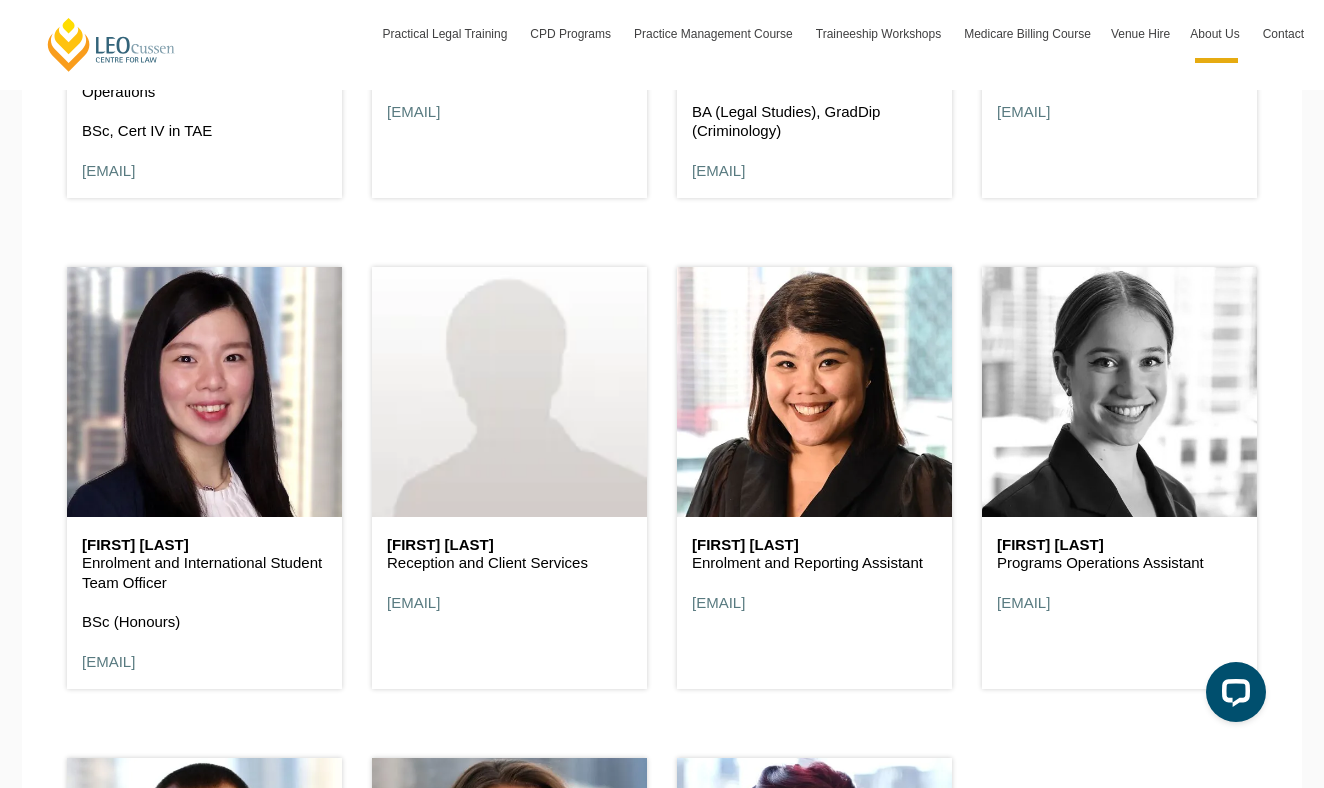 scroll, scrollTop: 6736, scrollLeft: 0, axis: vertical 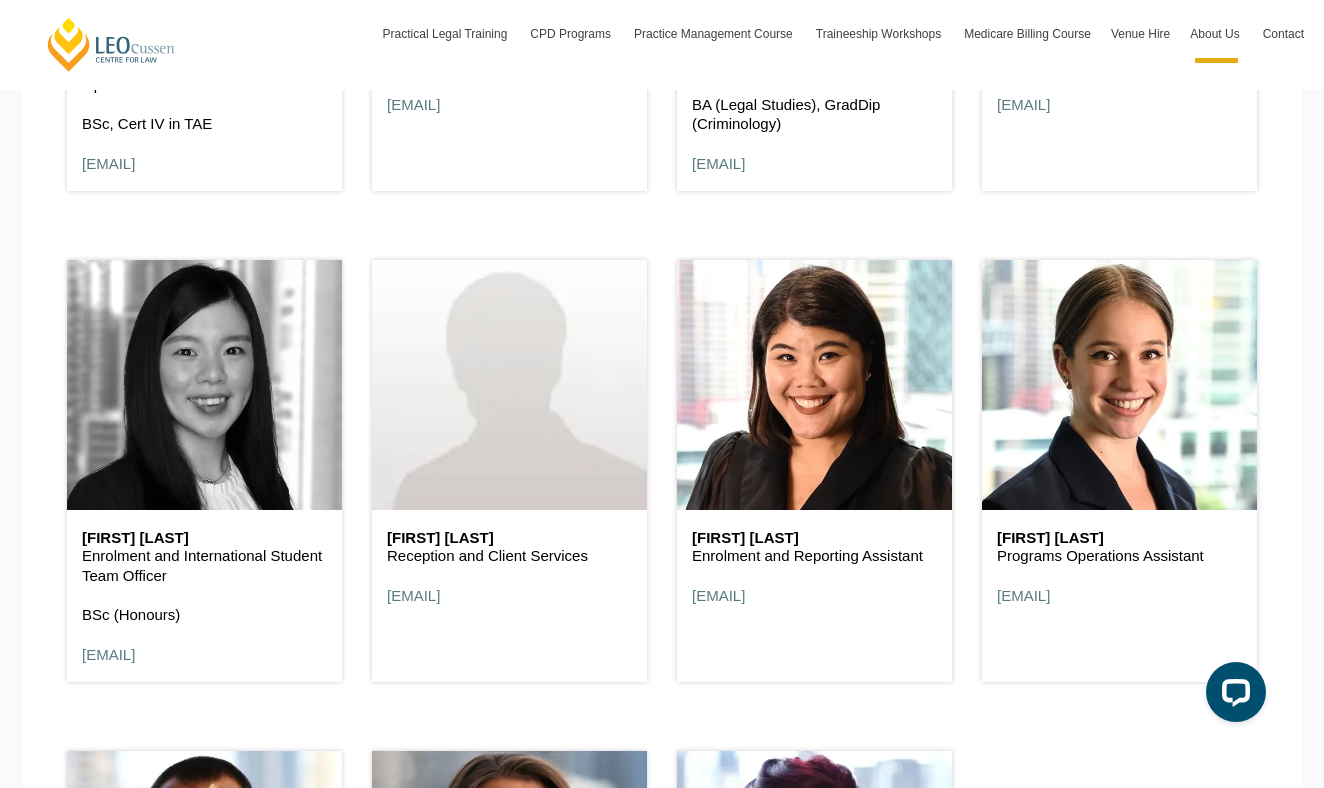click at bounding box center [204, 385] 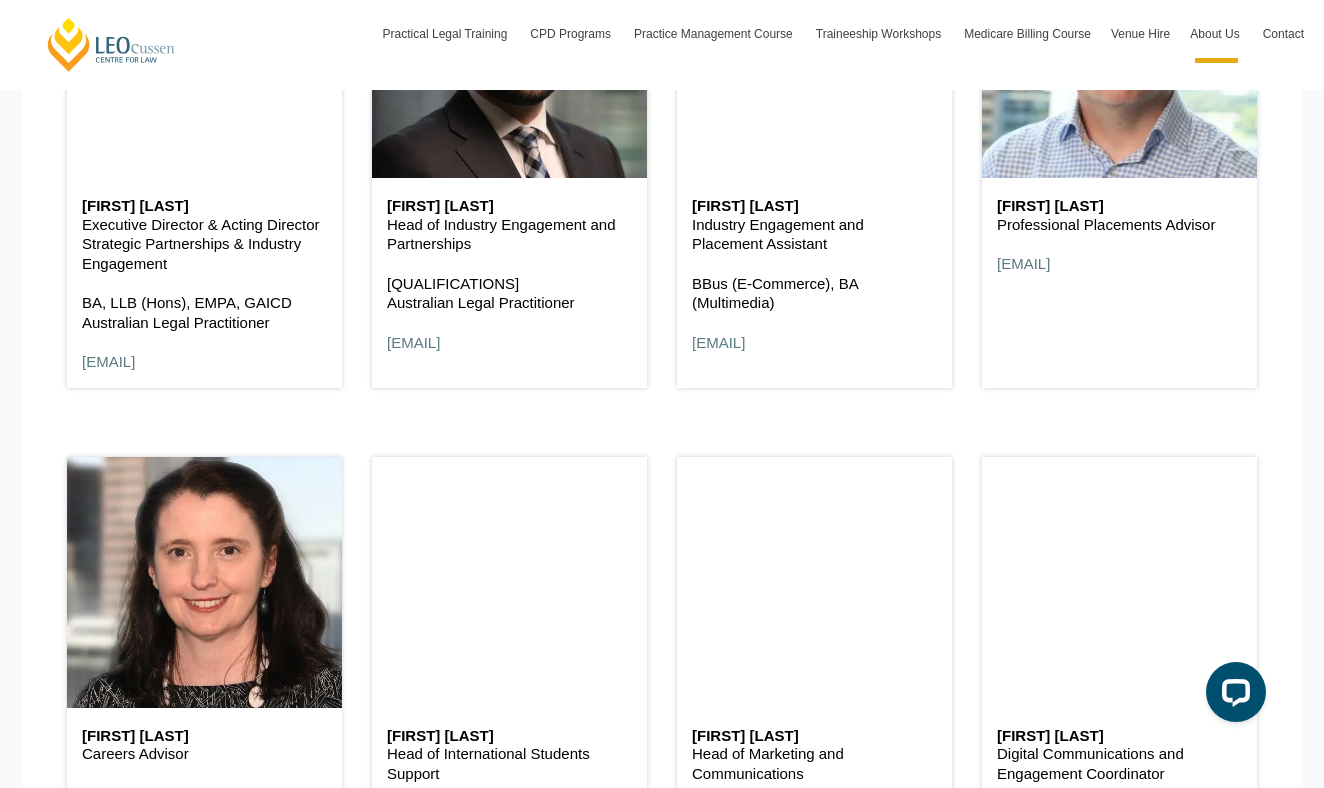 scroll, scrollTop: 8419, scrollLeft: 0, axis: vertical 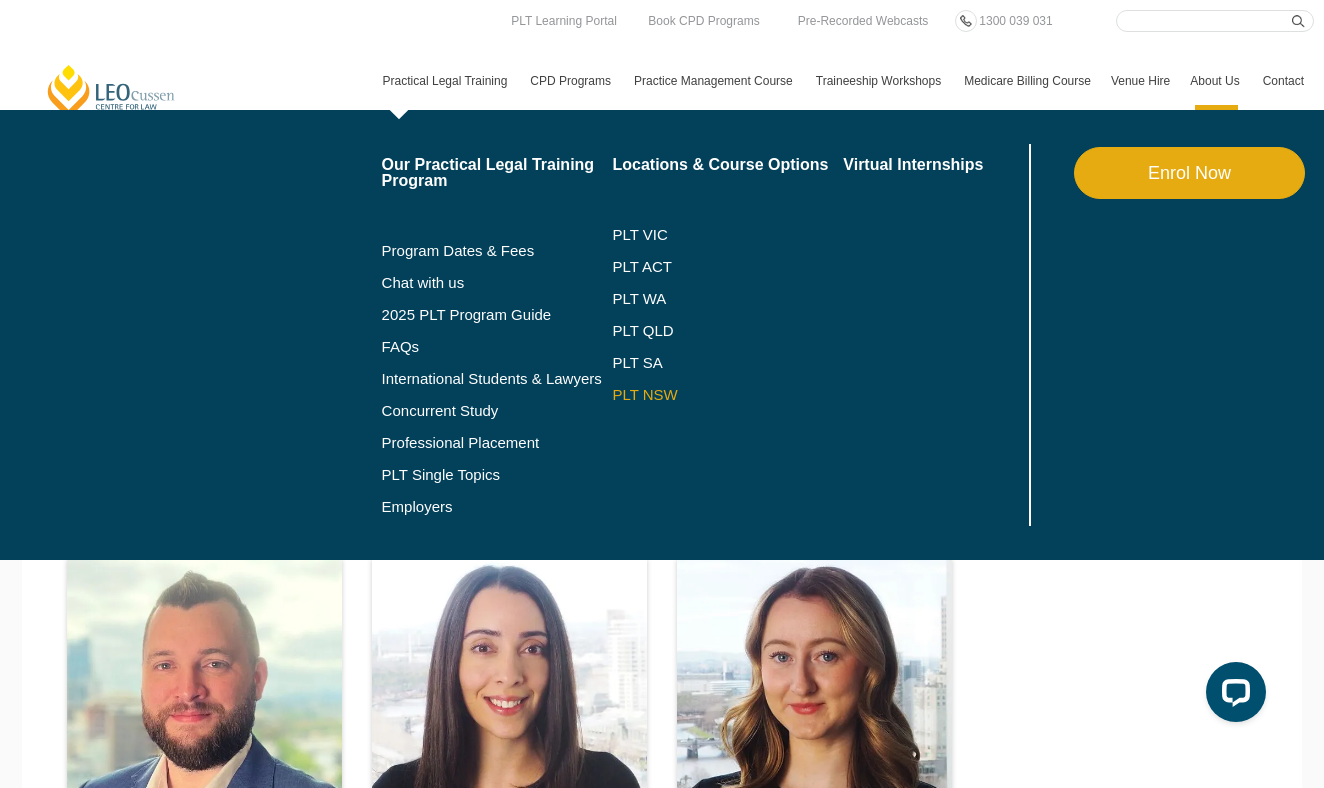 click on "PLT NSW" at bounding box center (727, 395) 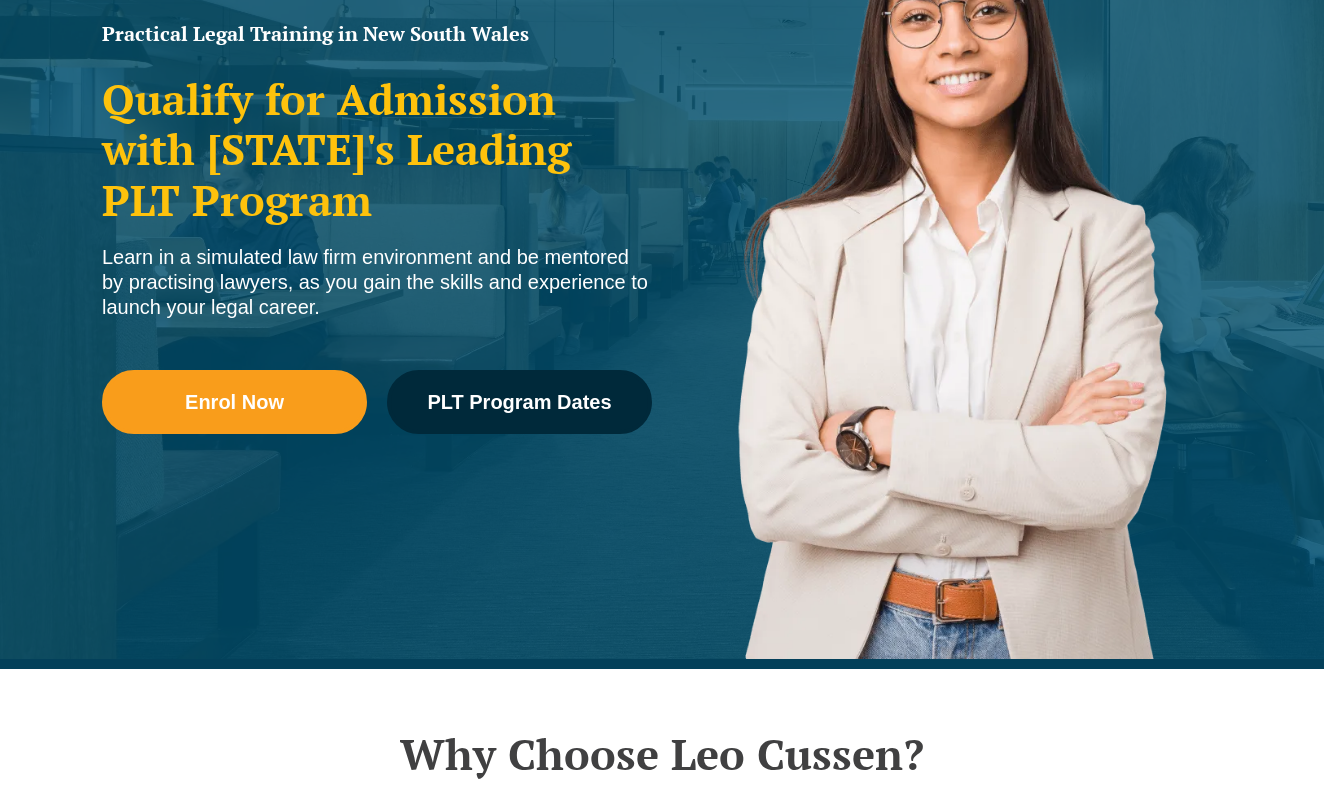 scroll, scrollTop: 0, scrollLeft: 0, axis: both 